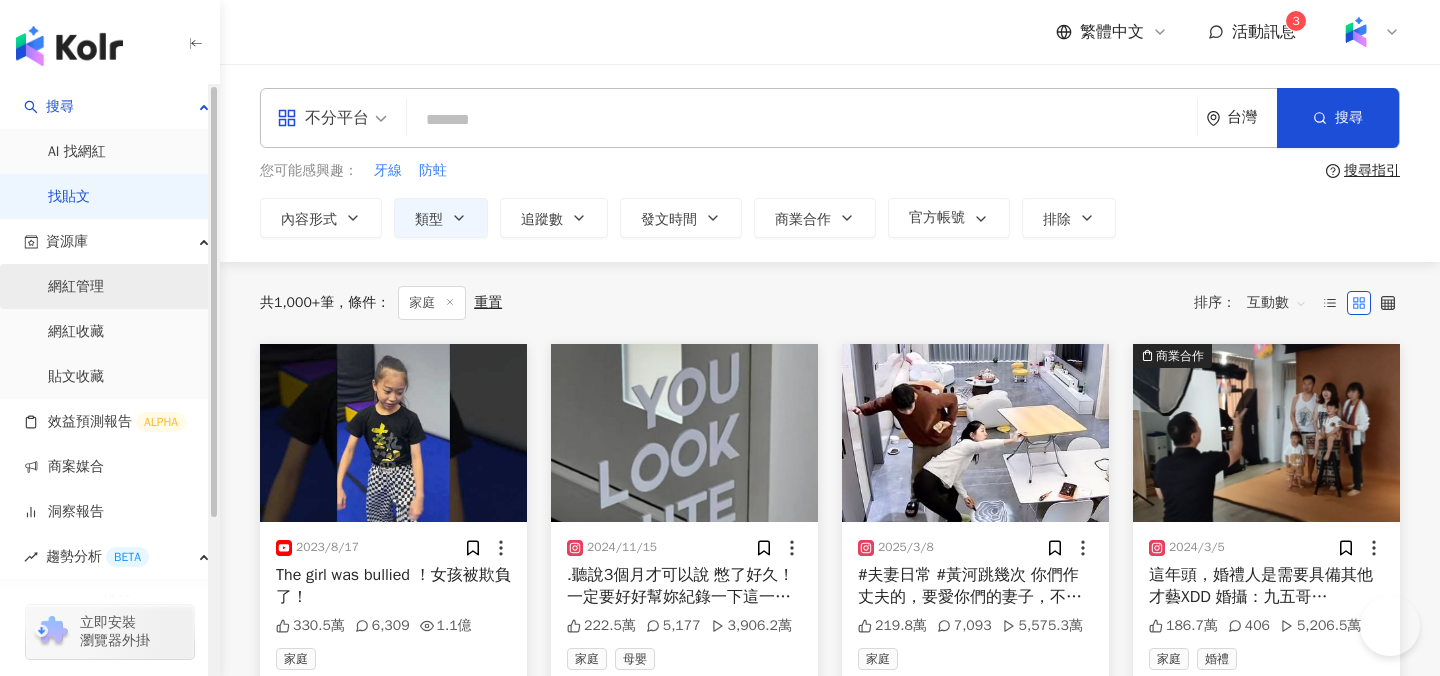 scroll, scrollTop: 0, scrollLeft: 0, axis: both 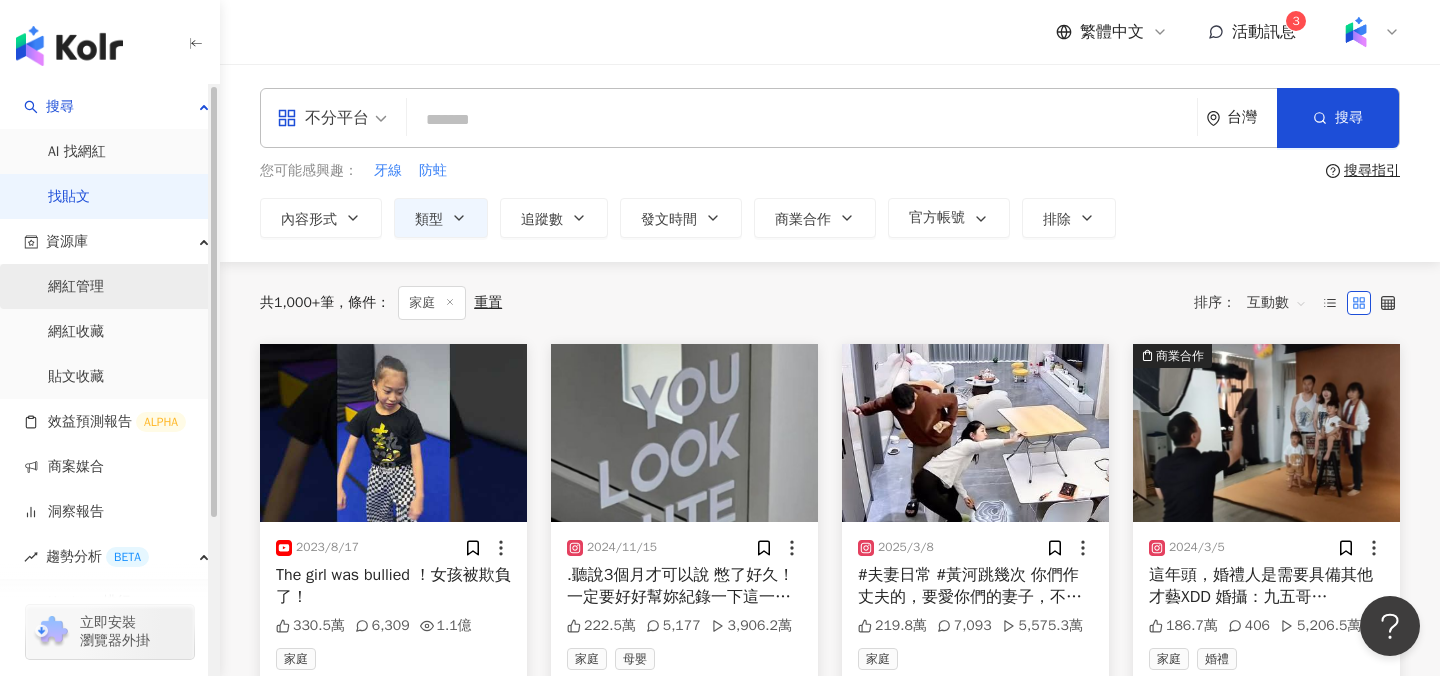 click on "網紅管理" at bounding box center [76, 287] 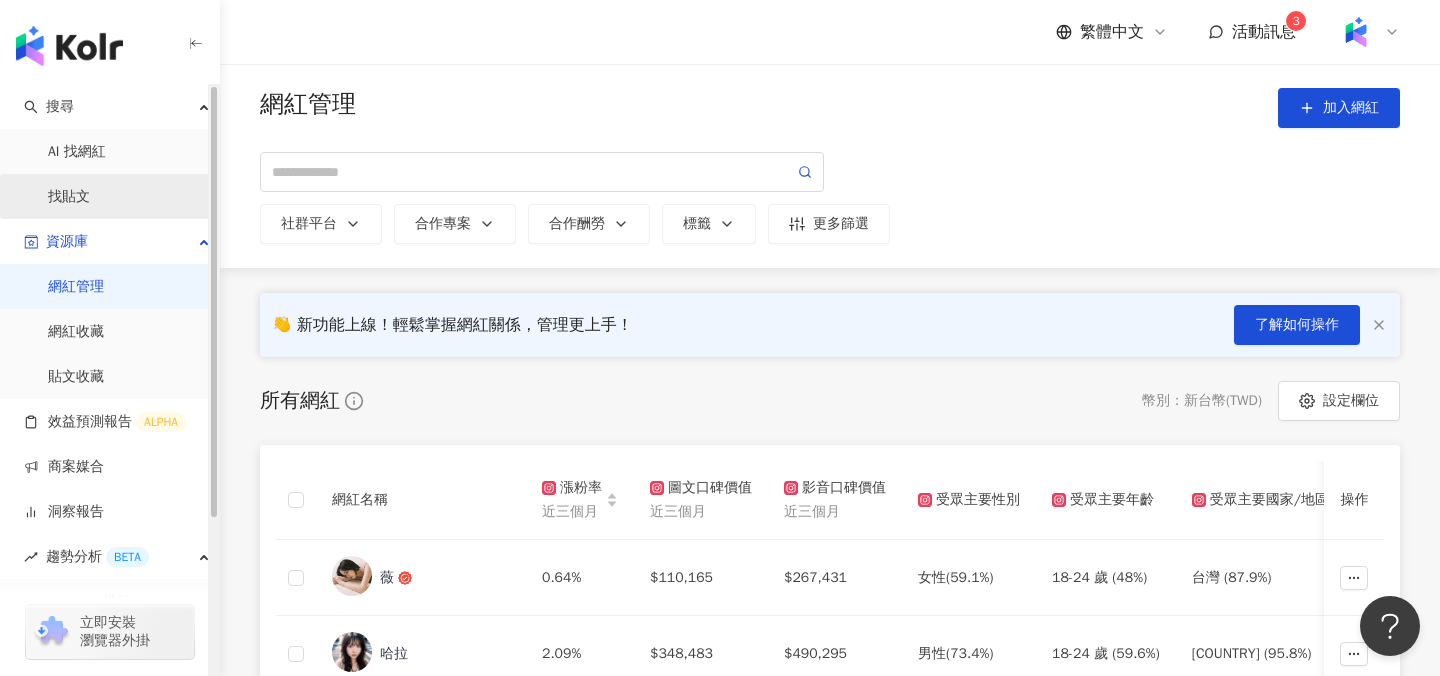 click on "找貼文" at bounding box center [69, 197] 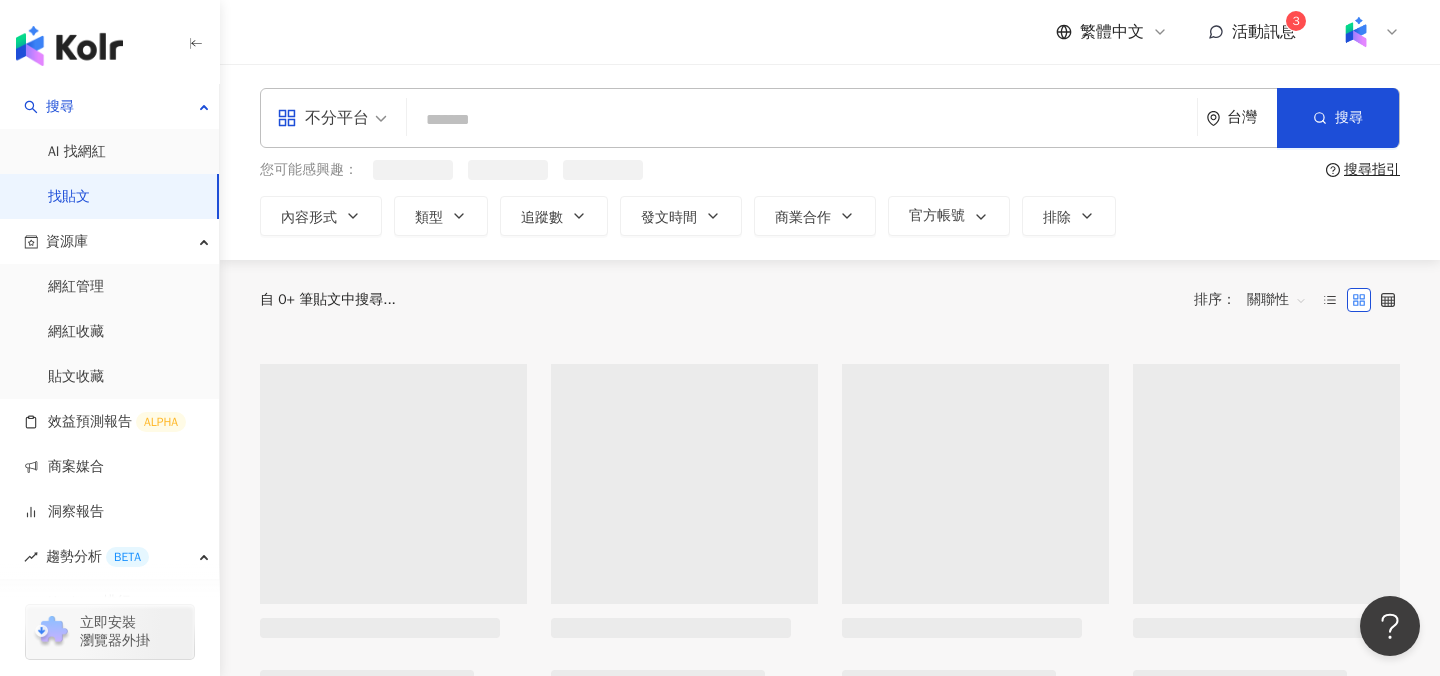 click at bounding box center (802, 119) 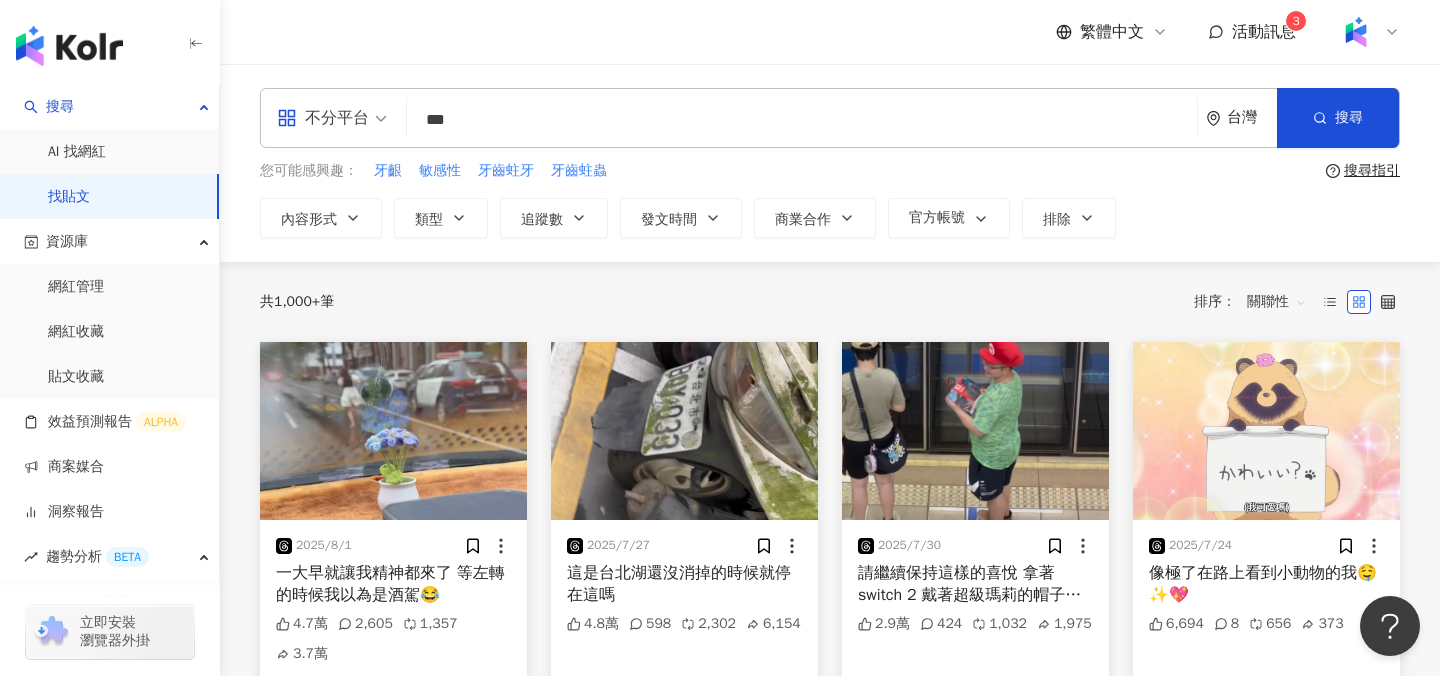 type on "***" 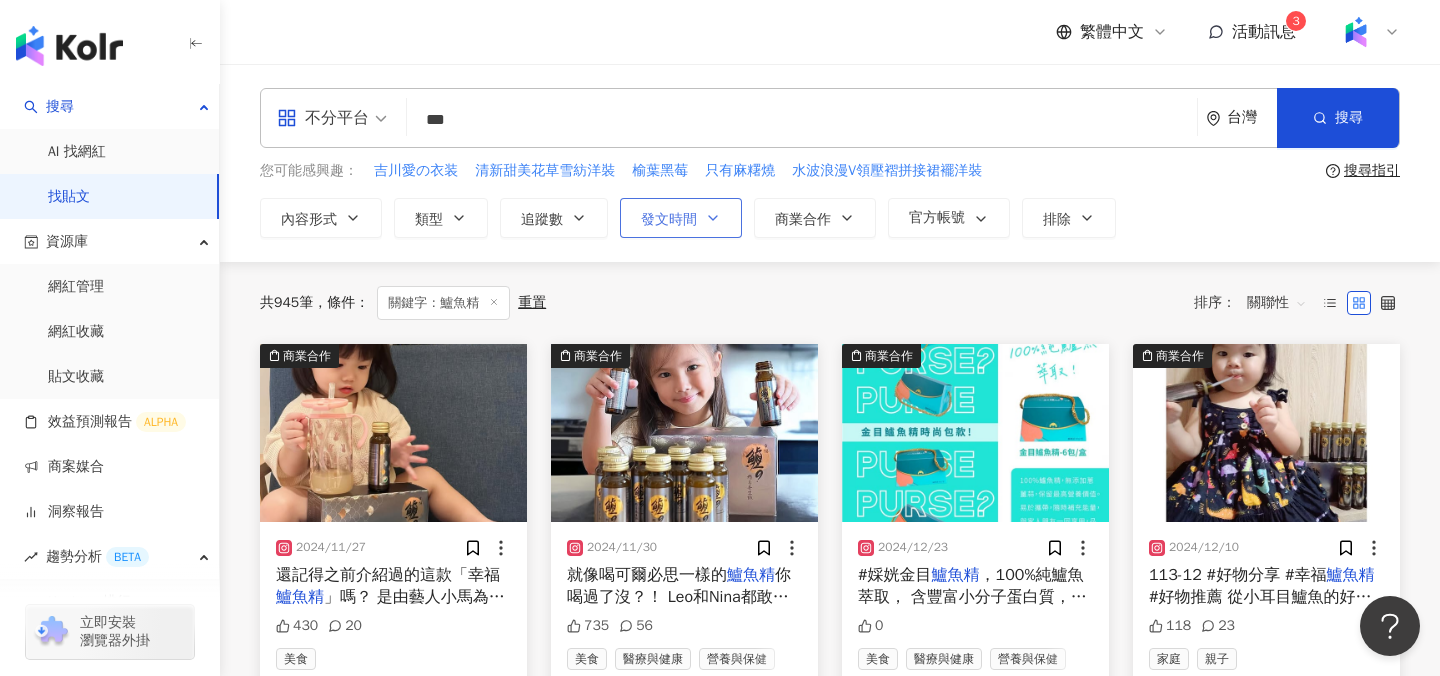 click on "發文時間" at bounding box center (669, 220) 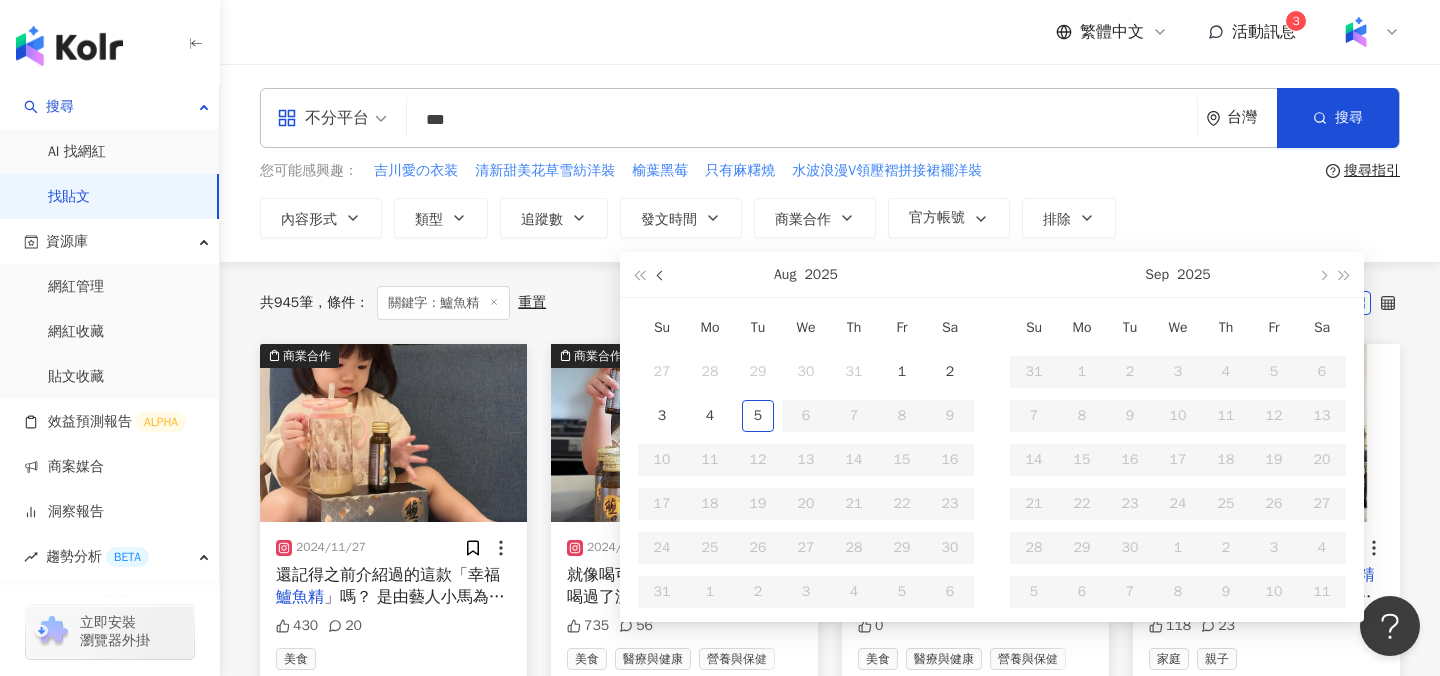 click at bounding box center (662, 276) 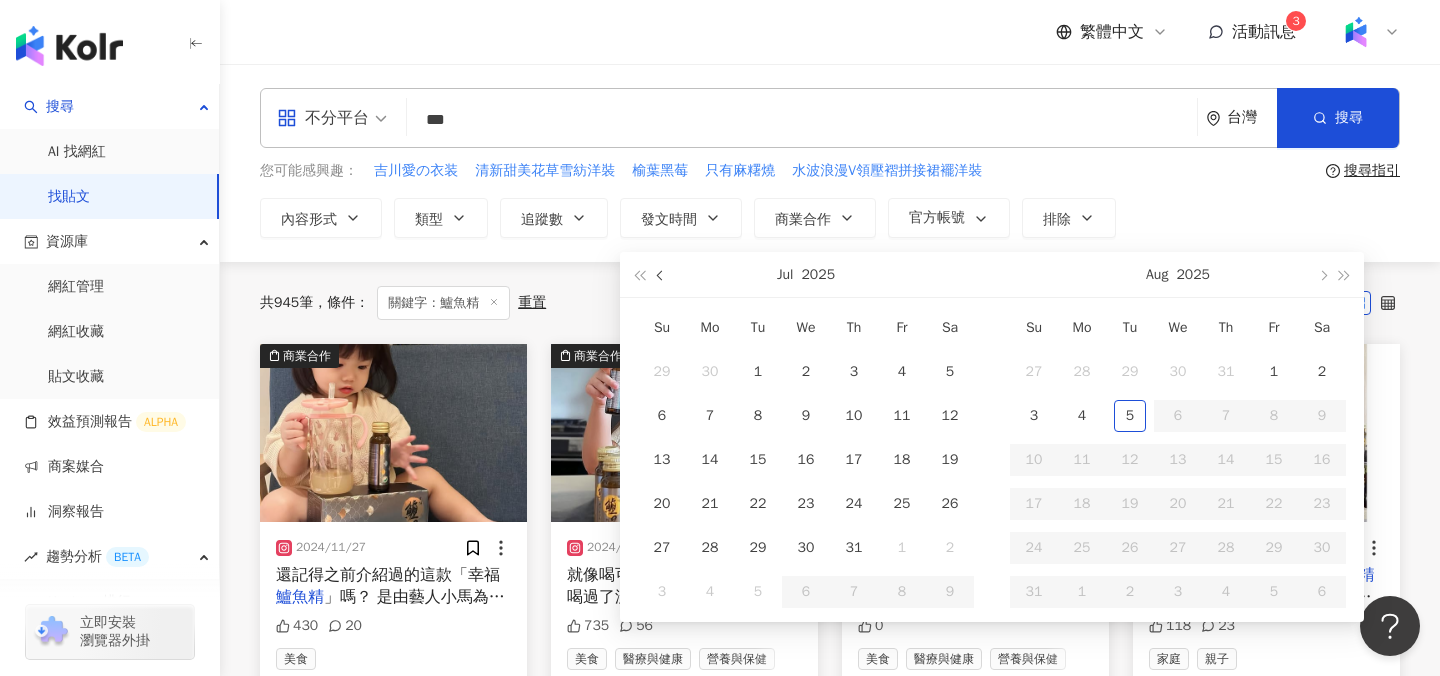 click at bounding box center (662, 276) 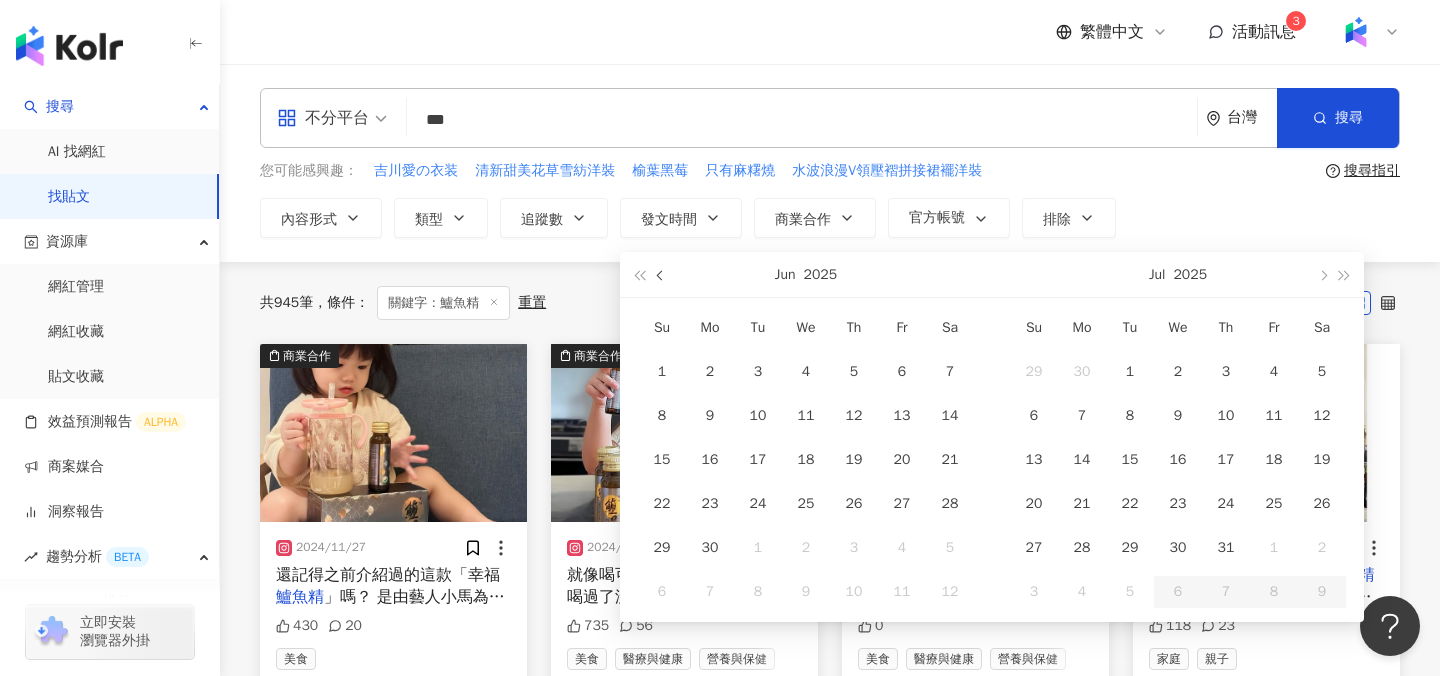 click at bounding box center [662, 276] 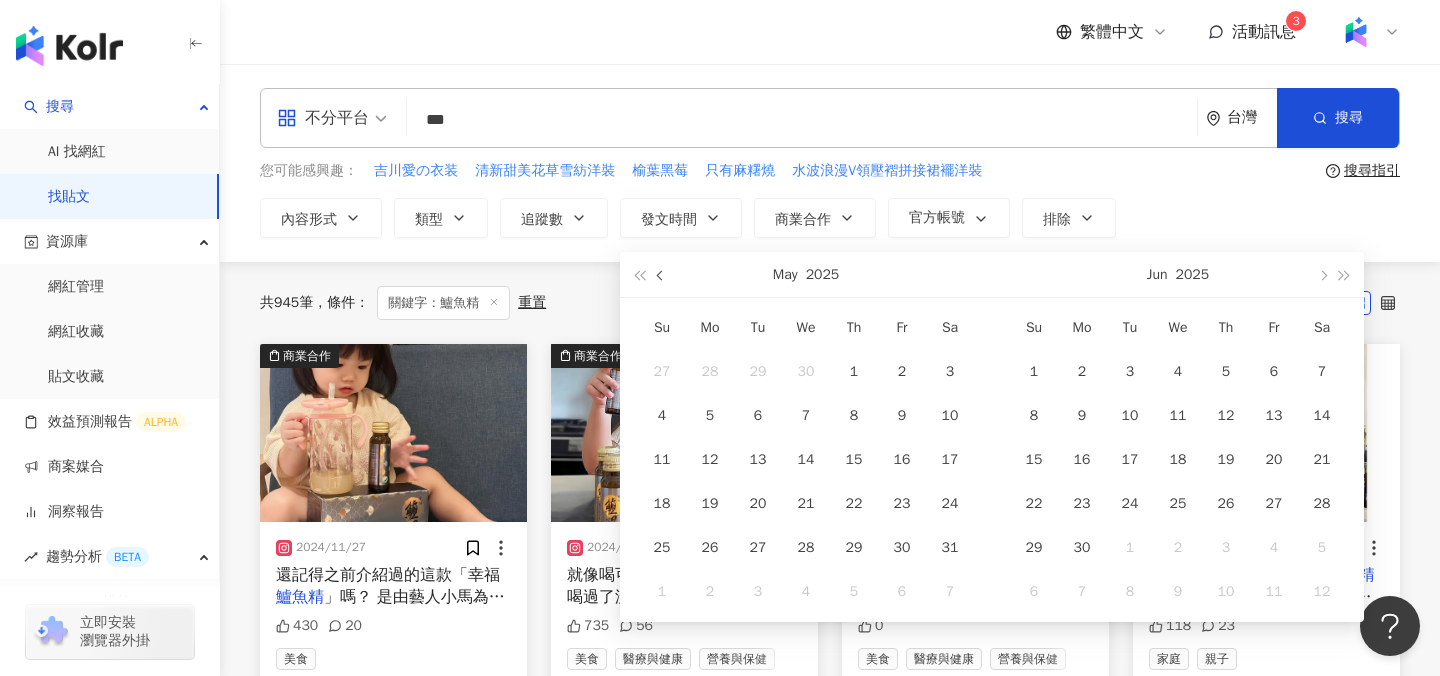 click at bounding box center [662, 276] 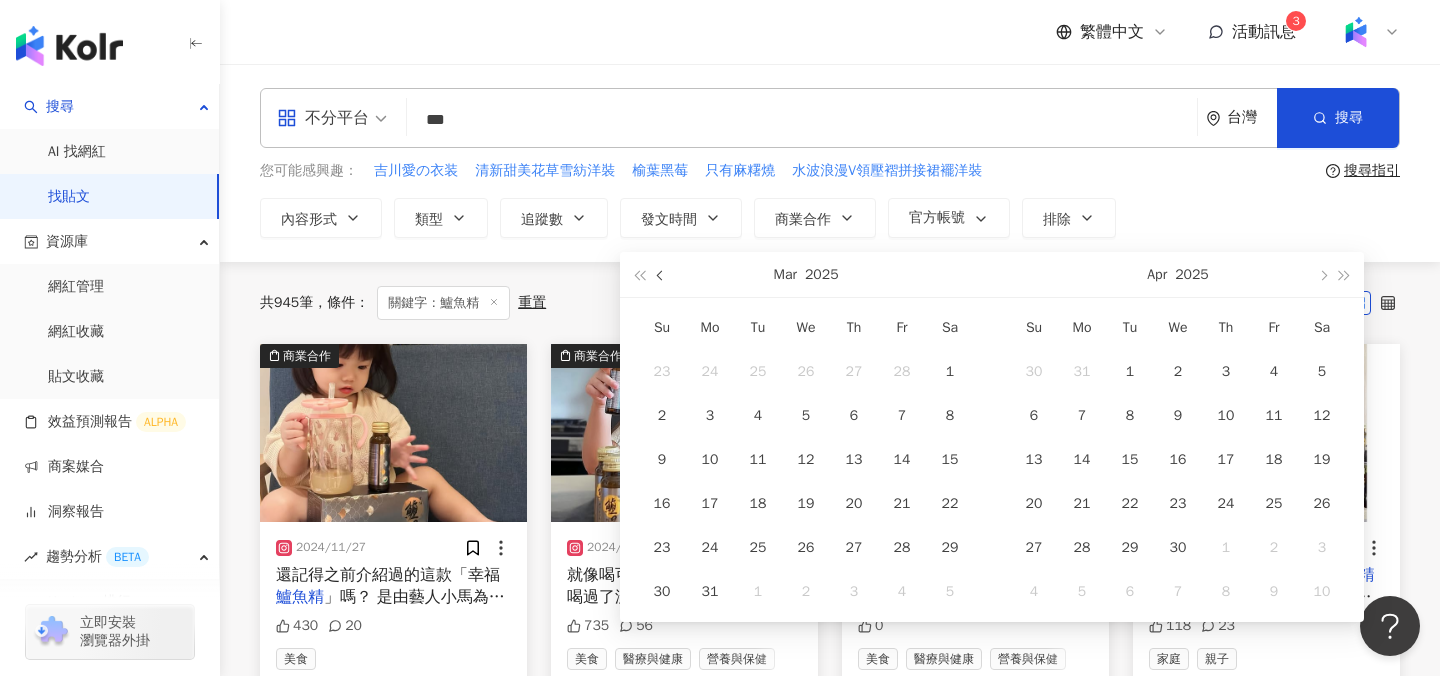 click at bounding box center [662, 276] 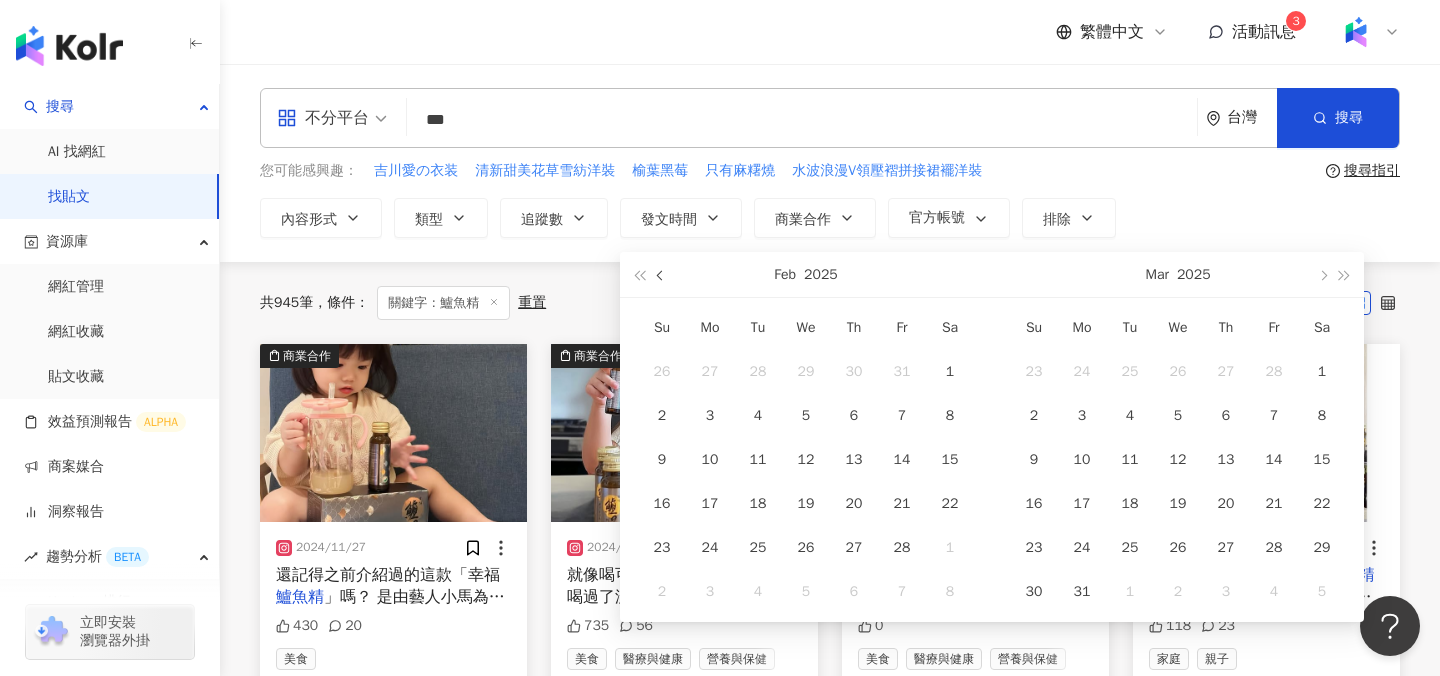 click at bounding box center [662, 276] 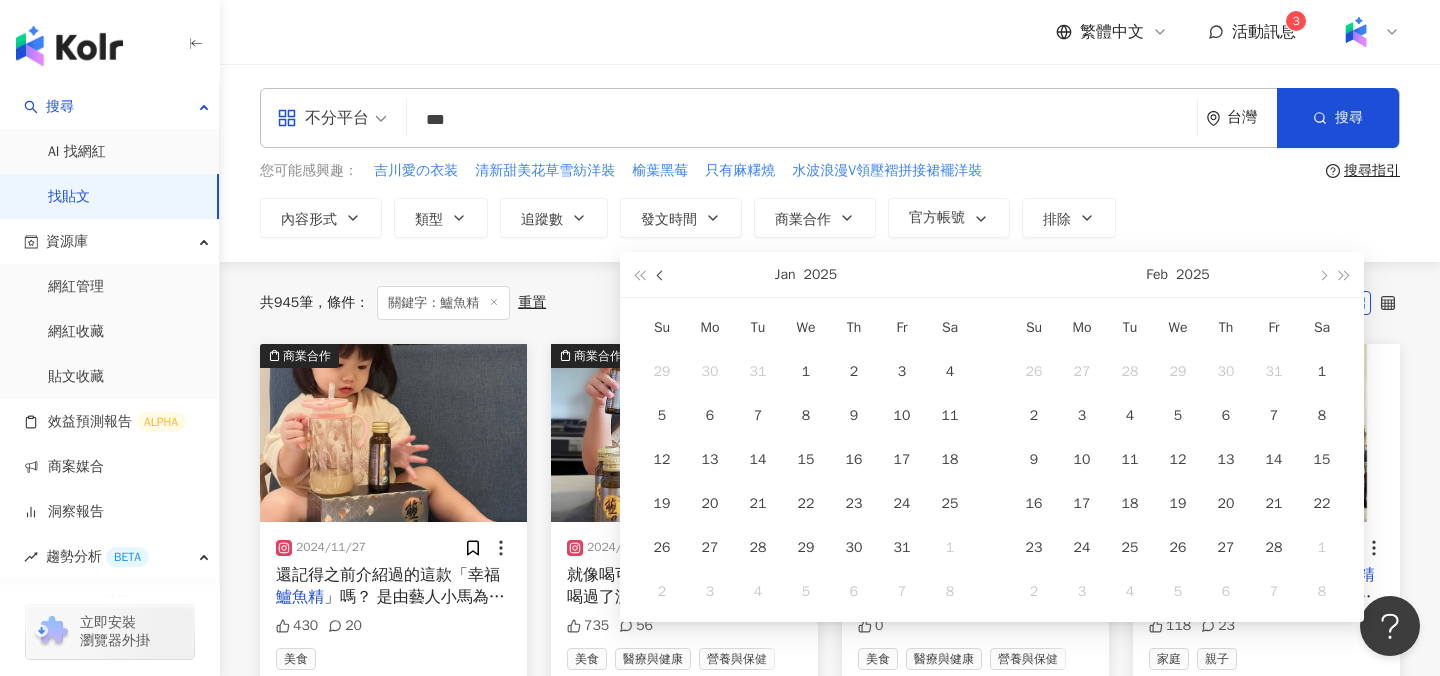 click at bounding box center [662, 276] 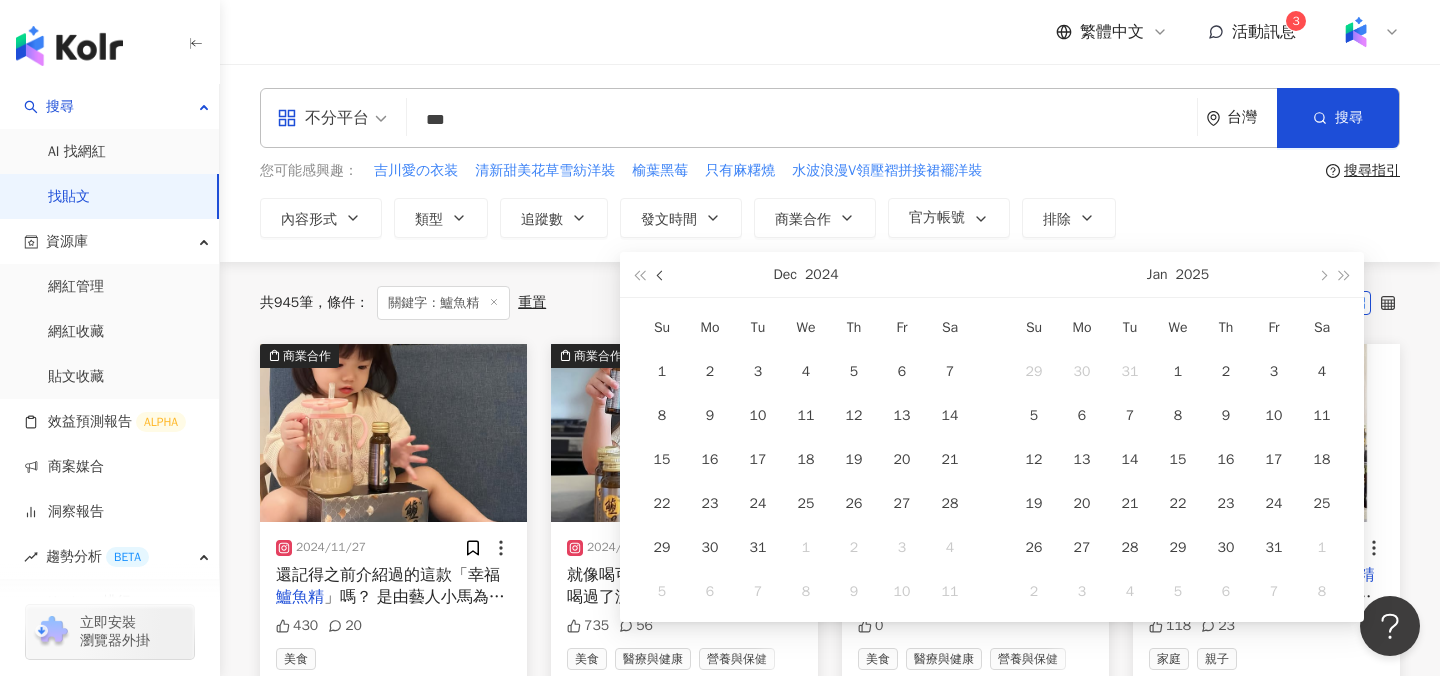 click at bounding box center [662, 276] 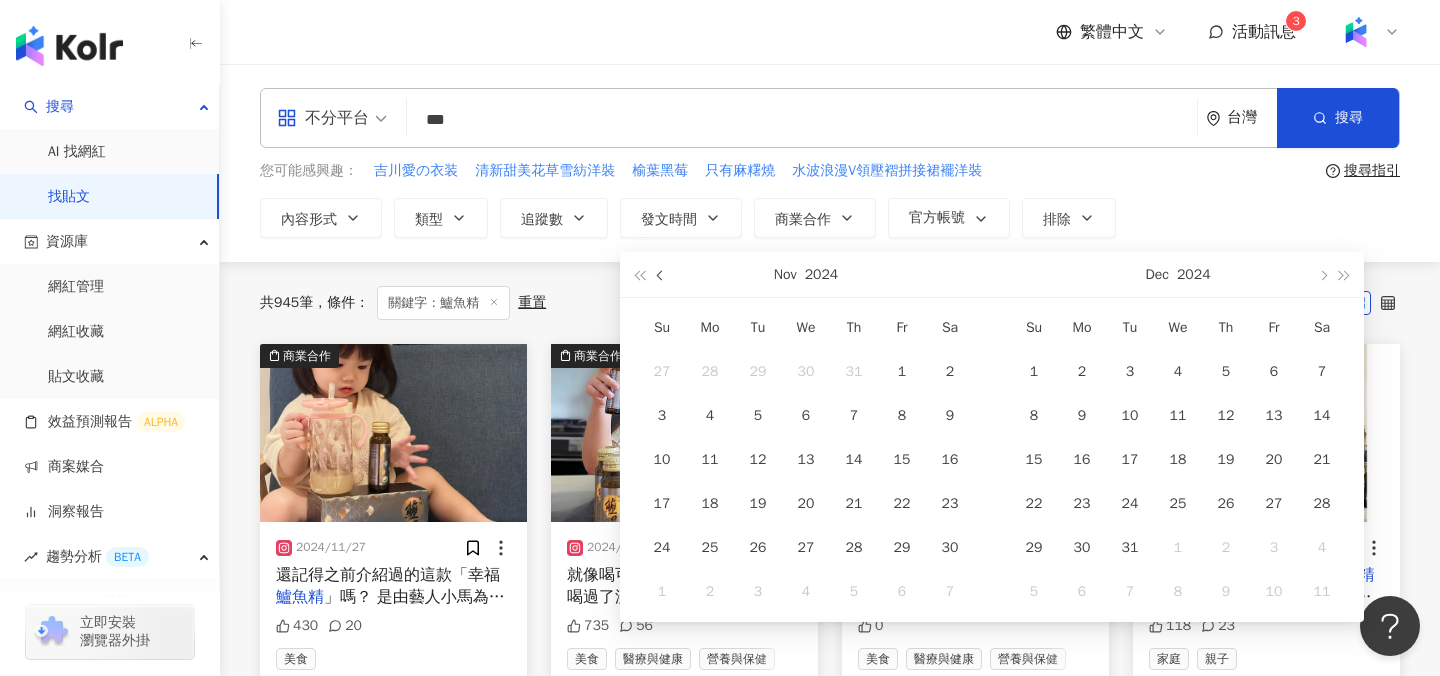 click at bounding box center [662, 276] 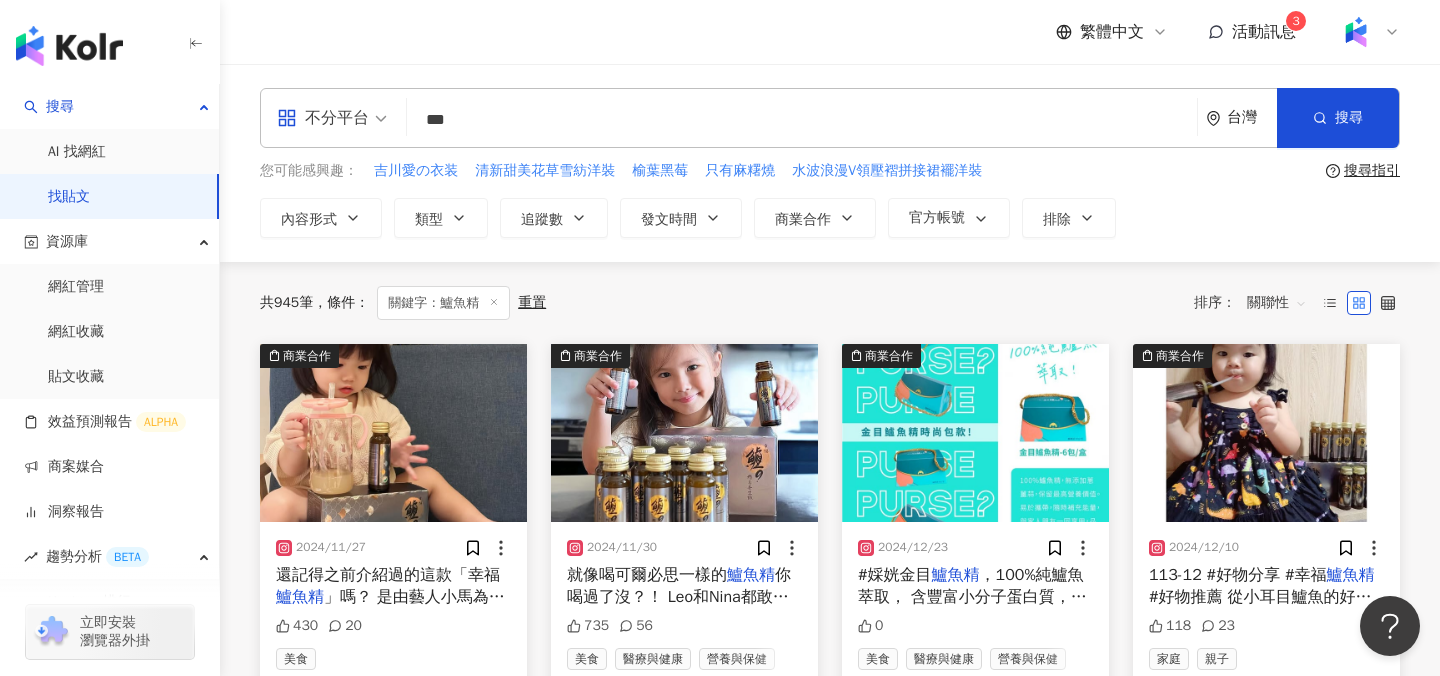 click on "不分平台 *** [COUNTRY] 搜尋 您可能感興趣： 吉川愛の衣装  清新甜美花草雪紡洋裝  榆葉黑莓  只有麻糬燒  水波浪漫V領壓褶拼接裙襬洋裝  搜尋指引 內容形式 類型 追蹤數 發文時間 Oct 2024 Su Mo Tu We Th Fr Sa 29 30 1 2 3 4 5 6 7 8 9 10 11 12 13 14 15 16 17 18 19 20 21 22 23 24 25 26 27 28 29 30 31 1 2 3 4 5 6 7 8 9 Nov 2024 Su Mo Tu We Th Fr Sa 27 28 29 30 31 1 2 3 4 5 6 7 8 9 10 11 12 13 14 15 16 17 18 19 20 21 22 23 24 25 26 27 28 29 30 1 2 3 4 5 6 7 商業合作 官方帳號  排除" at bounding box center [830, 163] 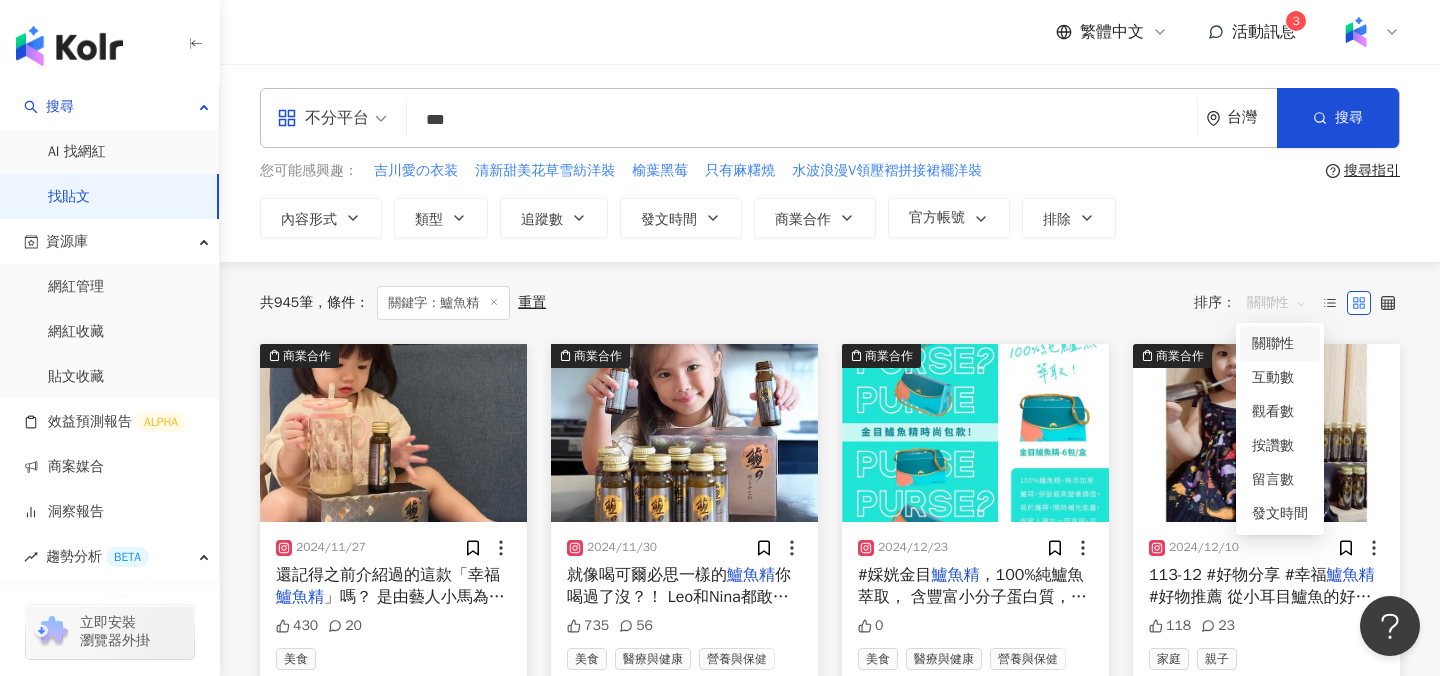 click on "關聯性" at bounding box center [1277, 303] 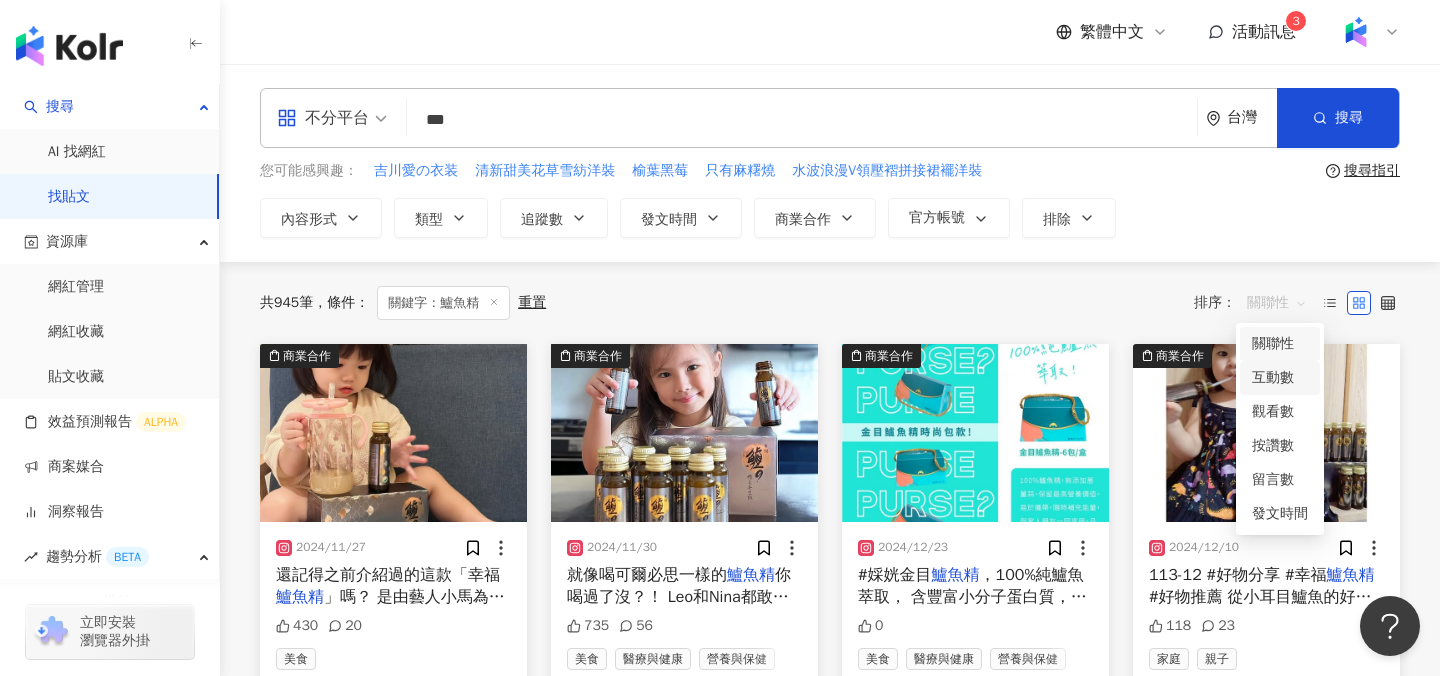 click on "互動數" at bounding box center [1280, 378] 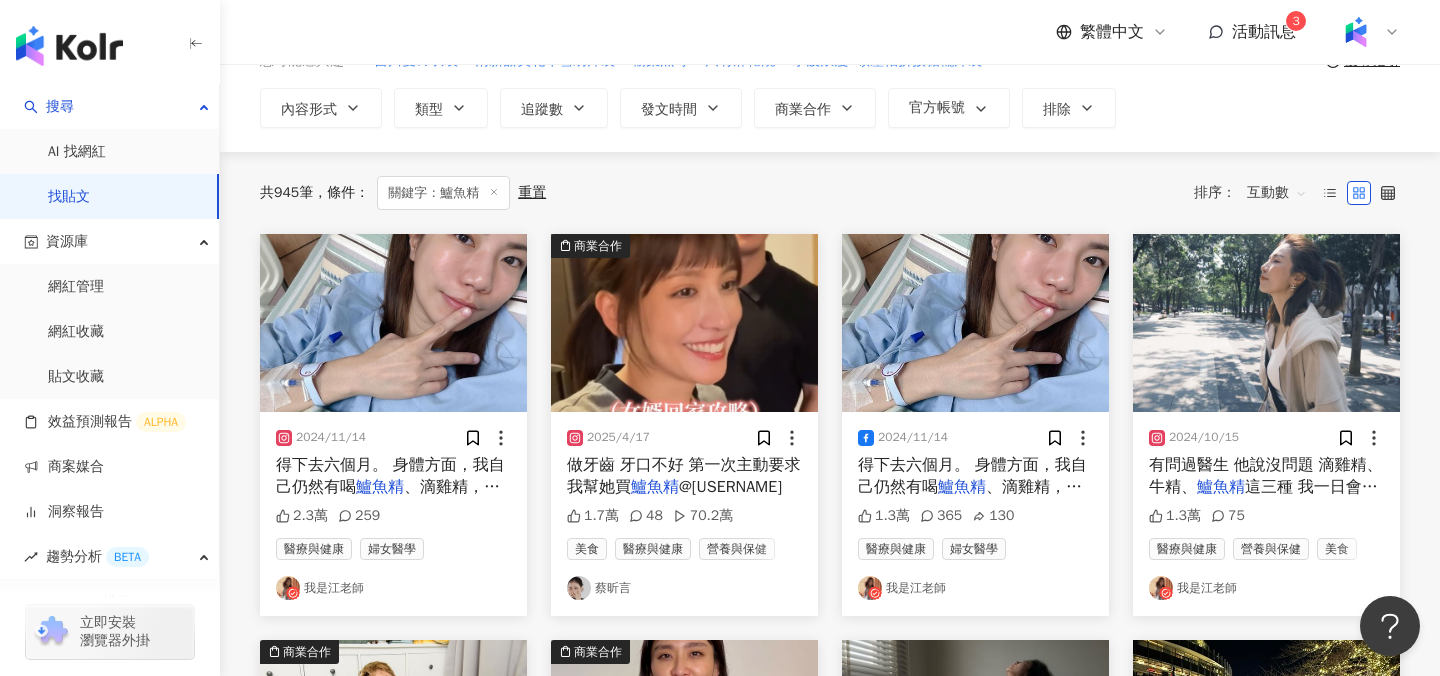 scroll, scrollTop: 112, scrollLeft: 0, axis: vertical 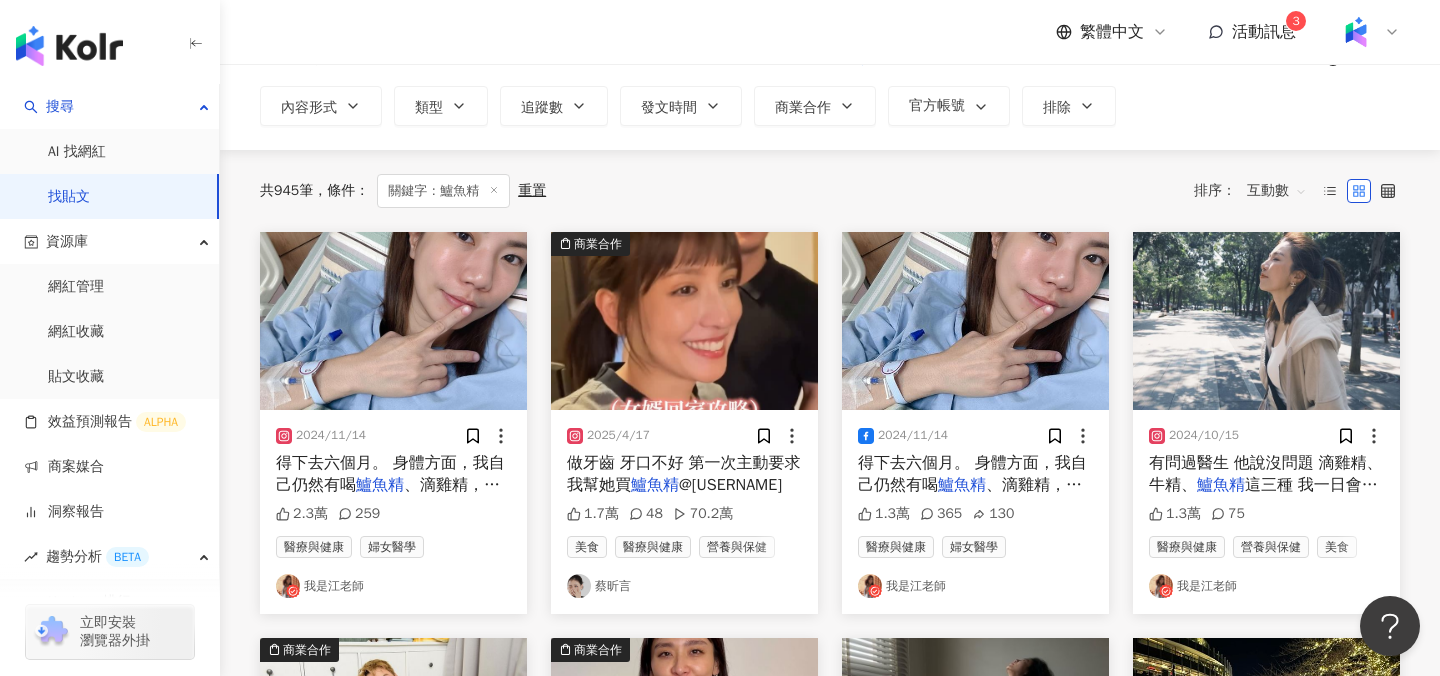click at bounding box center (684, 321) 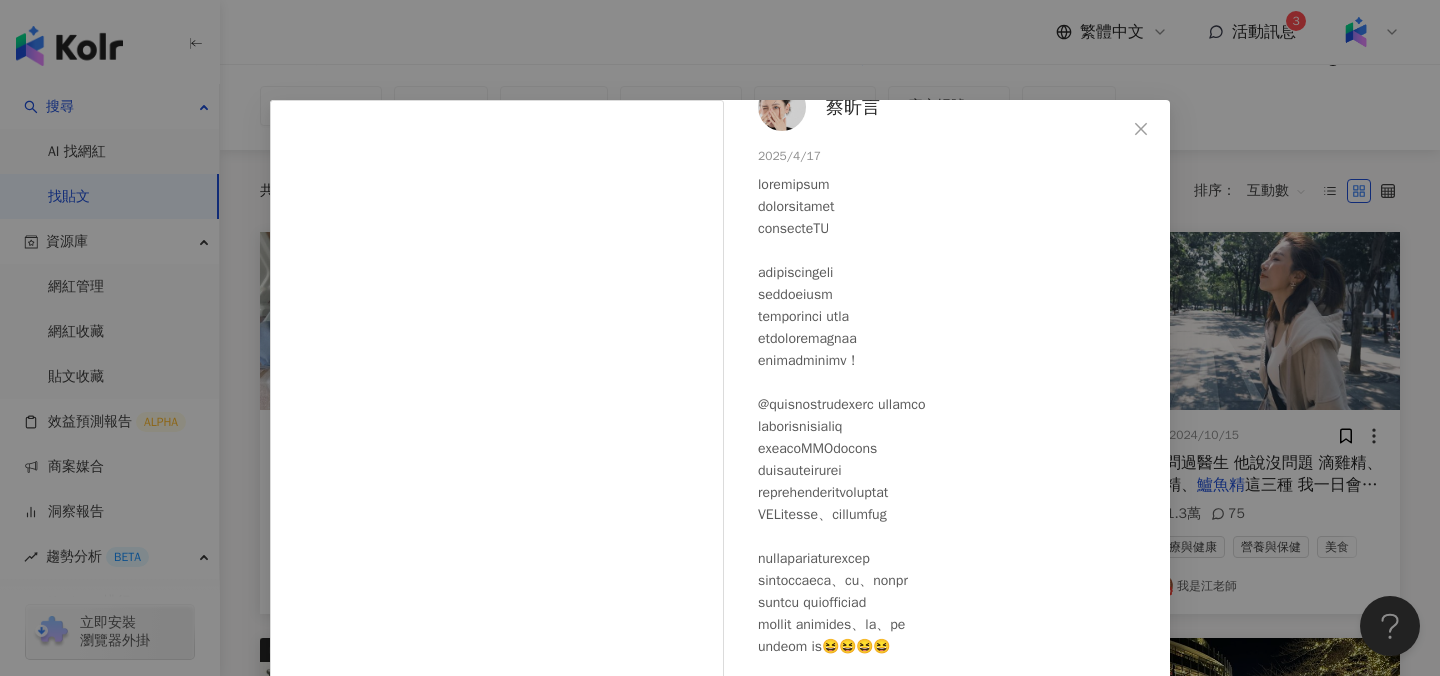 scroll, scrollTop: 169, scrollLeft: 0, axis: vertical 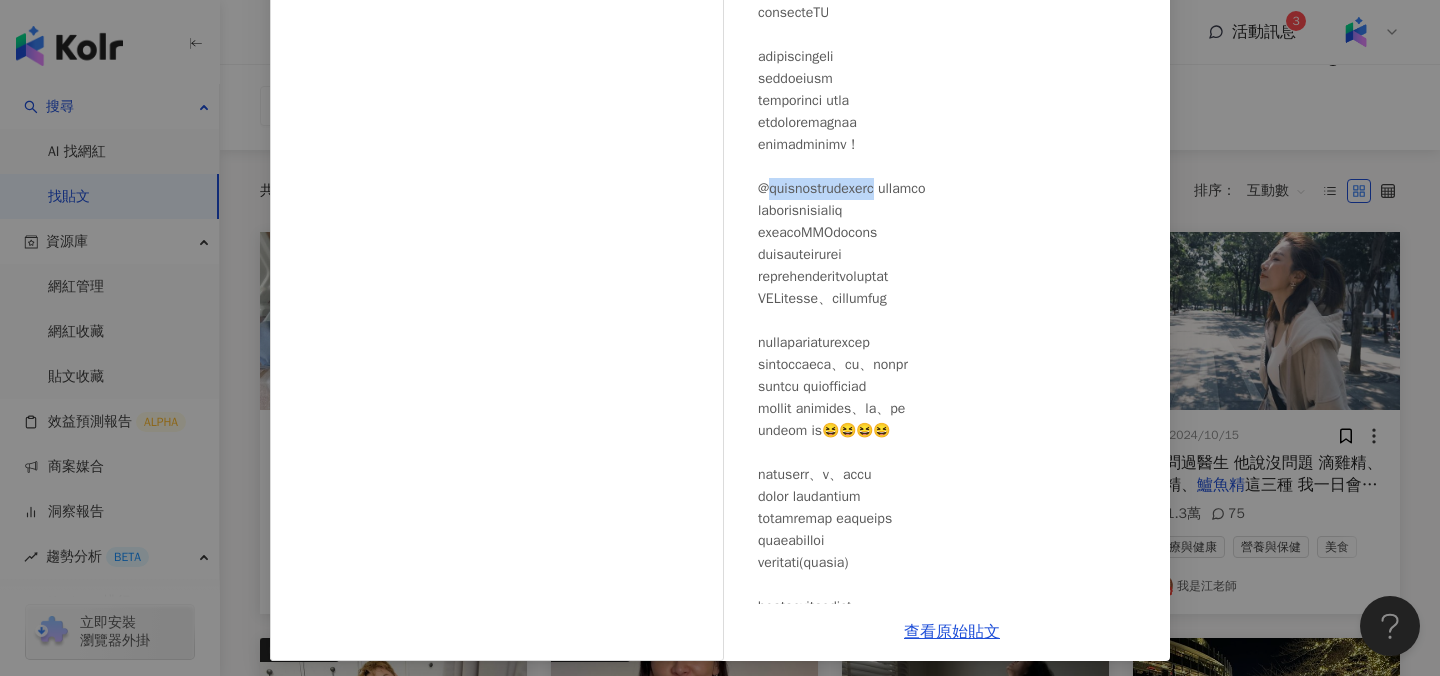 drag, startPoint x: 886, startPoint y: 192, endPoint x: 769, endPoint y: 189, distance: 117.03845 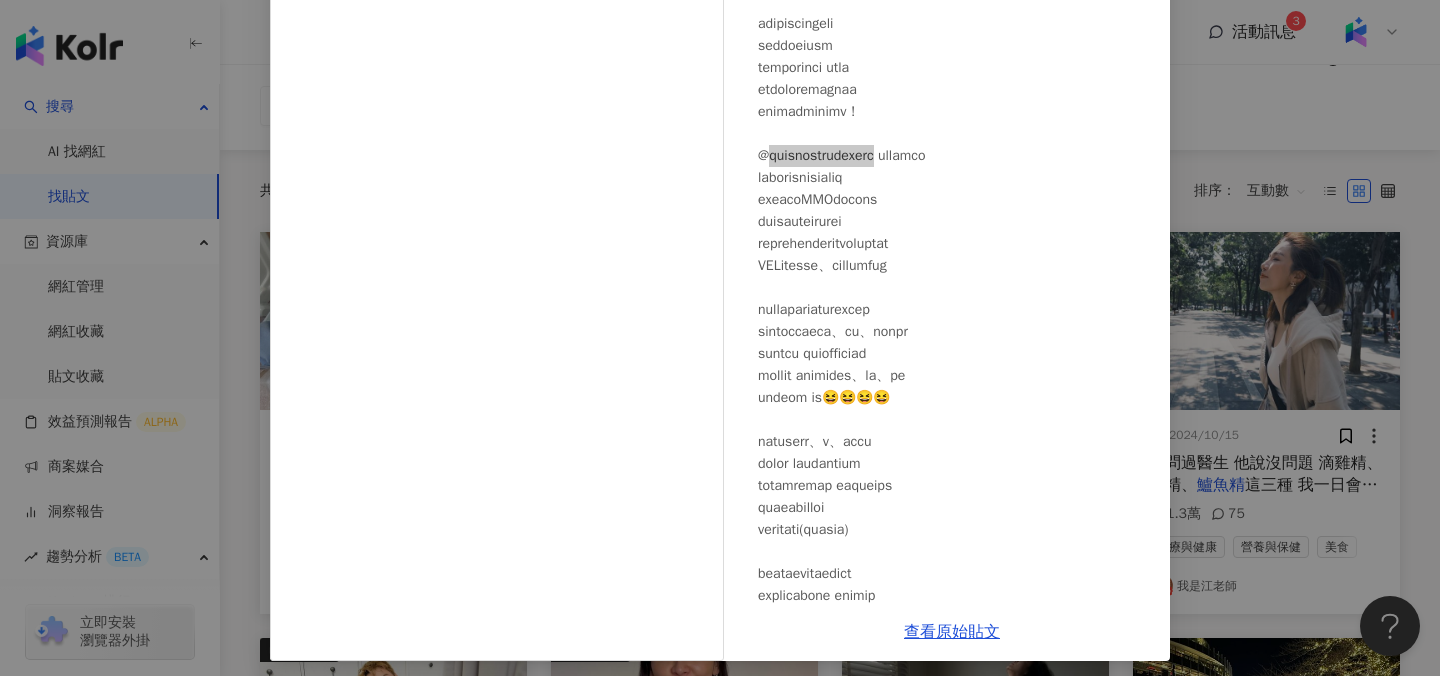 scroll, scrollTop: 169, scrollLeft: 0, axis: vertical 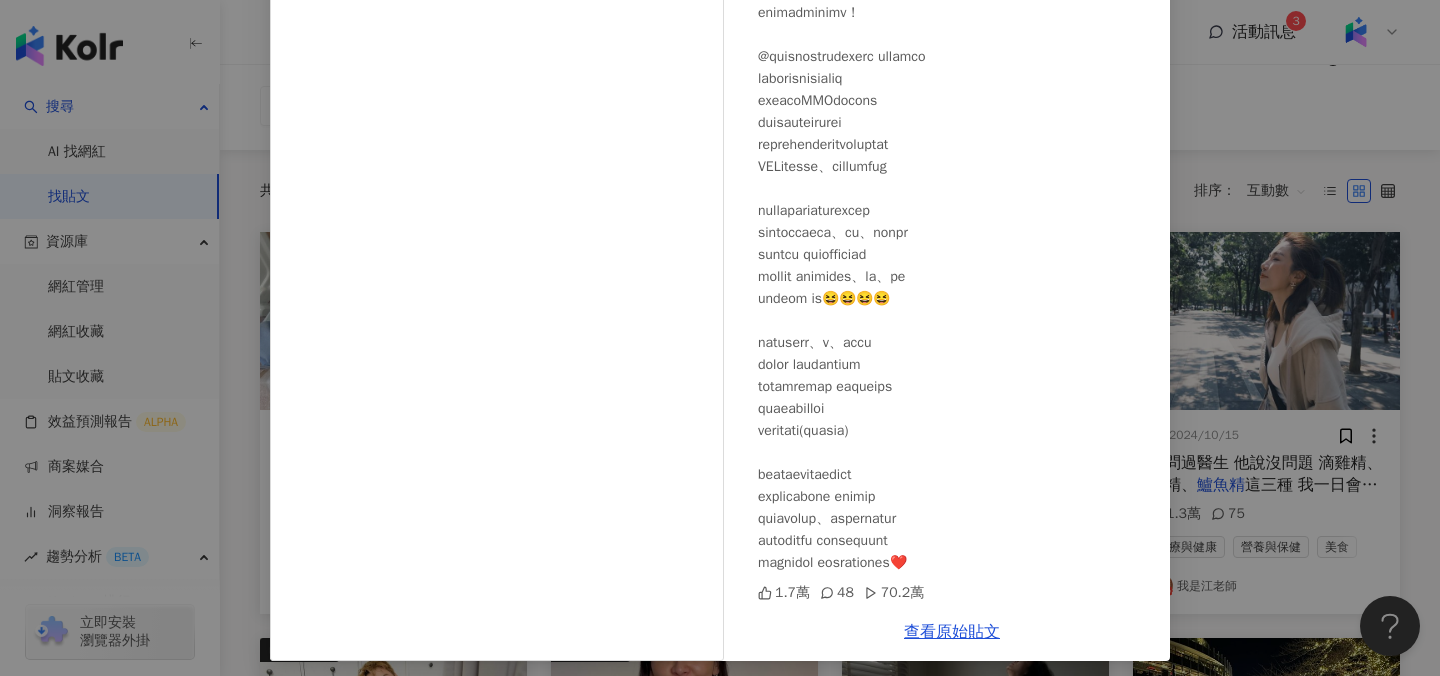 click on "蔡昕言 2025/4/17 1.7萬 48 70.2萬 查看原始貼文" at bounding box center (720, 338) 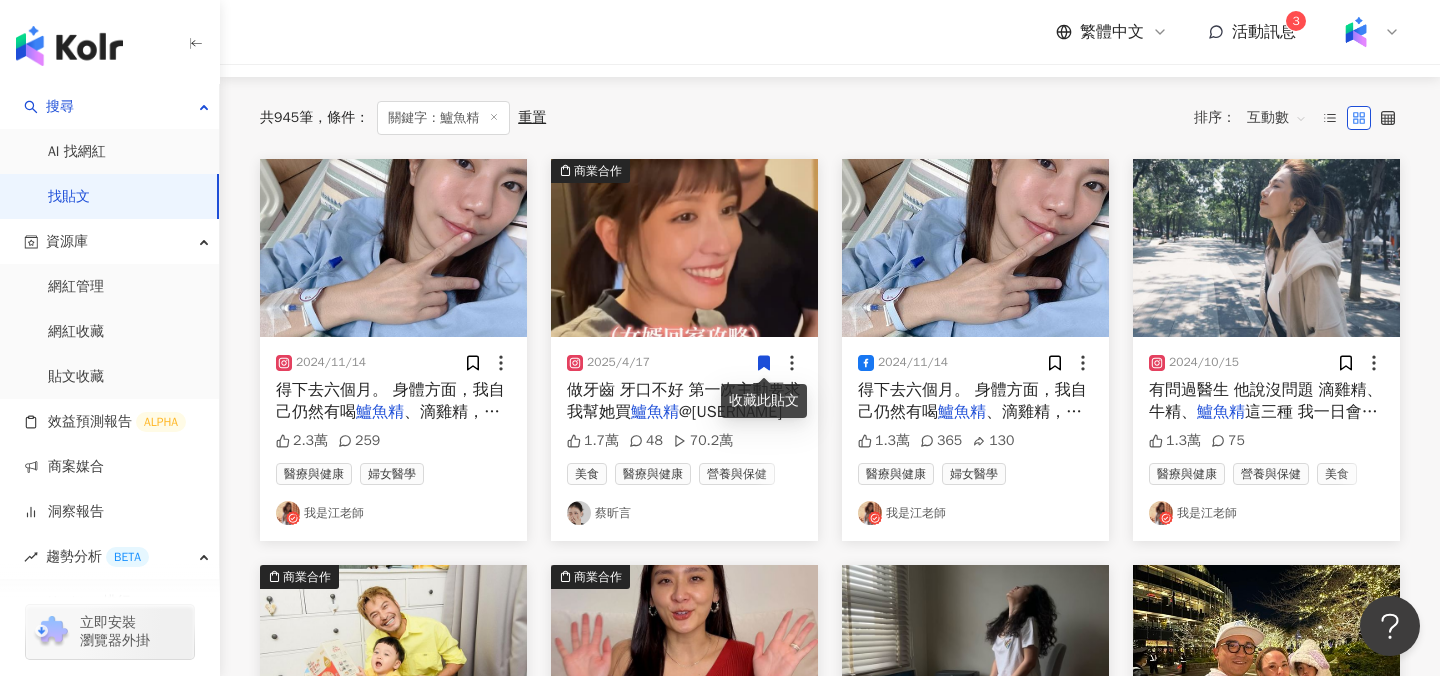 scroll, scrollTop: 186, scrollLeft: 0, axis: vertical 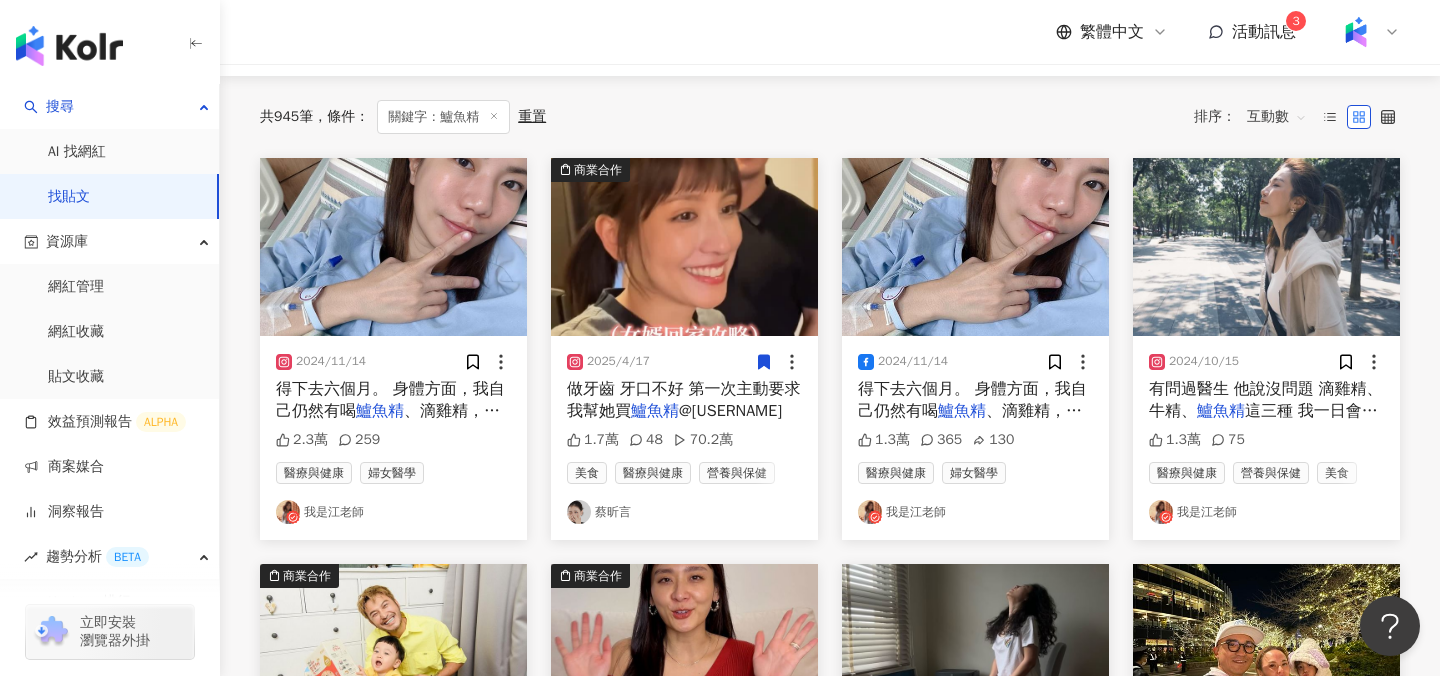 click 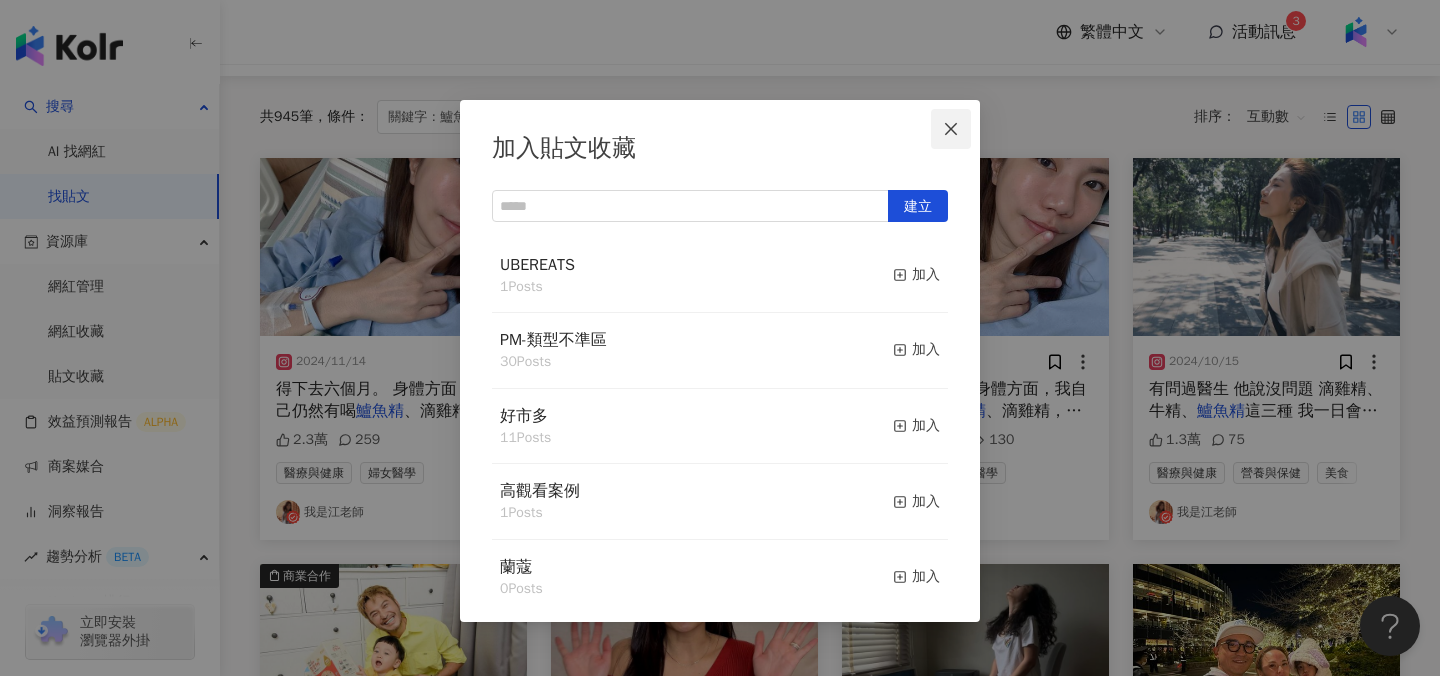click 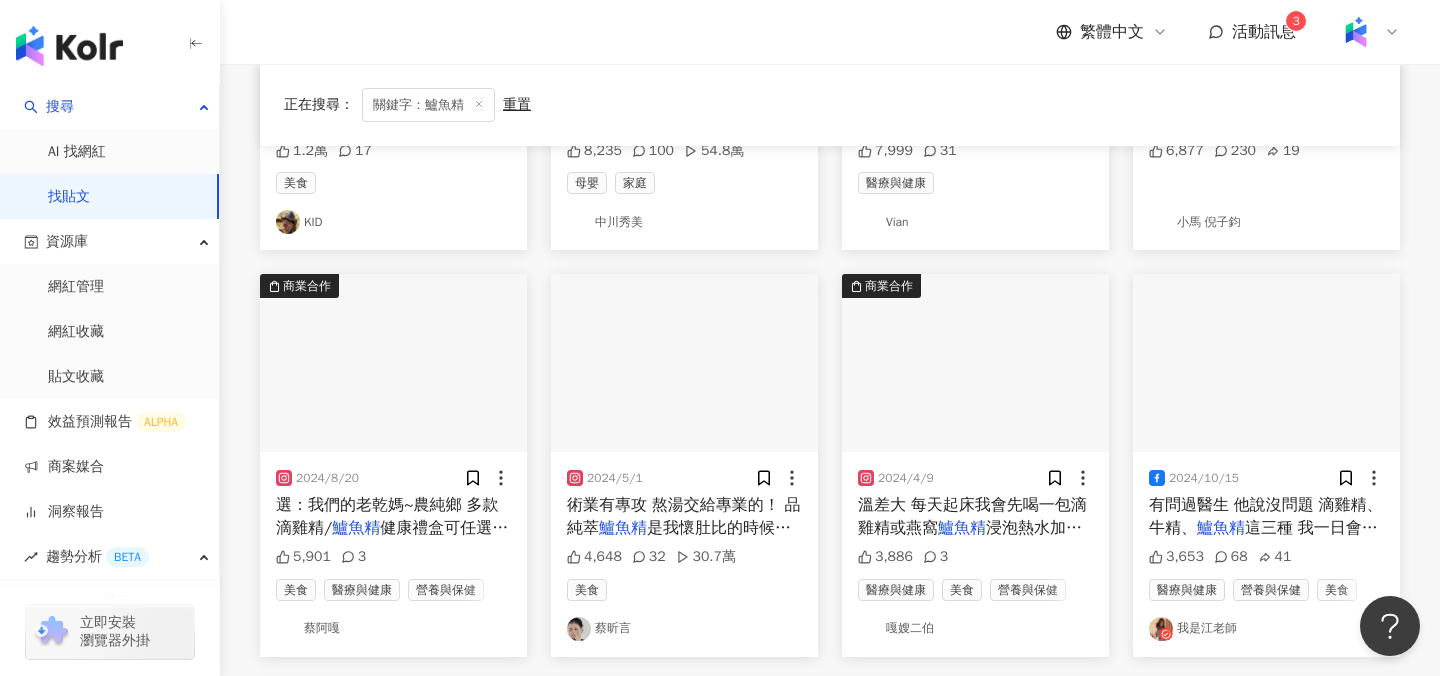 scroll, scrollTop: 880, scrollLeft: 0, axis: vertical 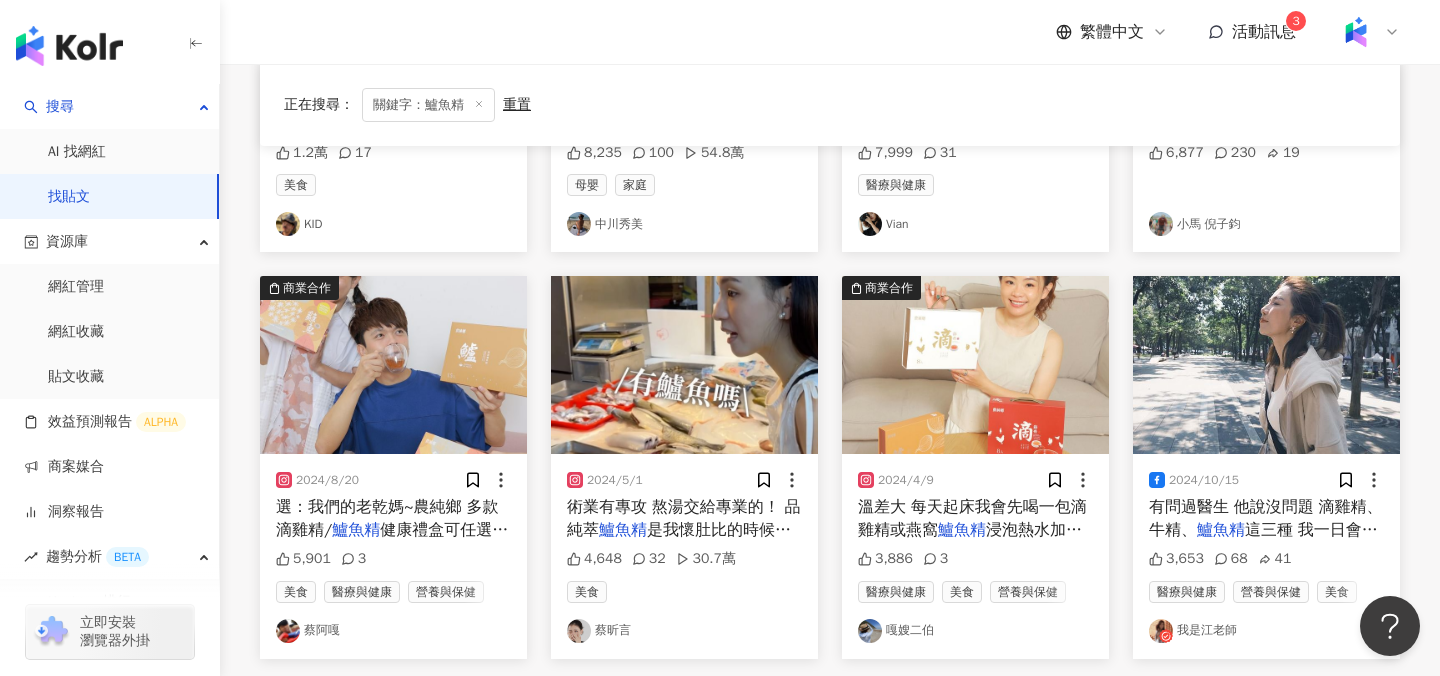 click on "蔡昕言" at bounding box center [684, 631] 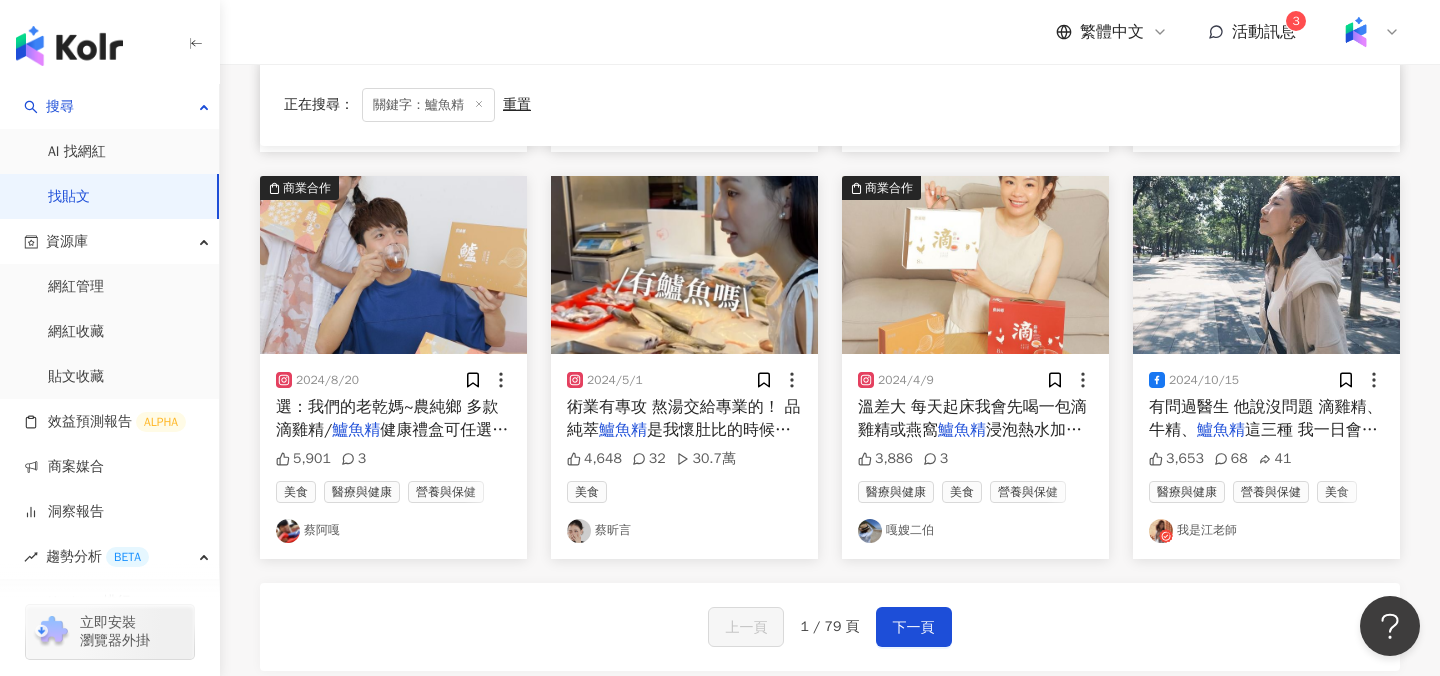 scroll, scrollTop: 978, scrollLeft: 0, axis: vertical 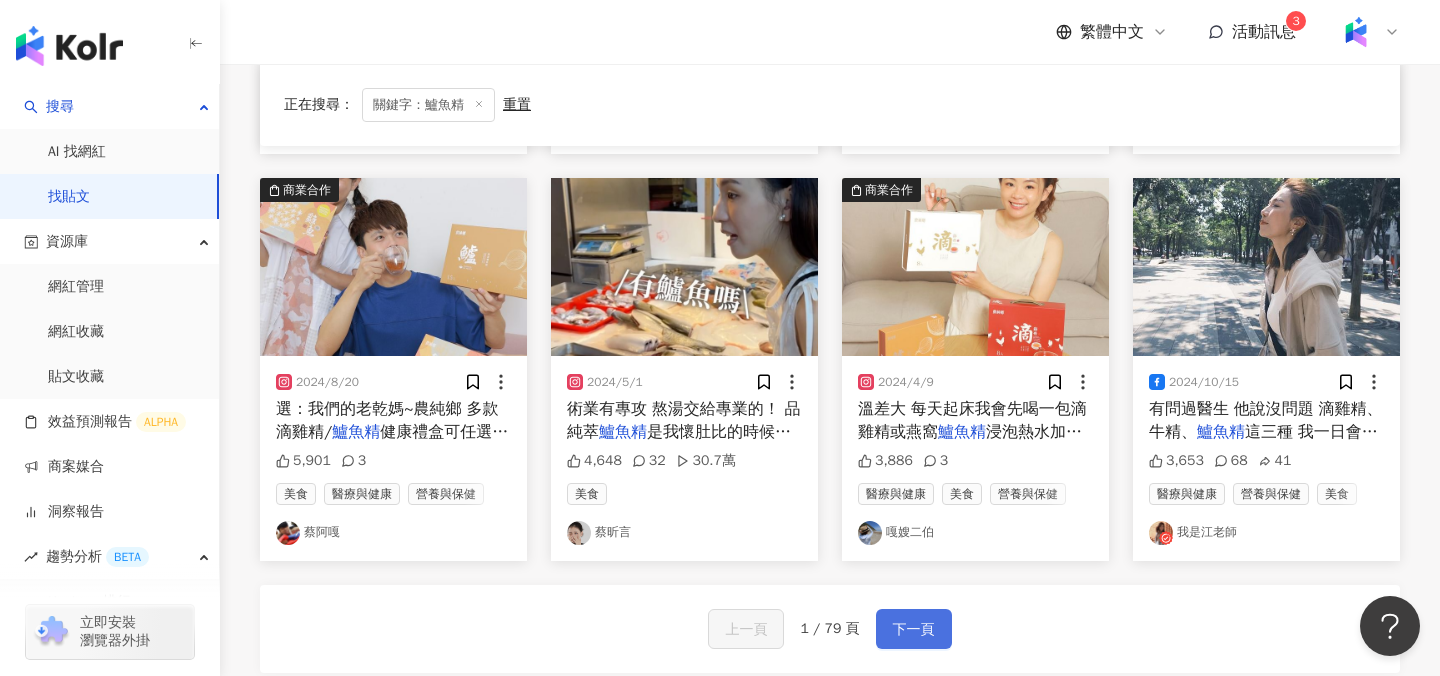 click on "下一頁" at bounding box center [914, 630] 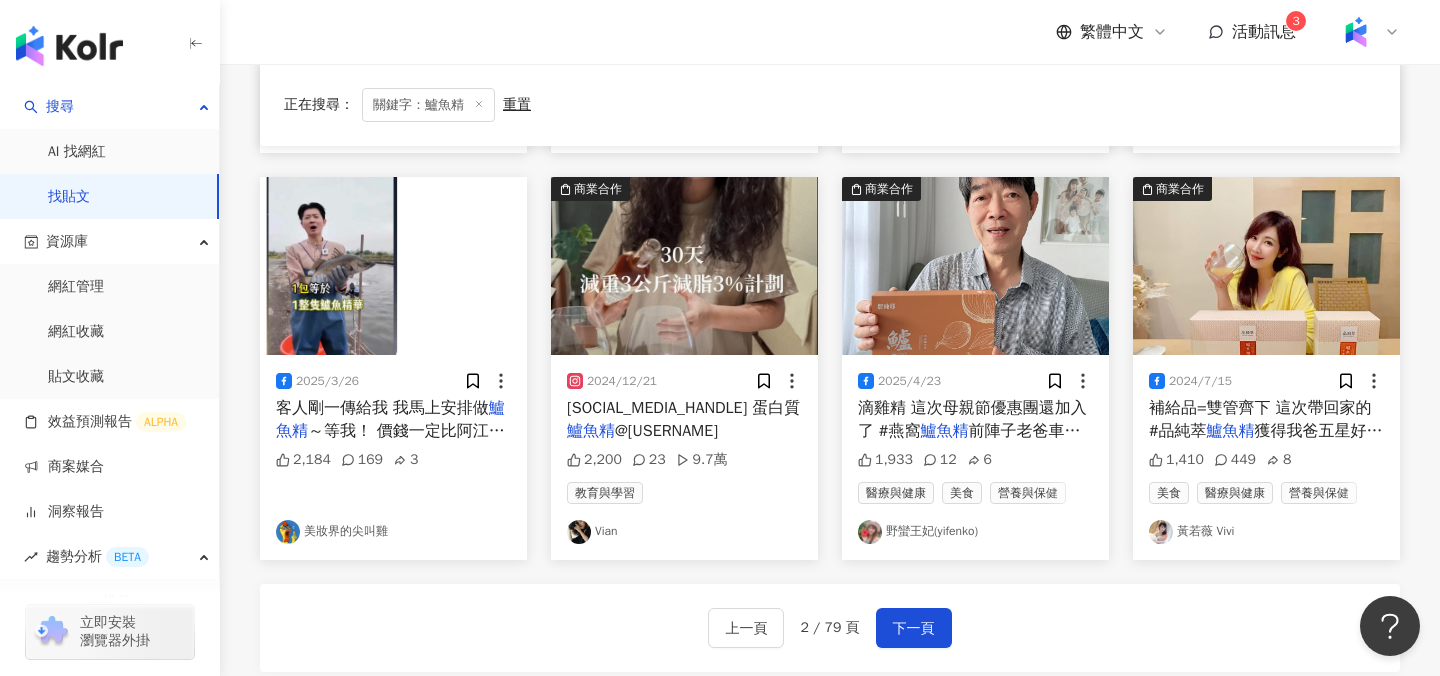 scroll, scrollTop: 976, scrollLeft: 0, axis: vertical 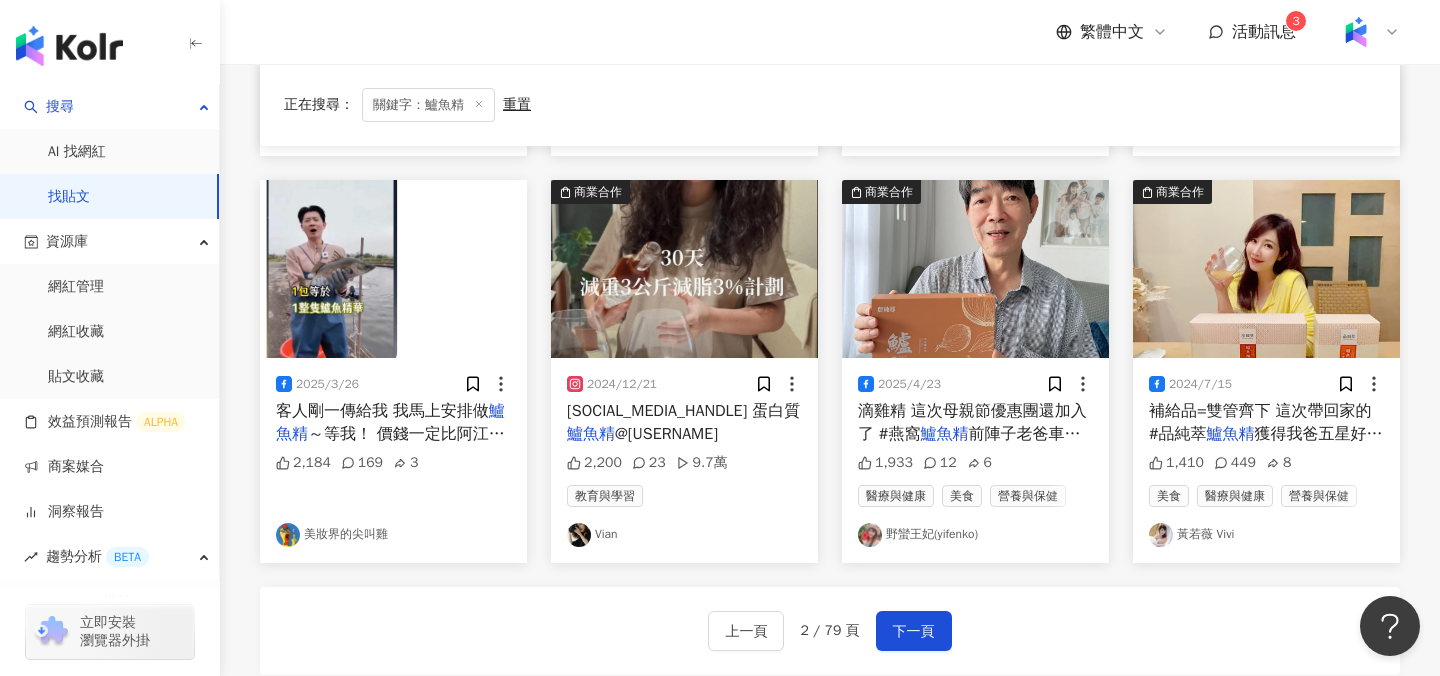 click at bounding box center (684, 269) 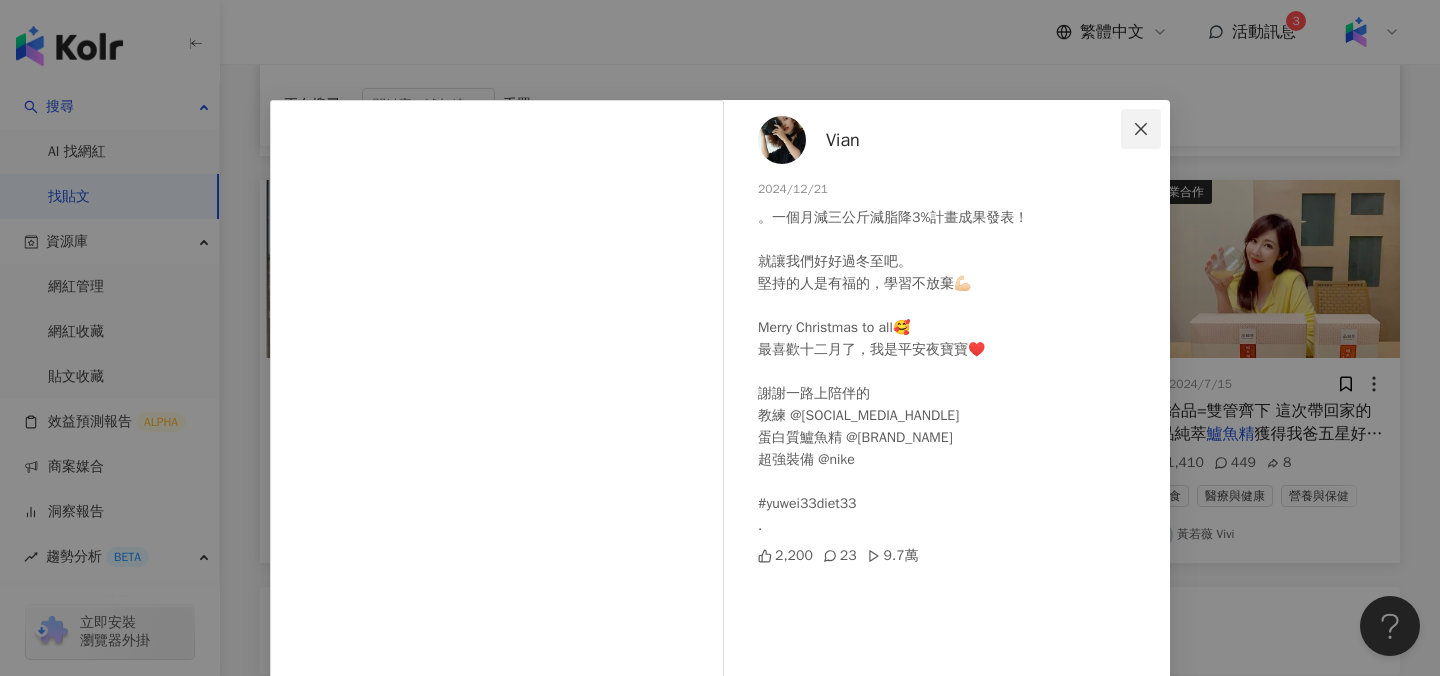 click at bounding box center [1141, 129] 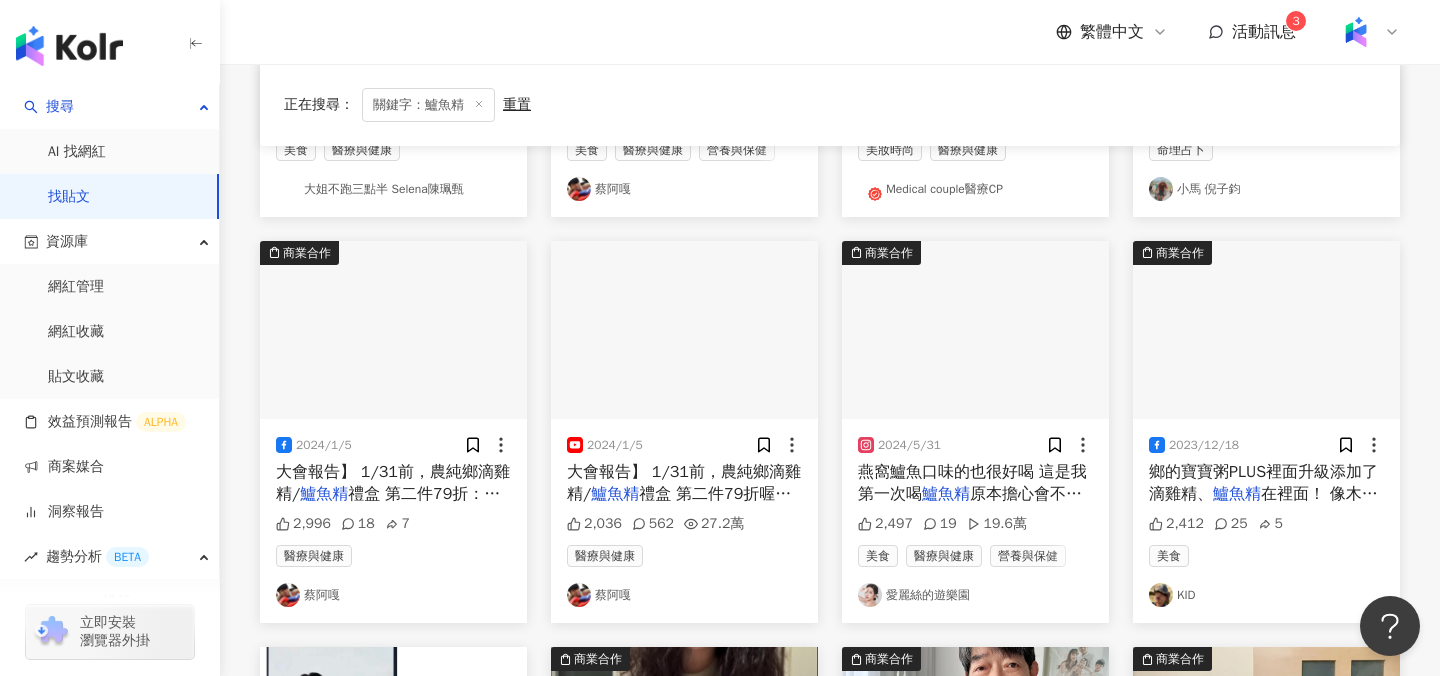 scroll, scrollTop: 513, scrollLeft: 0, axis: vertical 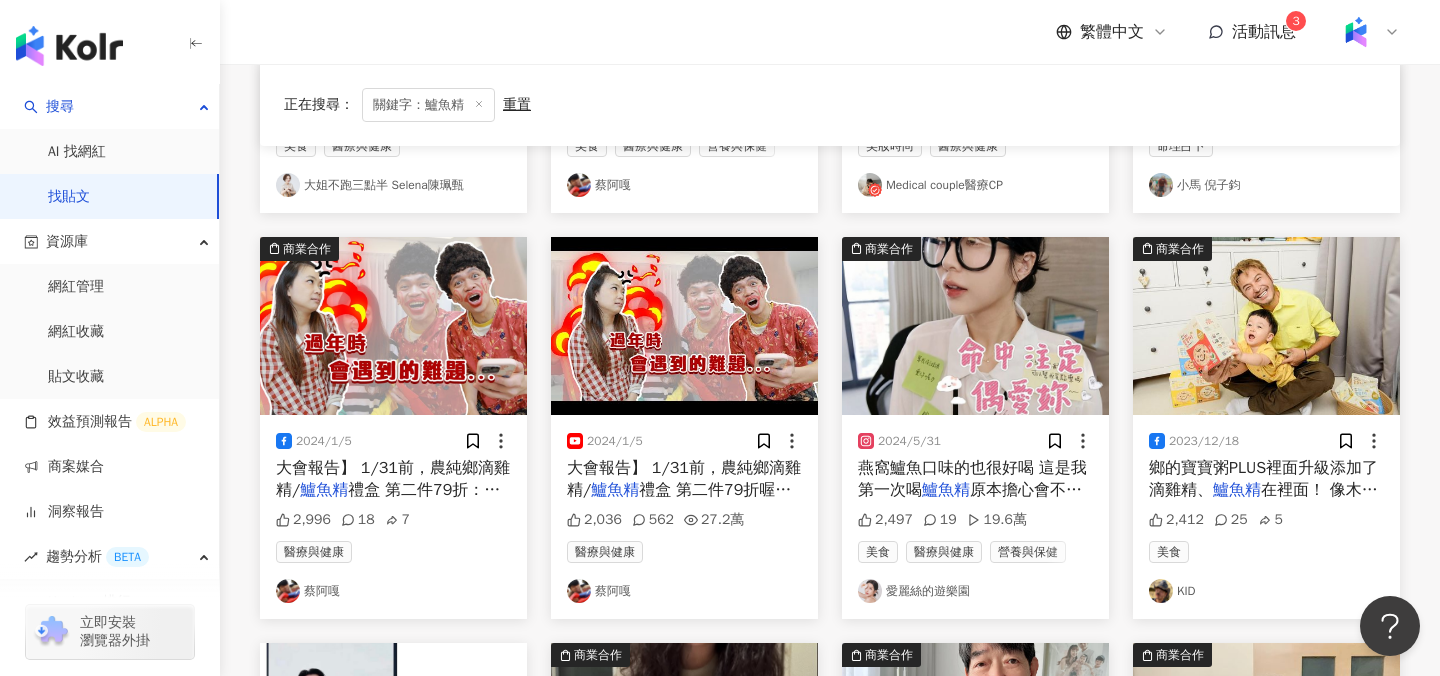 click at bounding box center [1266, 326] 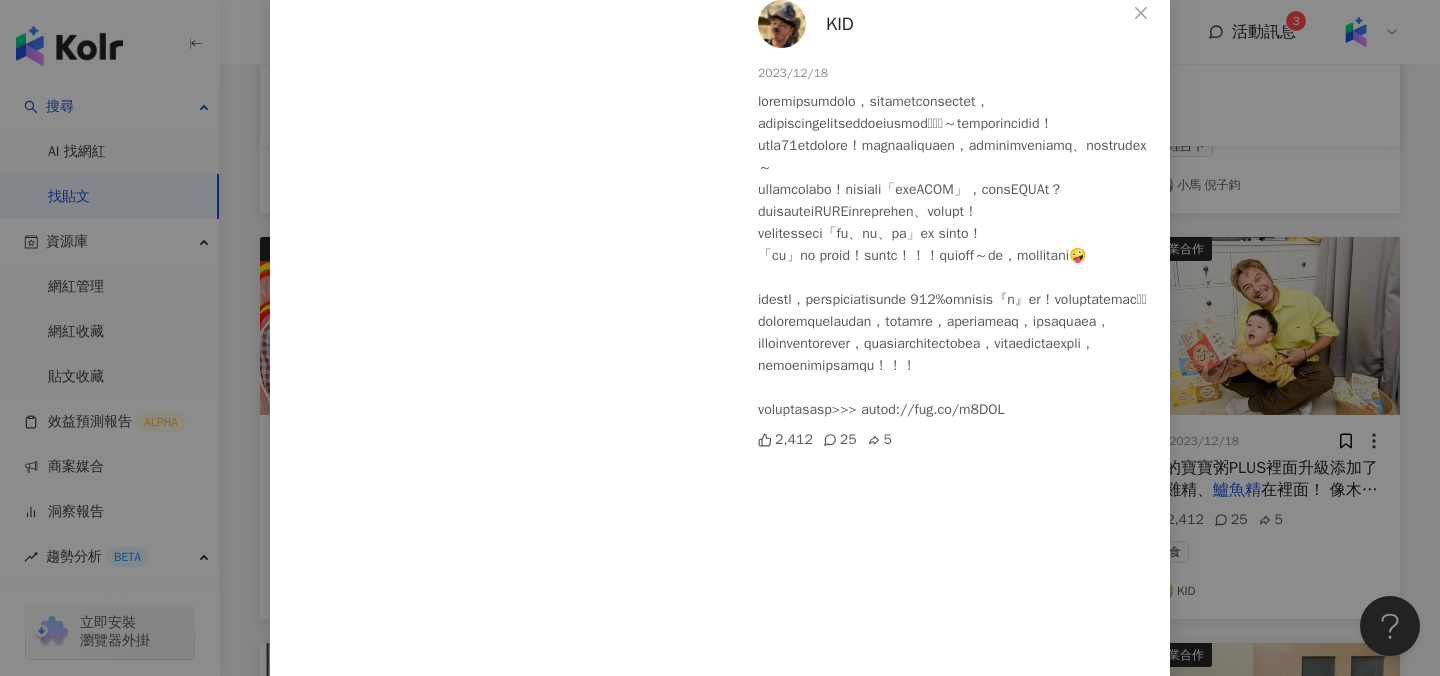 scroll, scrollTop: 0, scrollLeft: 0, axis: both 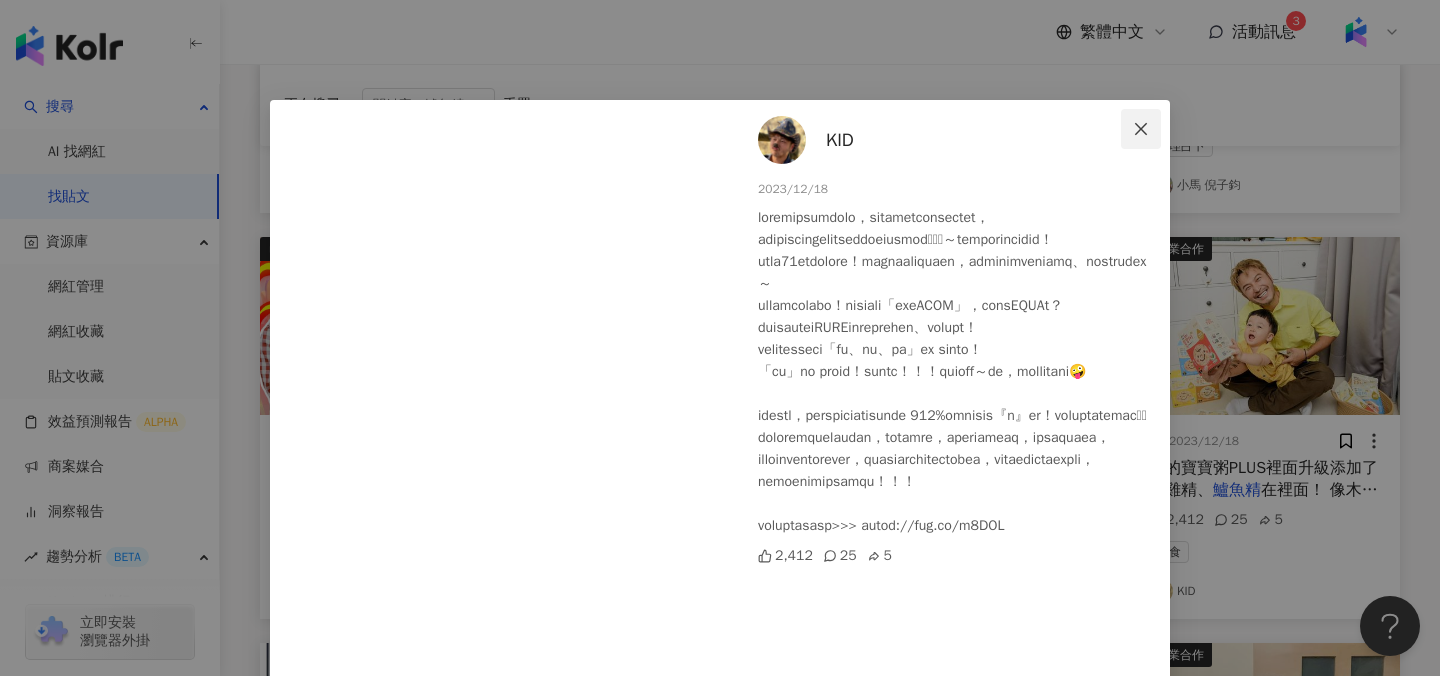 click 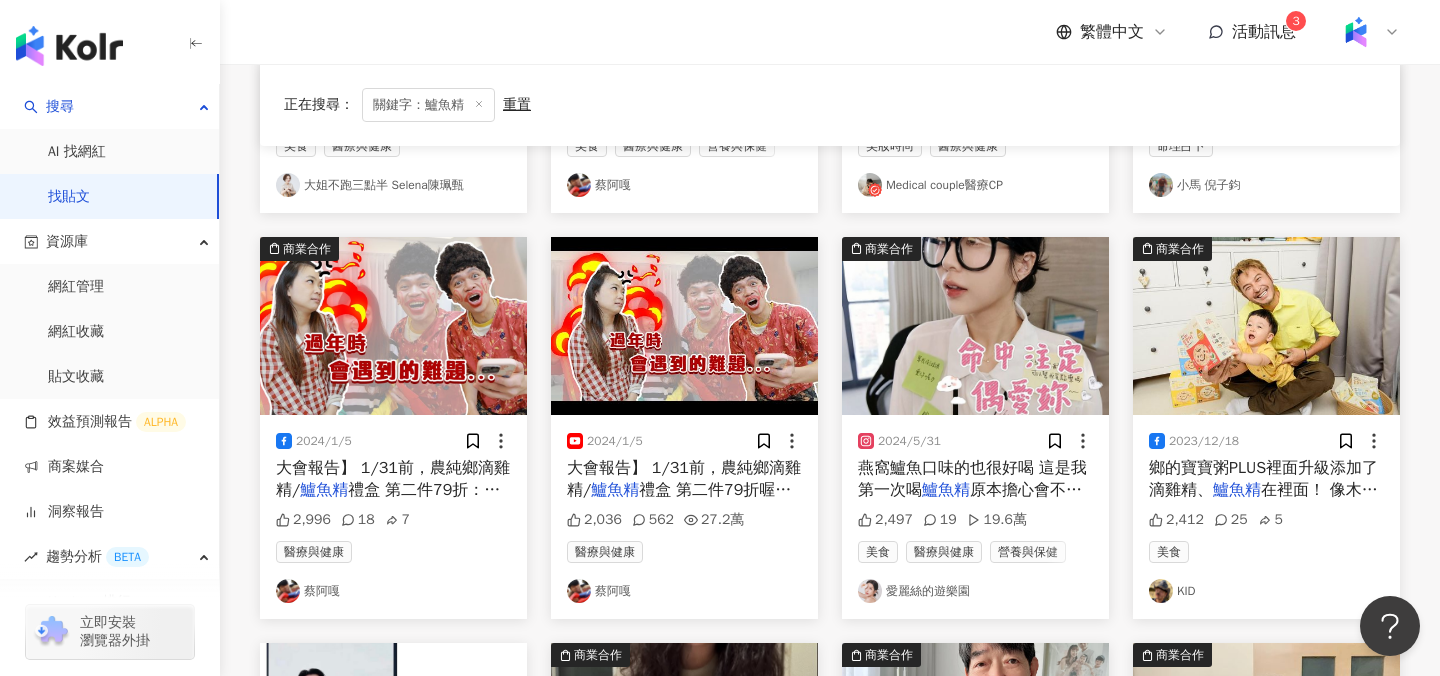 scroll, scrollTop: 0, scrollLeft: 0, axis: both 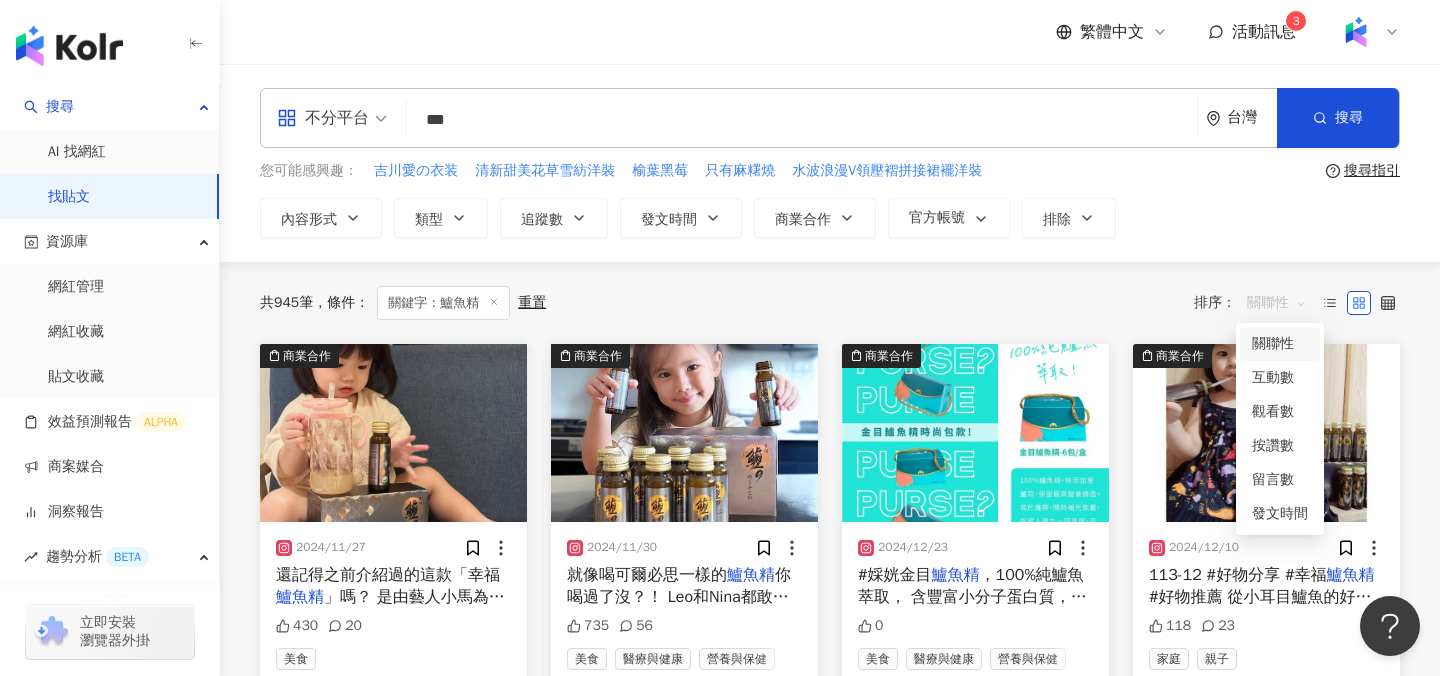 click on "關聯性" at bounding box center (1277, 303) 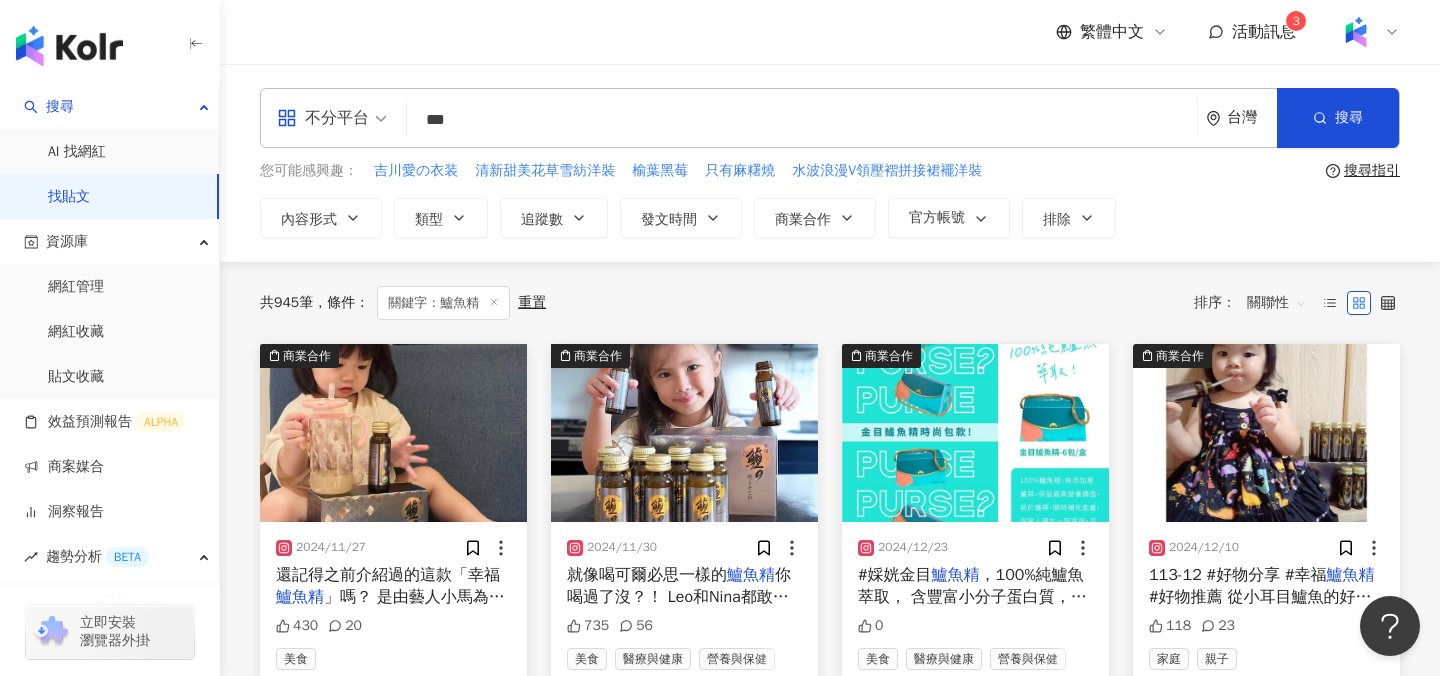 click on "共  945  筆 條件 ： 關鍵字：鱸魚精 重置 排序： 關聯性" at bounding box center [830, 303] 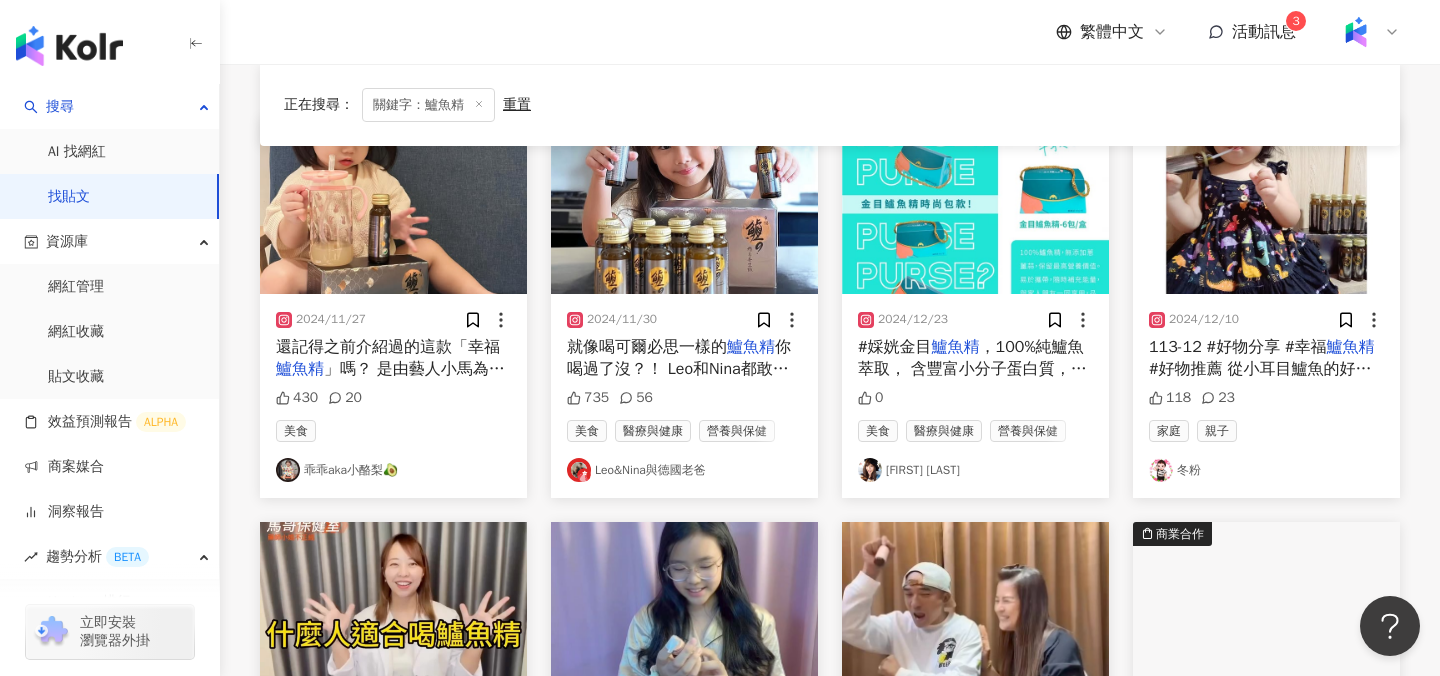 scroll, scrollTop: 0, scrollLeft: 0, axis: both 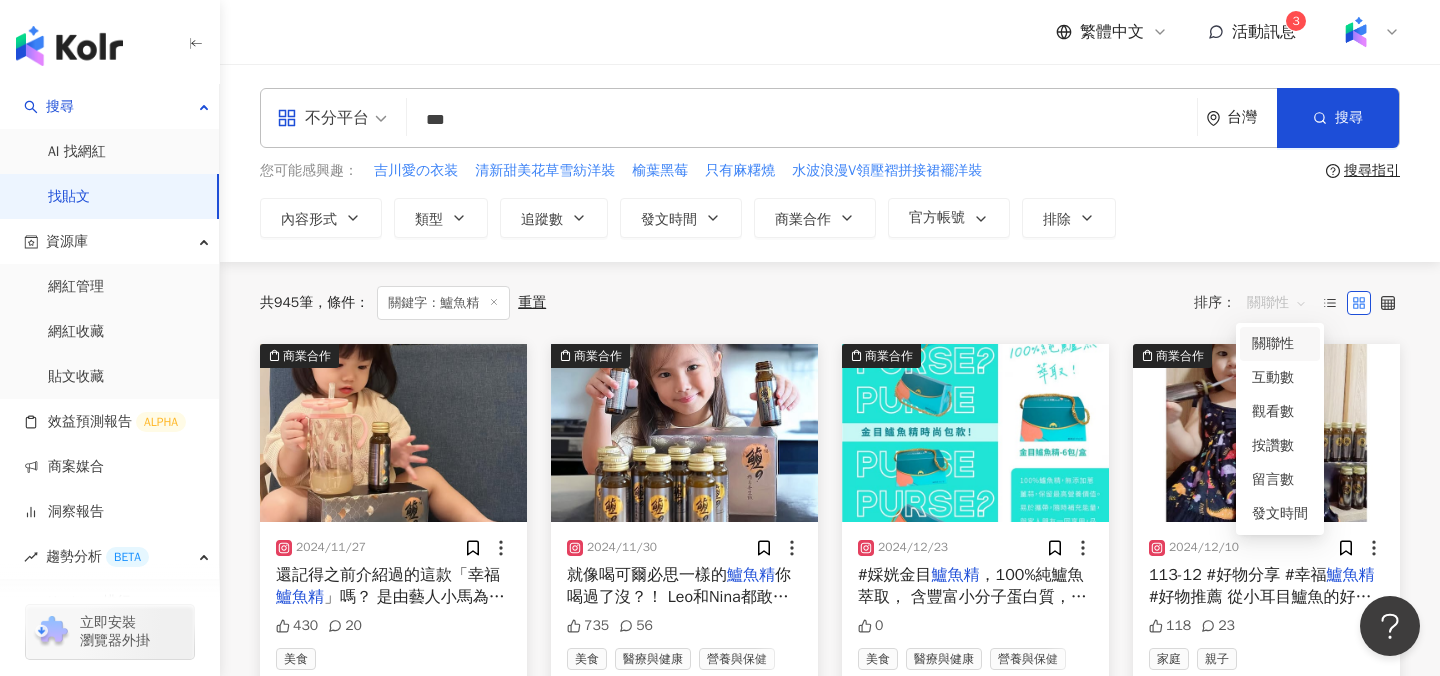 click on "關聯性" at bounding box center (1277, 303) 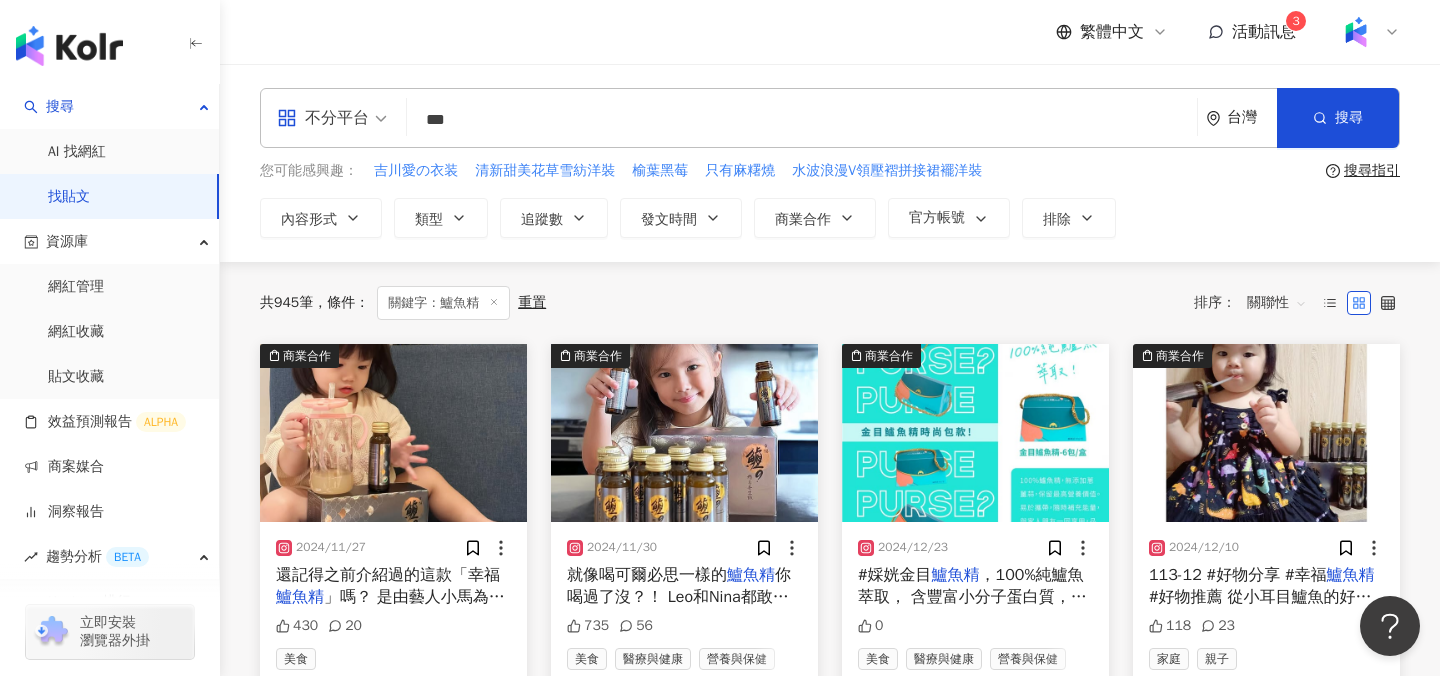 click on "共  945  筆 條件 ： 關鍵字：鱸魚精 重置 排序： 關聯性" at bounding box center [830, 303] 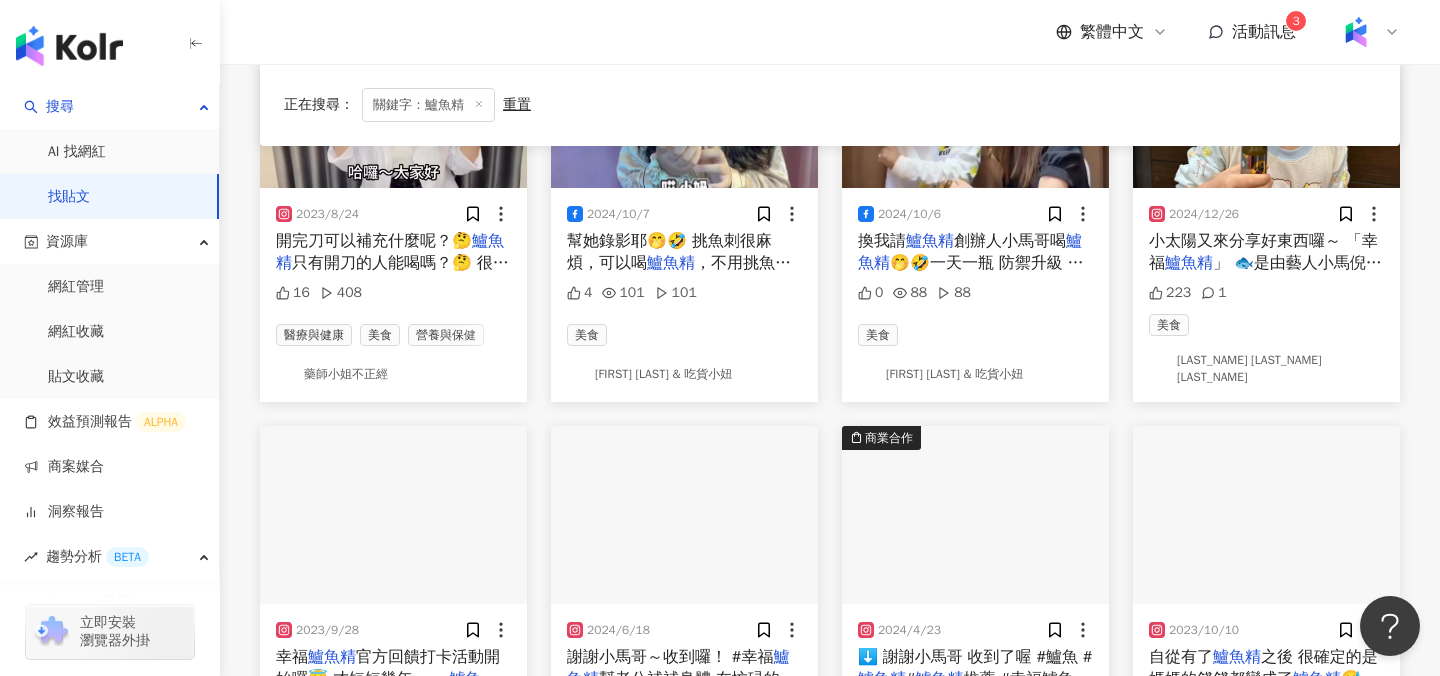 scroll, scrollTop: 0, scrollLeft: 0, axis: both 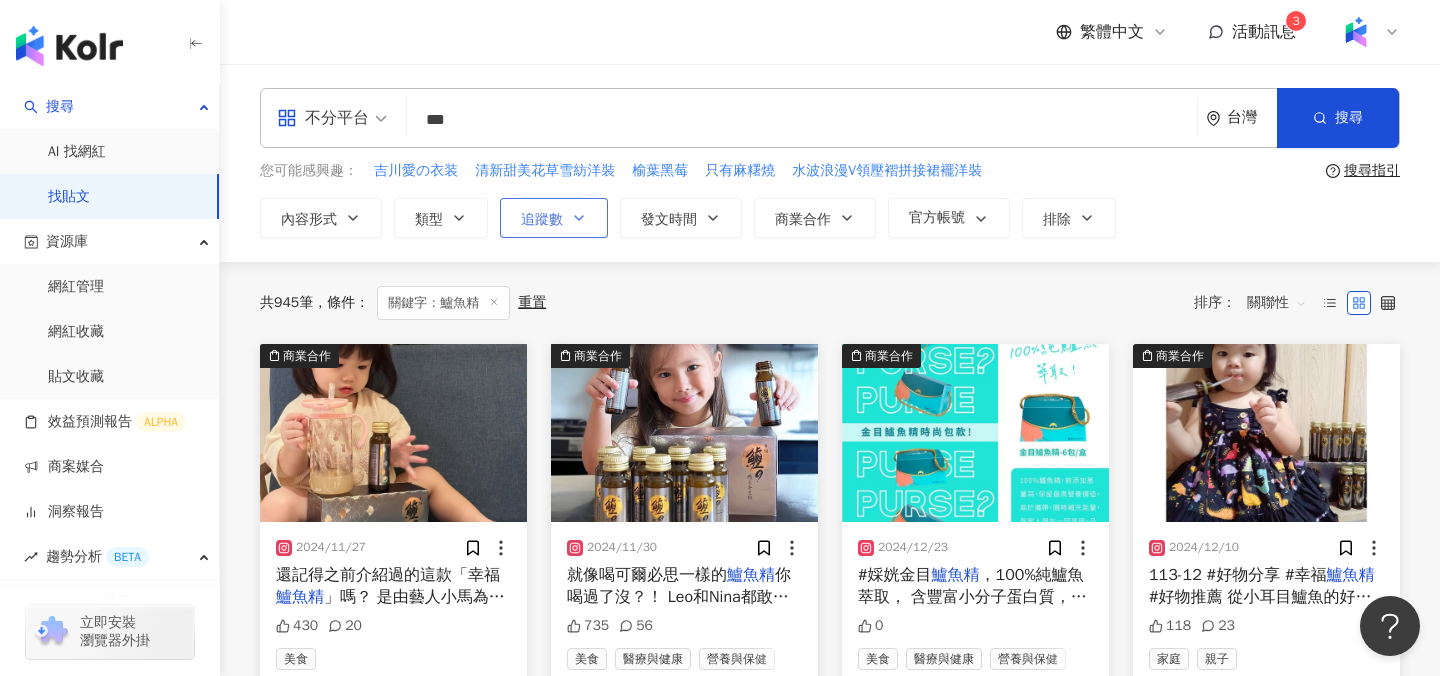 click on "追蹤數" at bounding box center [554, 218] 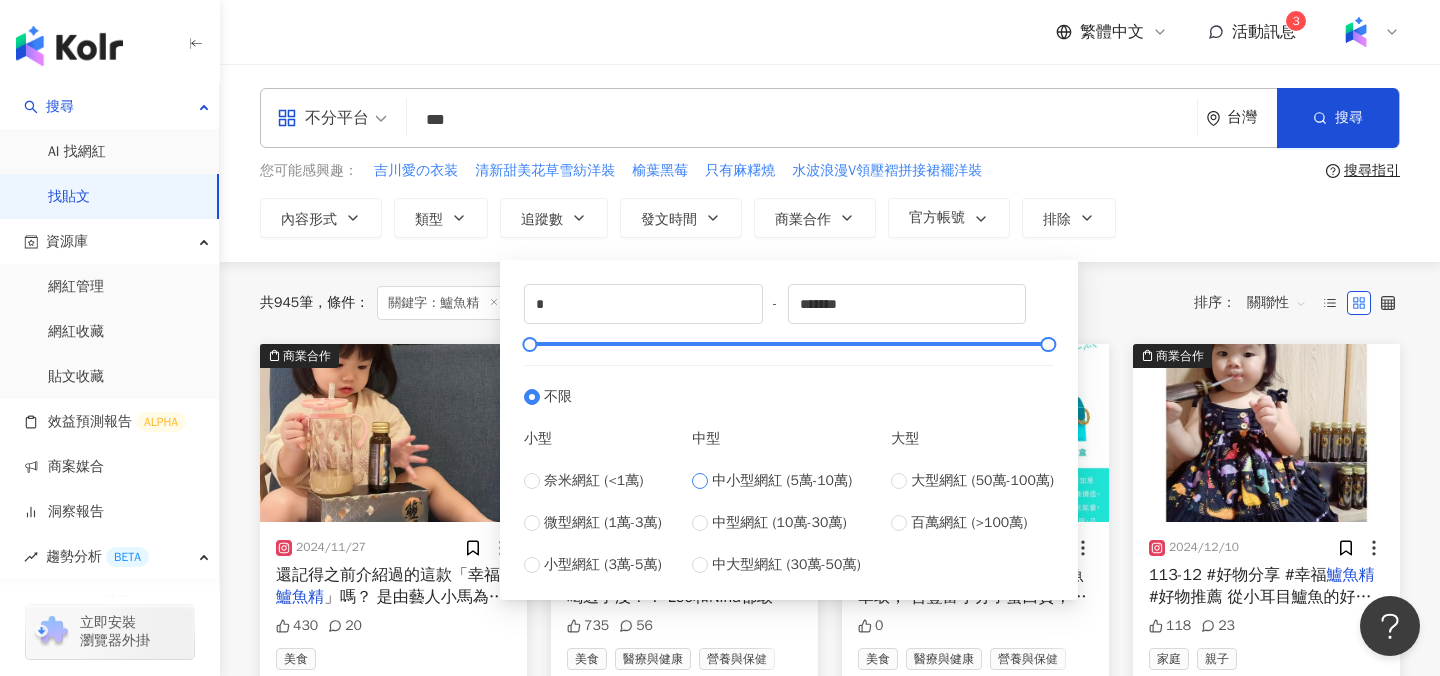 type on "*****" 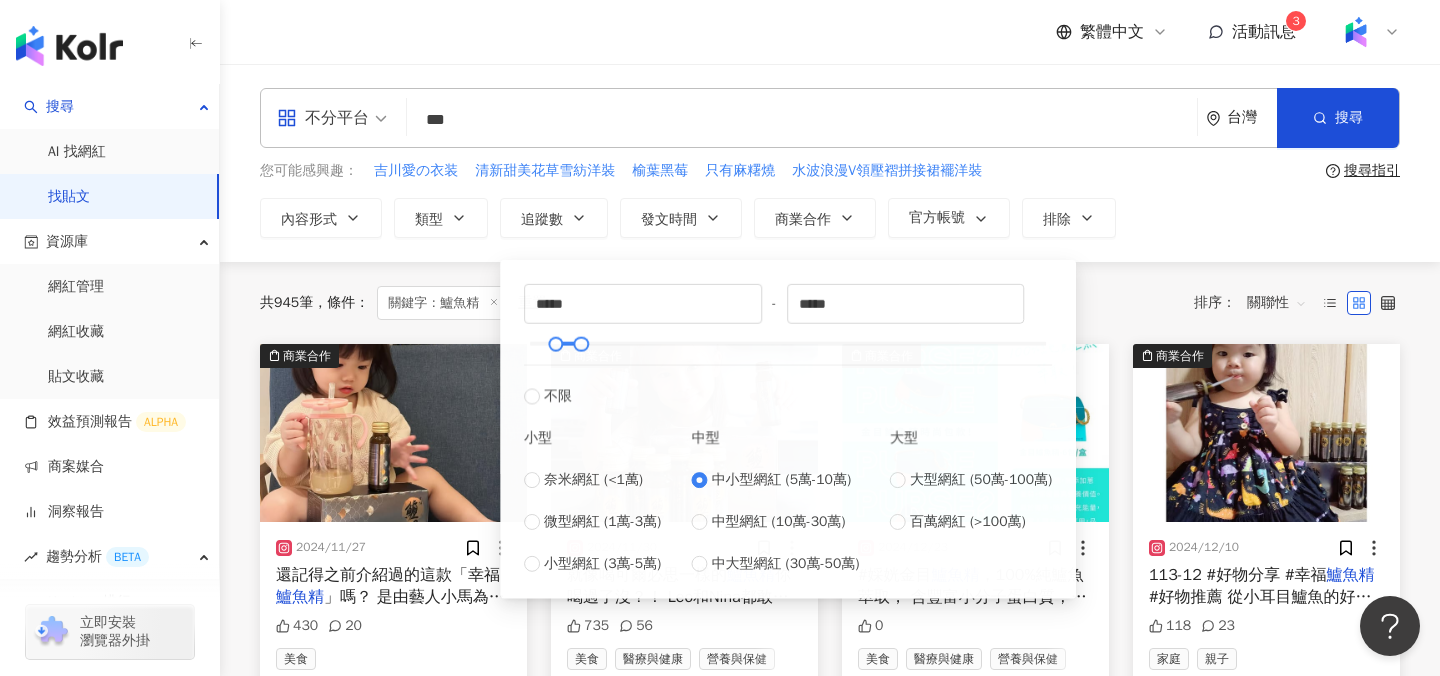 click on "內容形式 類型 追蹤數 發文時間 Oct 2024 Su Mo Tu We Th Fr Sa 29 30 1 2 3 4 5 6 7 8 9 10 11 12 13 14 15 16 17 18 19 20 21 22 23 24 25 26 27 28 29 30 31 1 2 3 4 5 6 7 8 9 Nov 2024 Su Mo Tu We Th Fr Sa 27 28 29 30 31 1 2 3 4 5 6 7 8 9 10 11 12 13 14 15 16 17 18 19 20 21 22 23 24 25 26 27 28 29 30 1 2 3 4 5 6 7 商業合作 官方帳號  排除  *****  -  ***** 不限 小型 奈米網紅 (<1萬) 微型網紅 (1萬-3萬) 小型網紅 (3萬-5萬) 中型 中小型網紅 (5萬-10萬) 中型網紅 (10萬-30萬) 中大型網紅 (30萬-50萬) 大型 大型網紅 (50萬-100萬) 百萬網紅 (>100萬)" at bounding box center (830, 218) 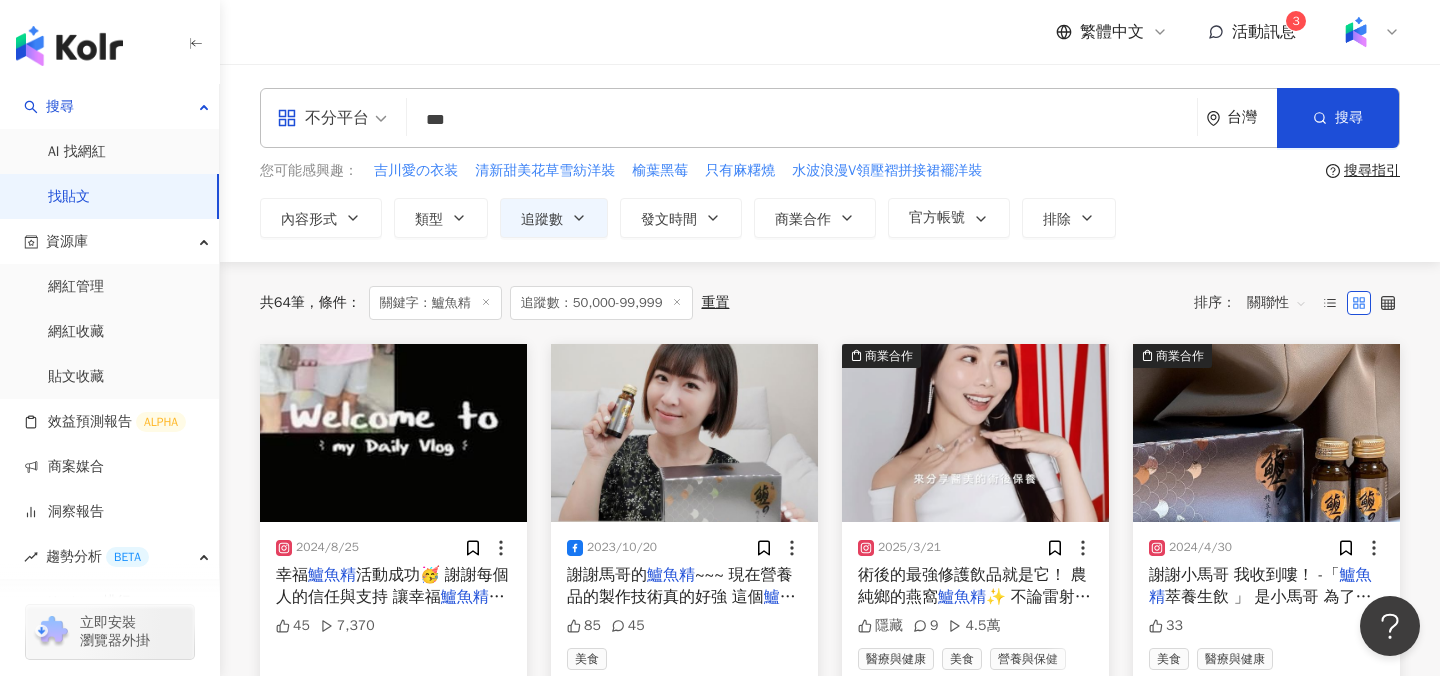 click on "關聯性" at bounding box center [1277, 303] 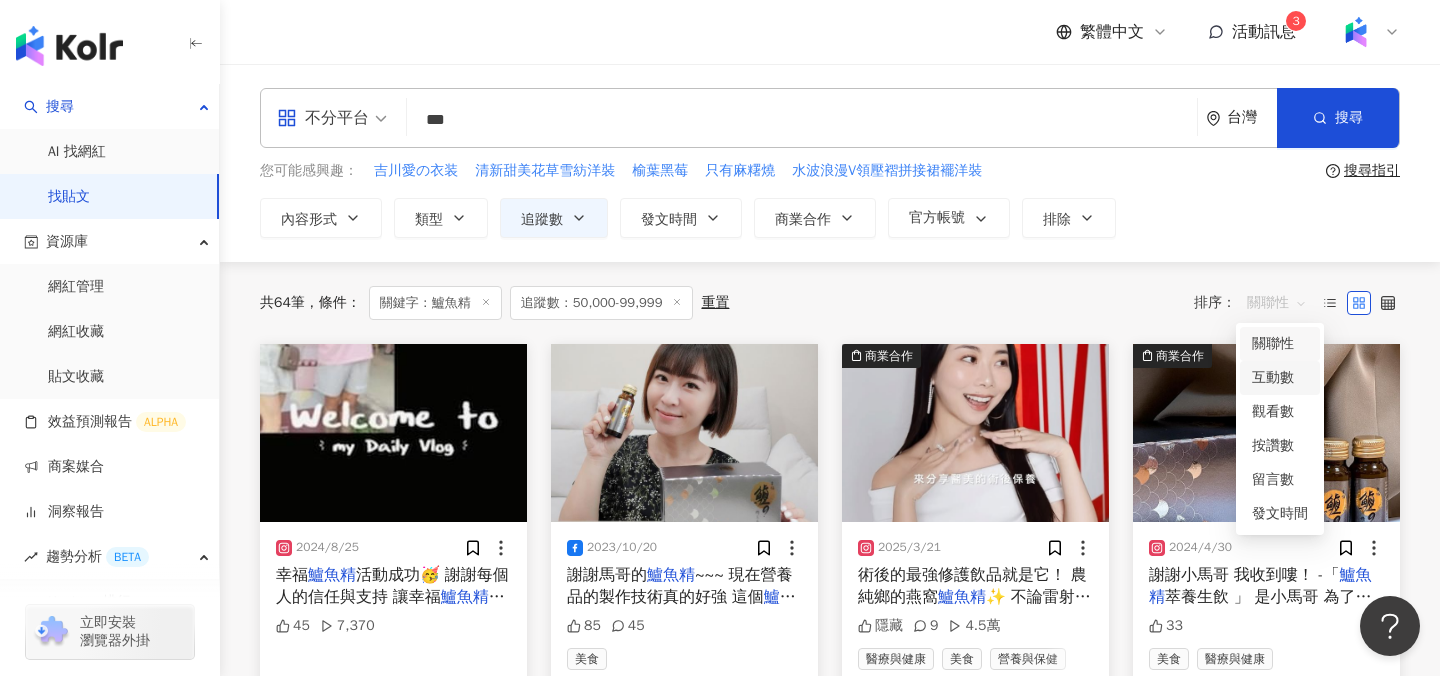 click on "互動數" at bounding box center (1280, 378) 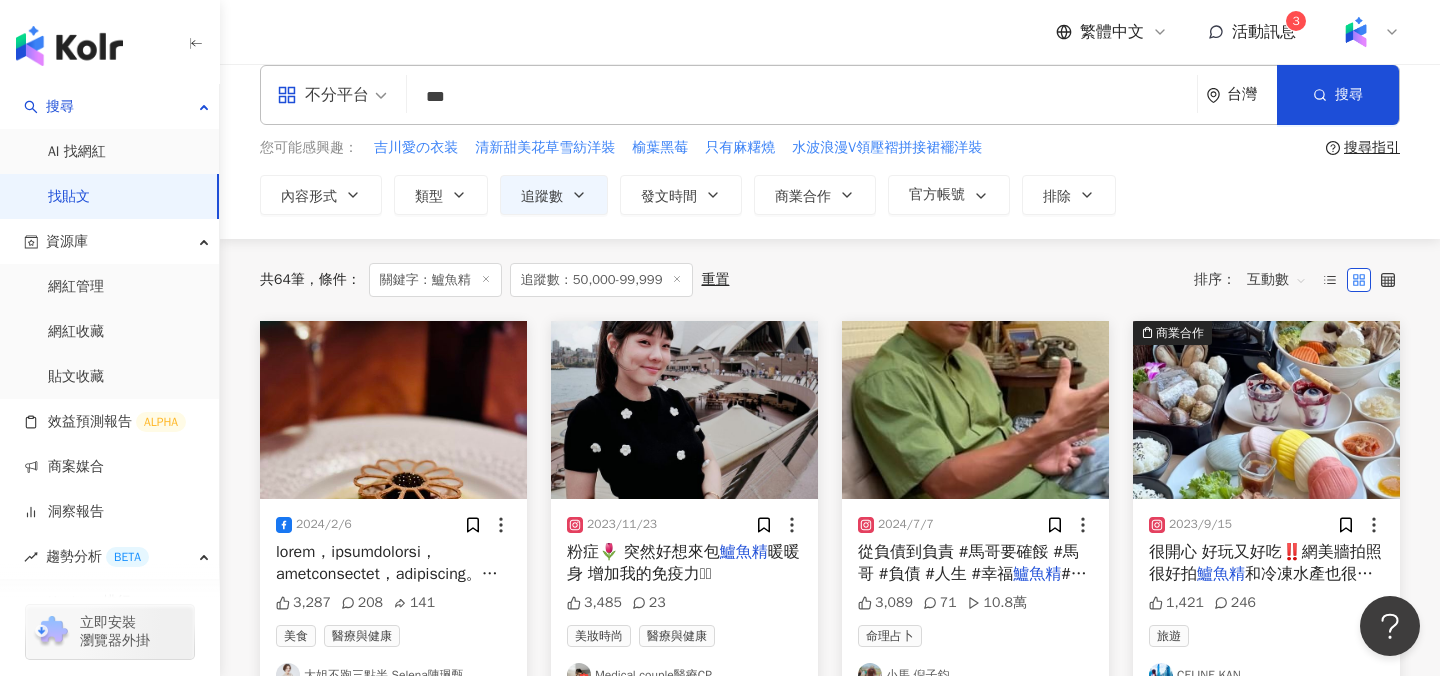 scroll, scrollTop: 26, scrollLeft: 0, axis: vertical 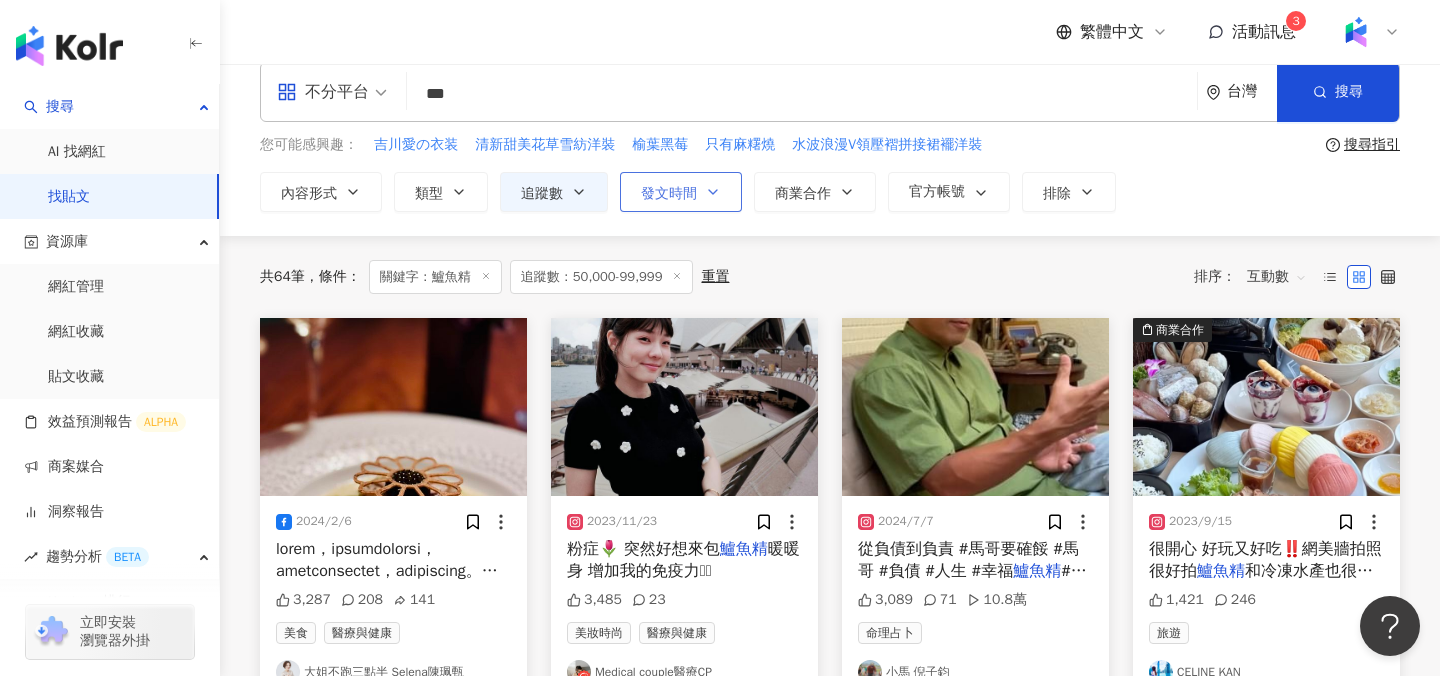 click on "發文時間" at bounding box center [681, 192] 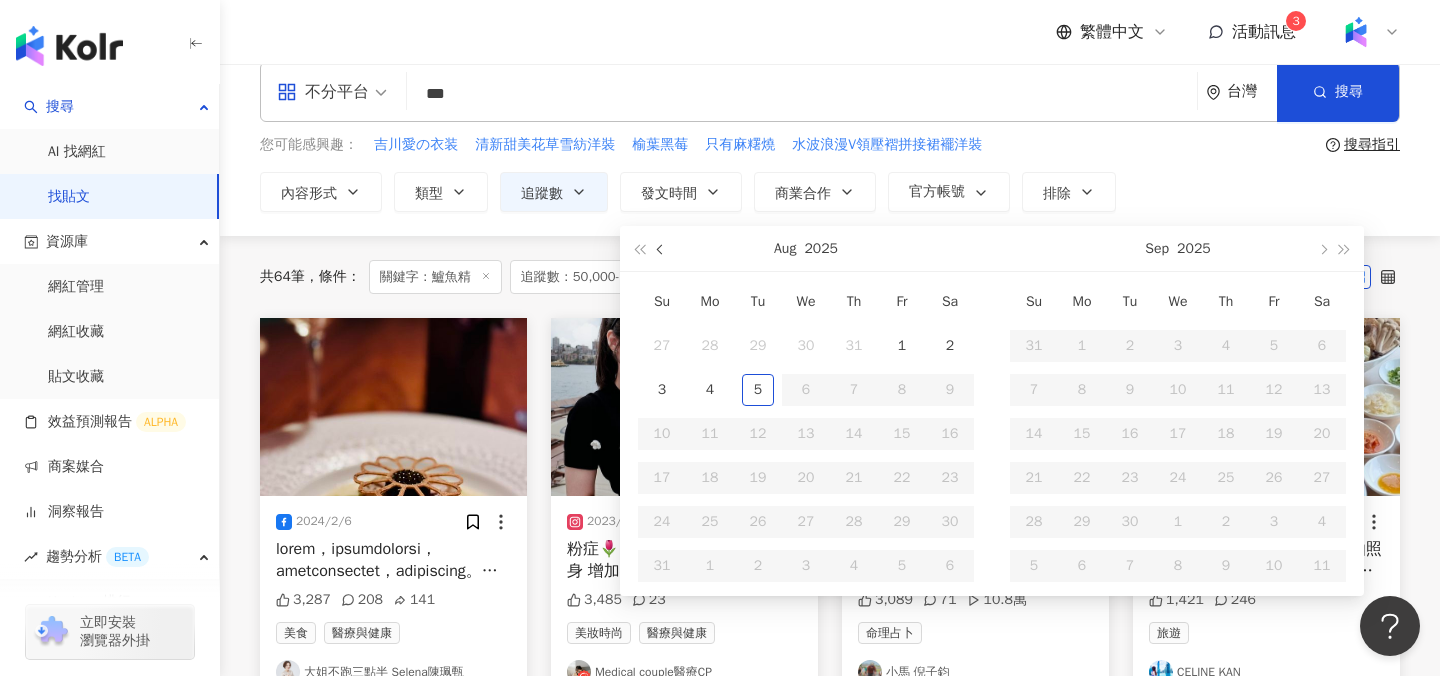 click at bounding box center (661, 248) 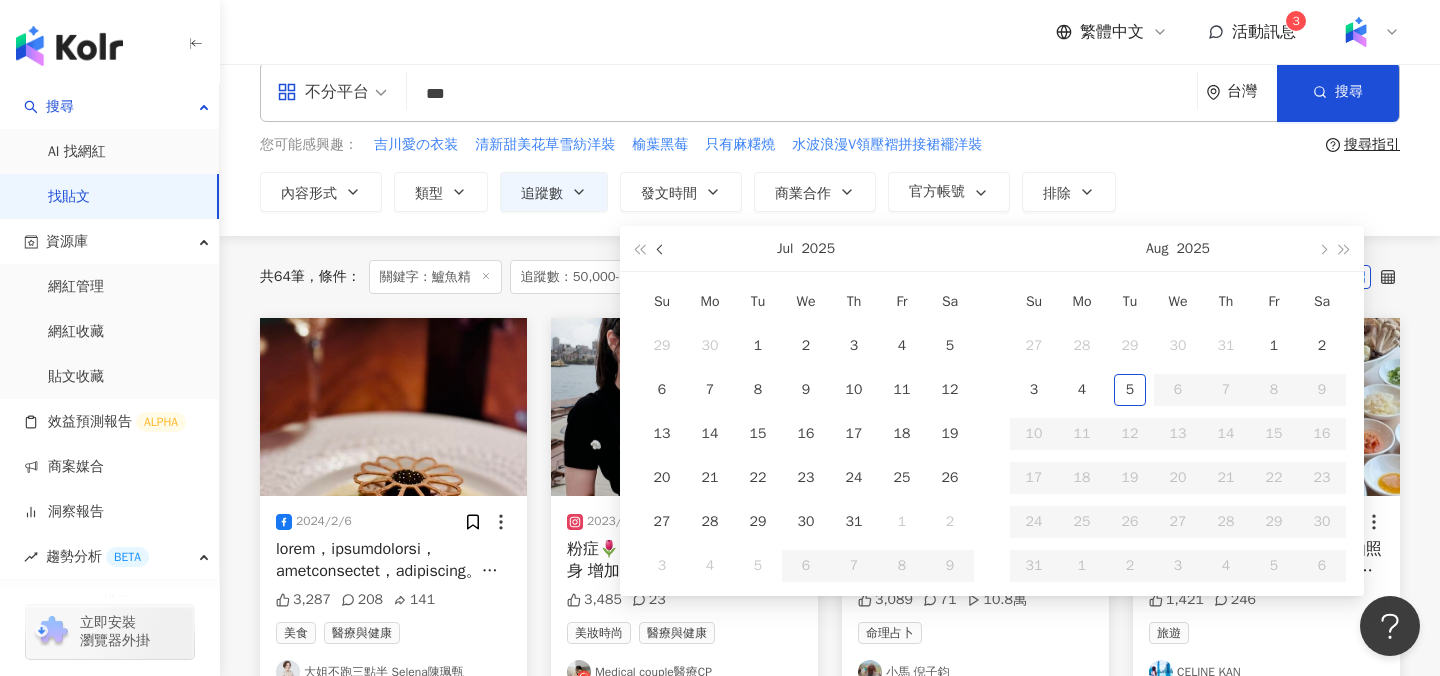 click at bounding box center (661, 248) 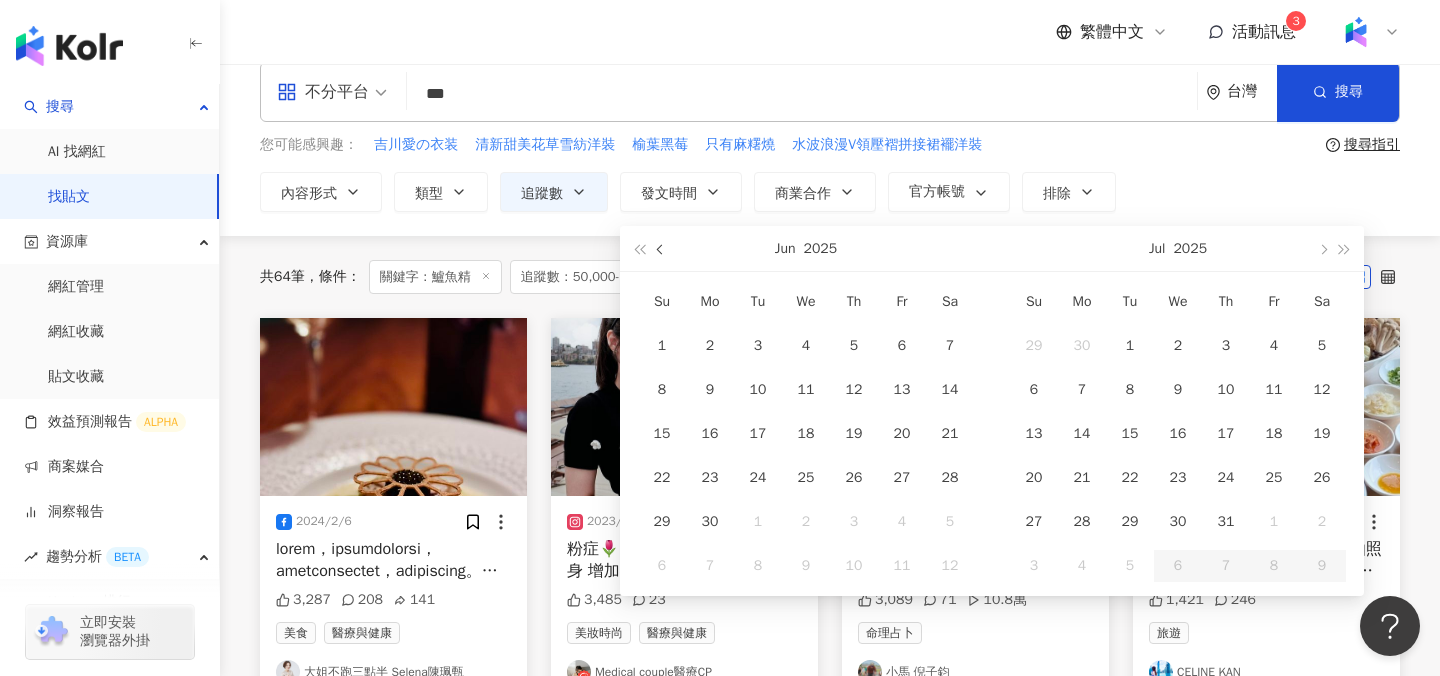 click at bounding box center (661, 248) 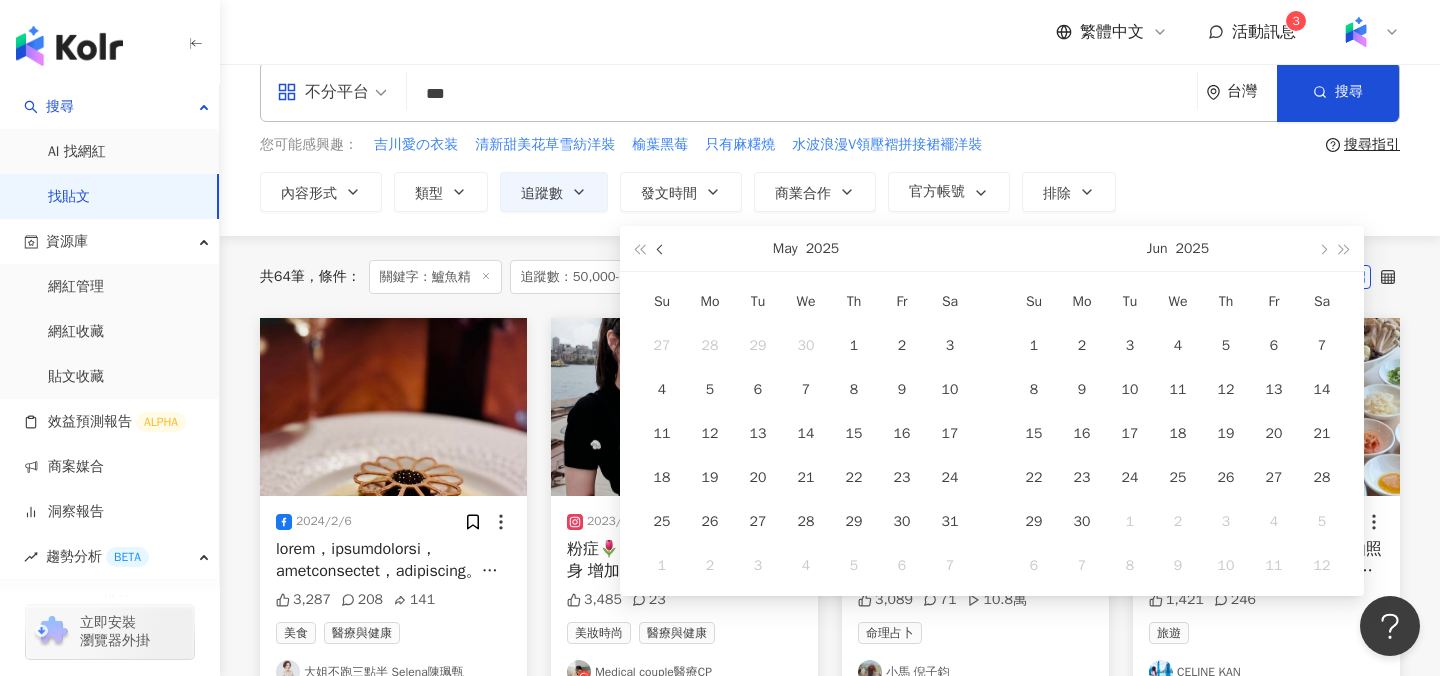 click at bounding box center (661, 248) 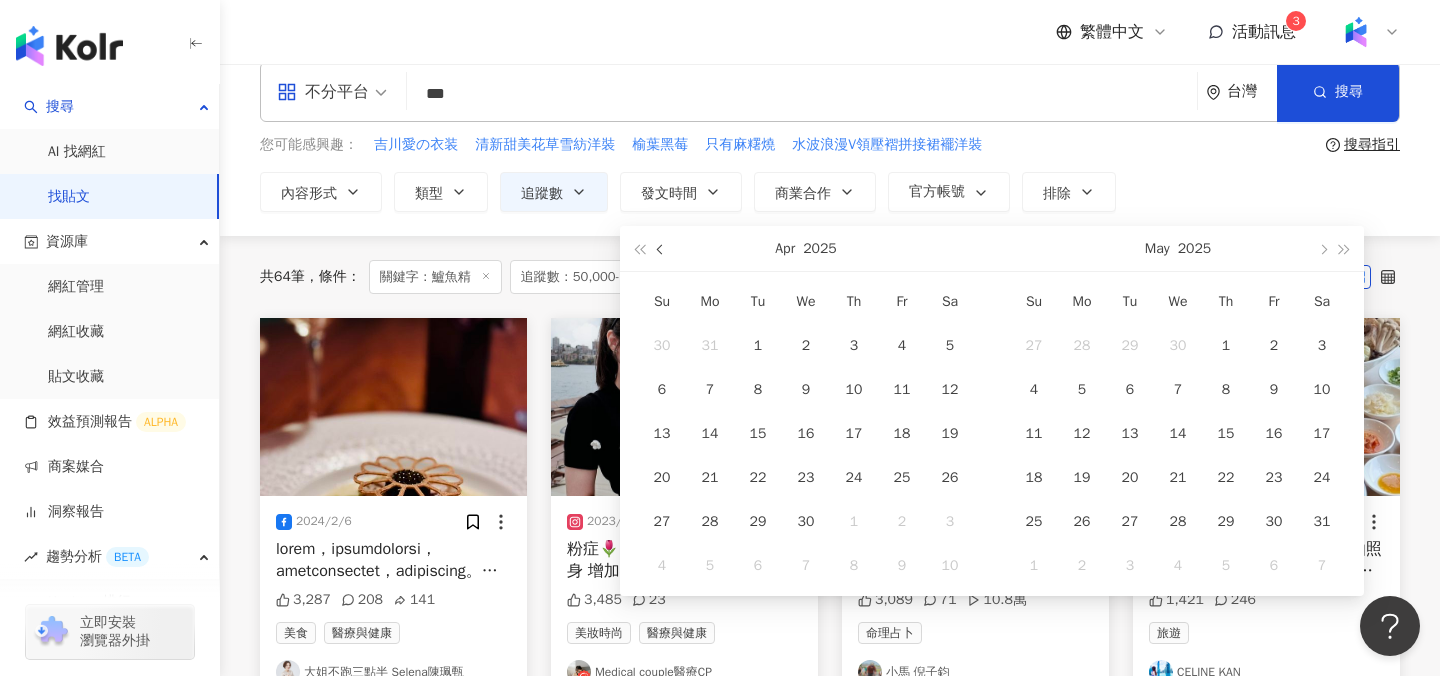 click at bounding box center (661, 248) 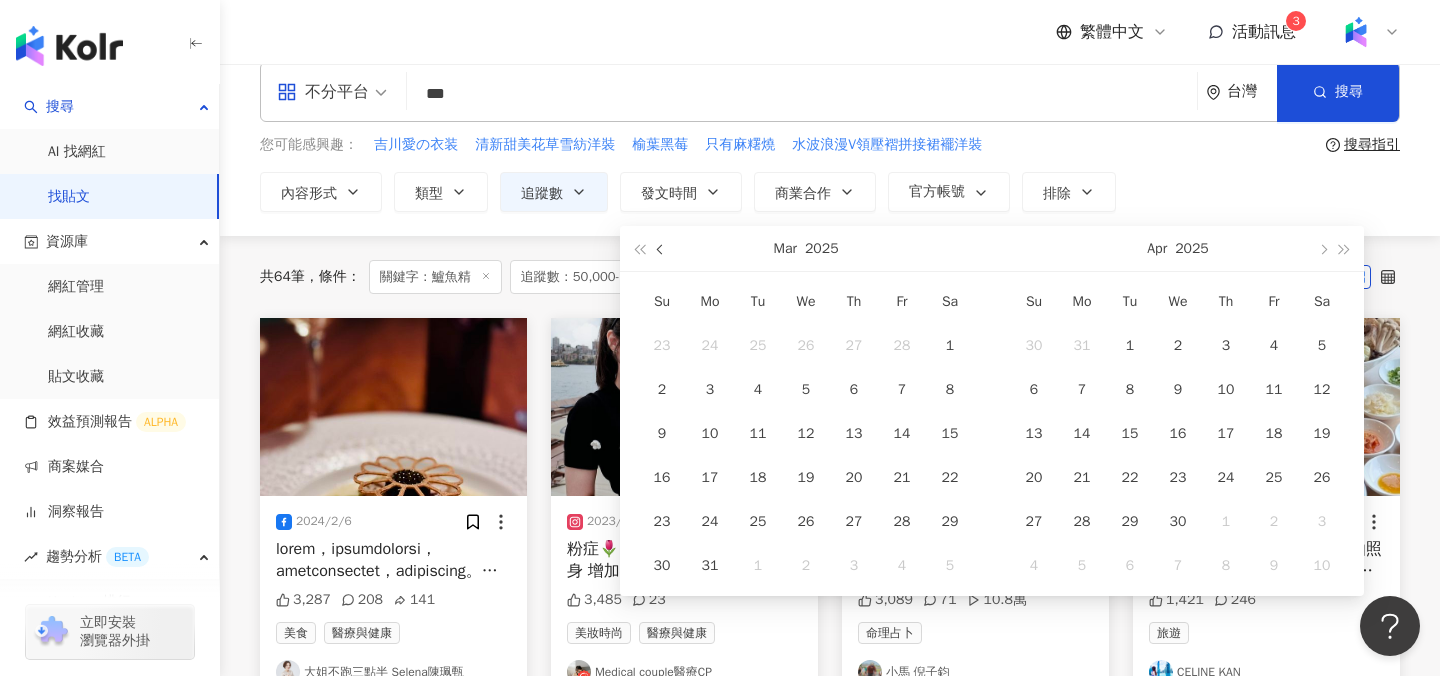 click at bounding box center (661, 248) 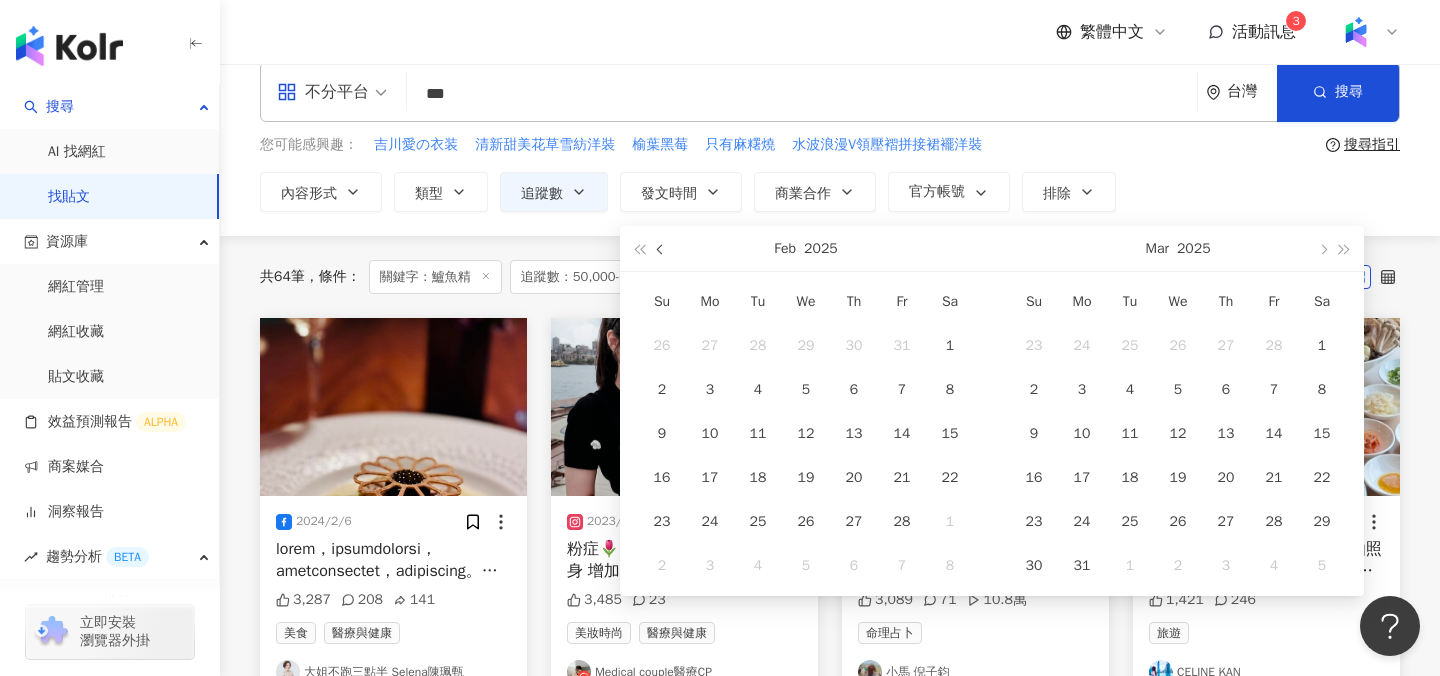 click at bounding box center (661, 248) 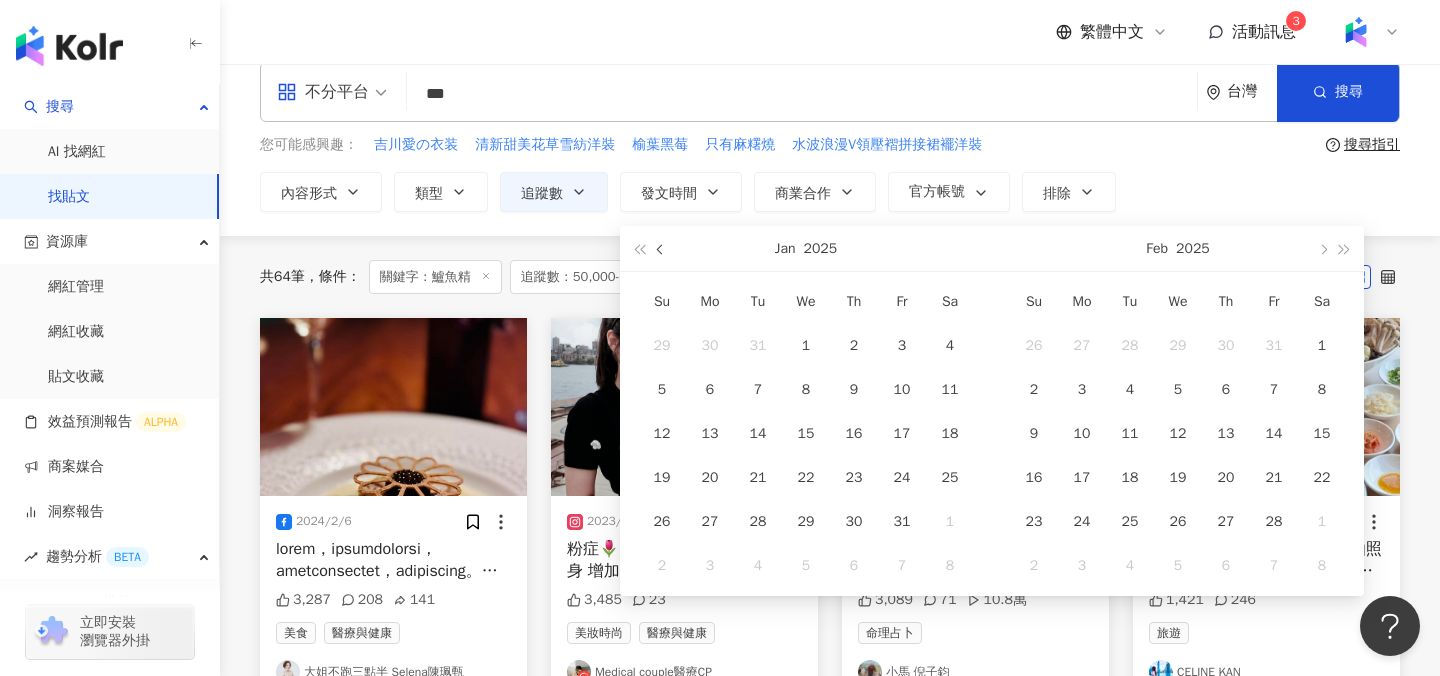 click at bounding box center (661, 248) 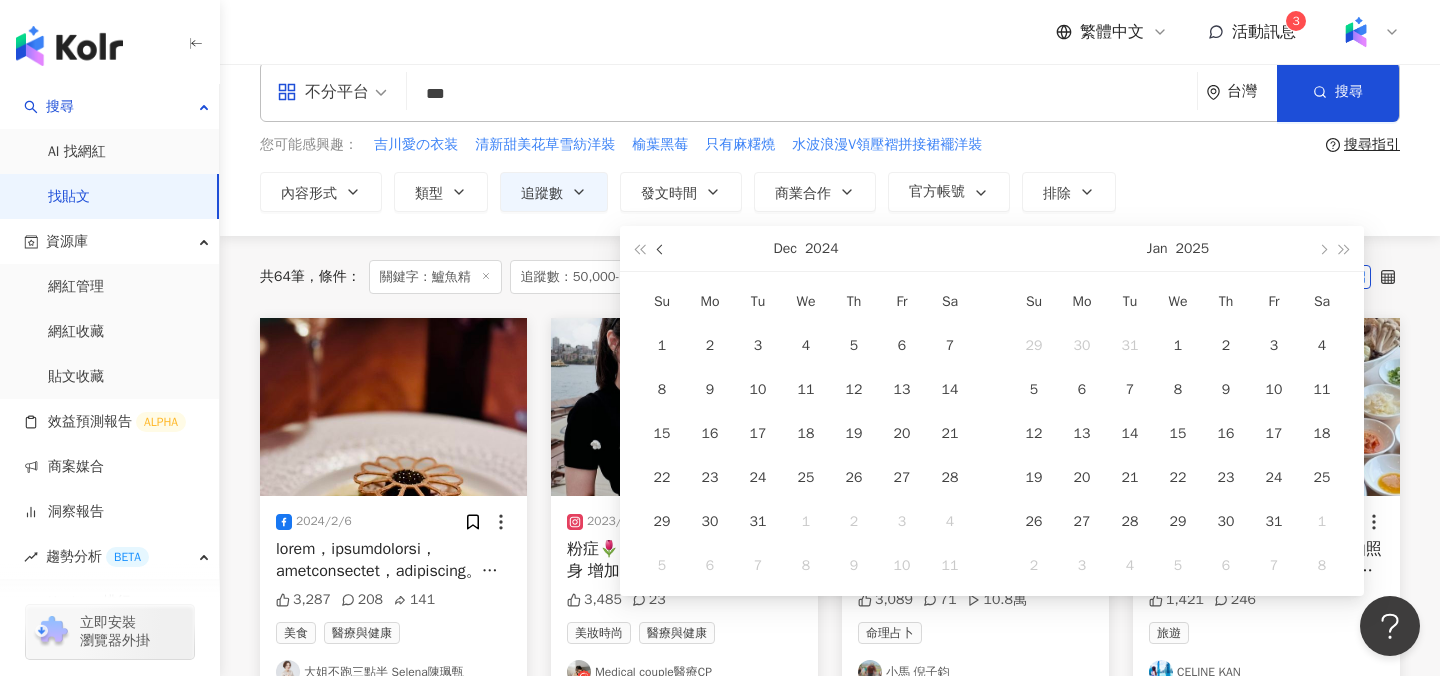 click at bounding box center [661, 248] 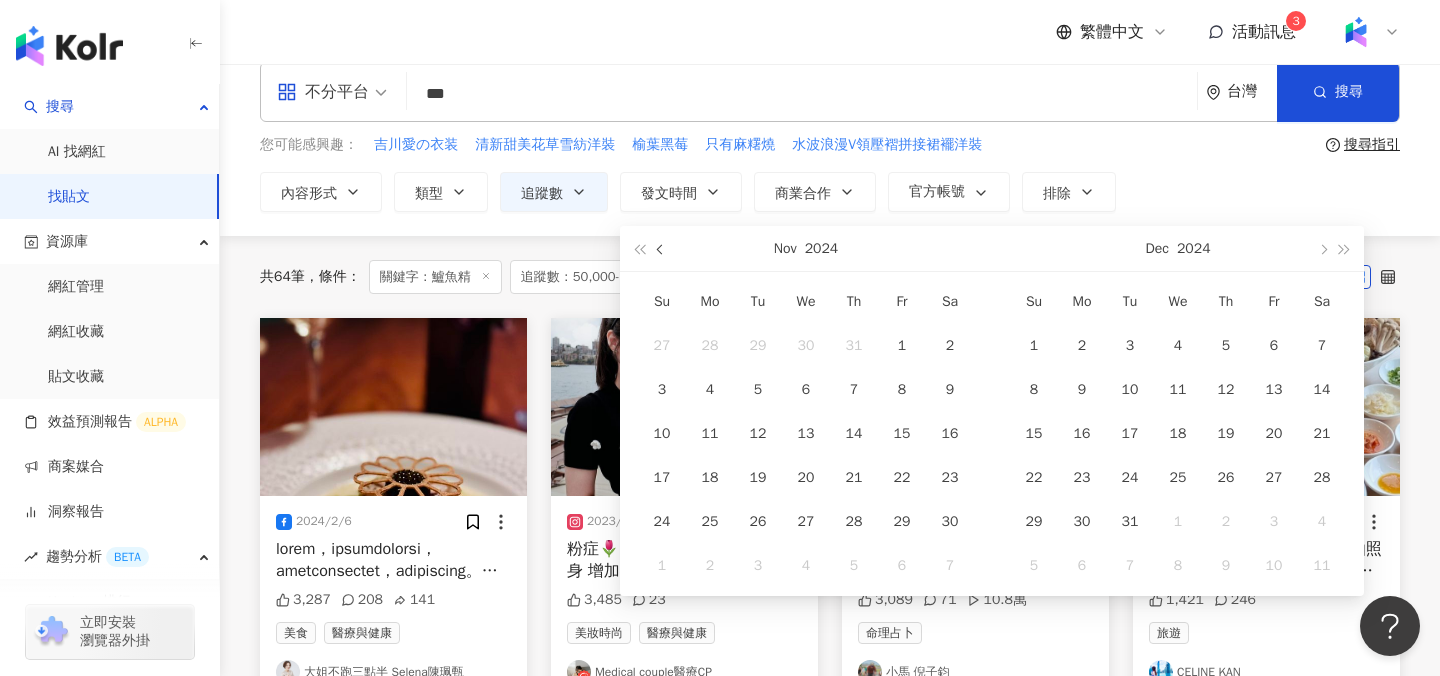 click at bounding box center (661, 248) 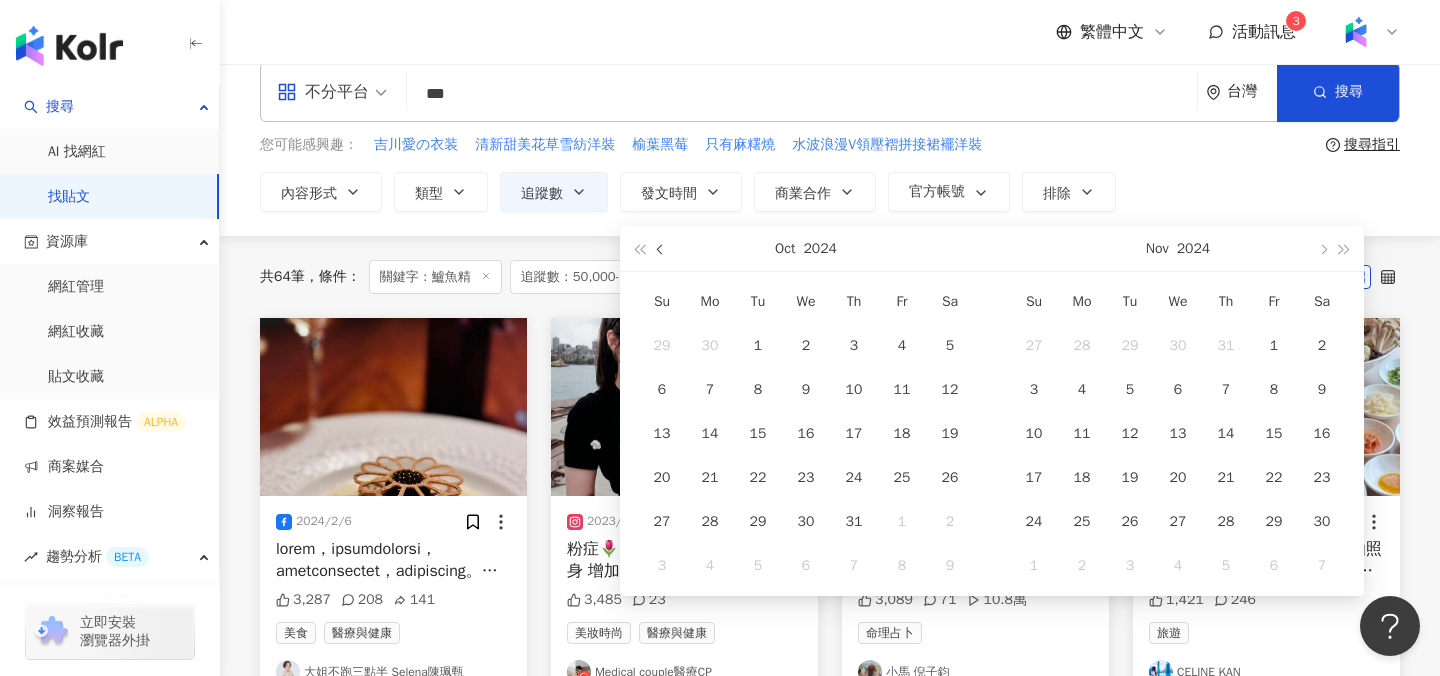 click at bounding box center [661, 248] 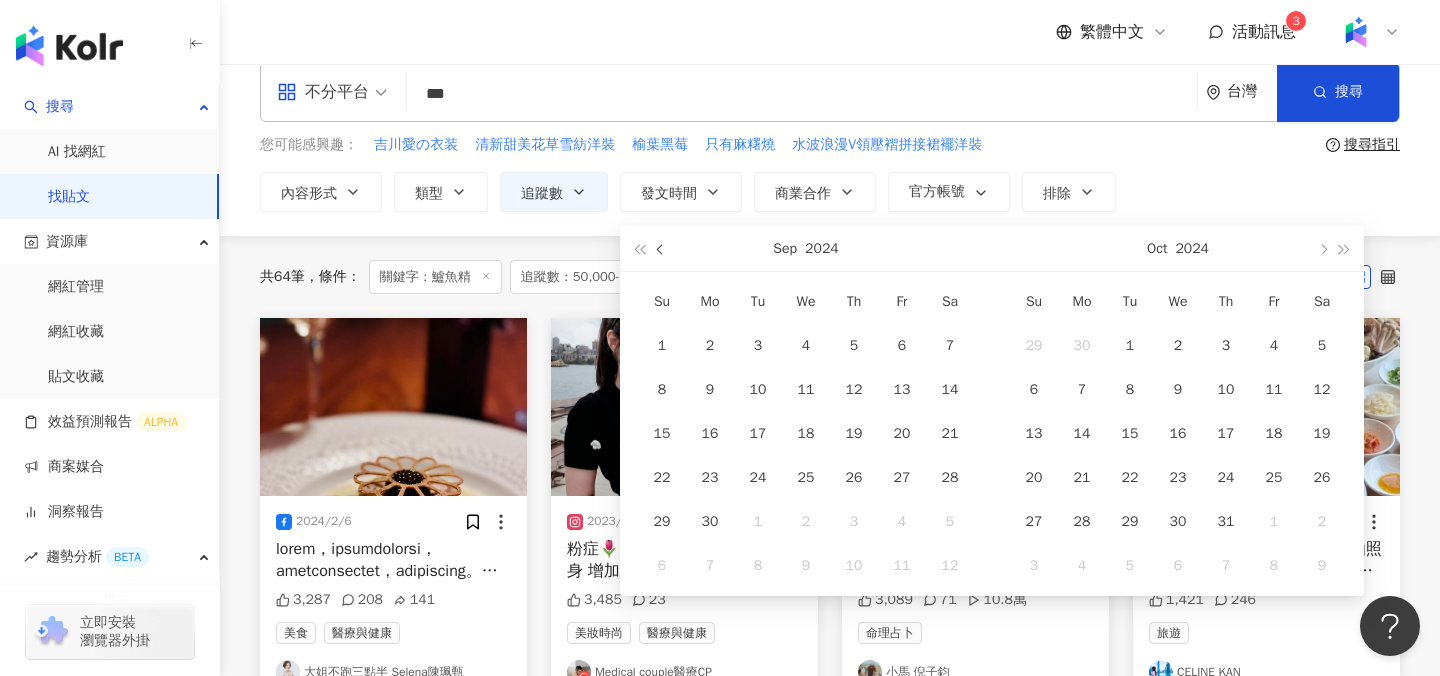 click at bounding box center (662, 250) 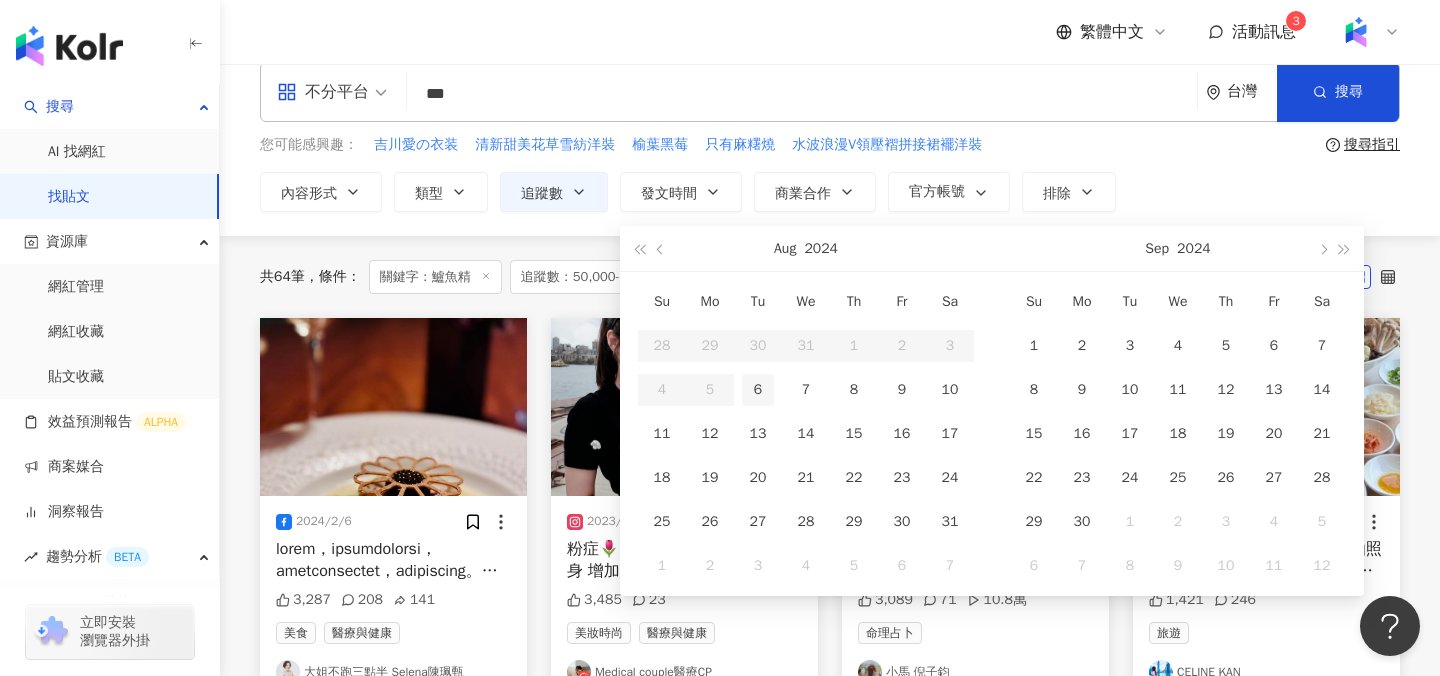 type on "**********" 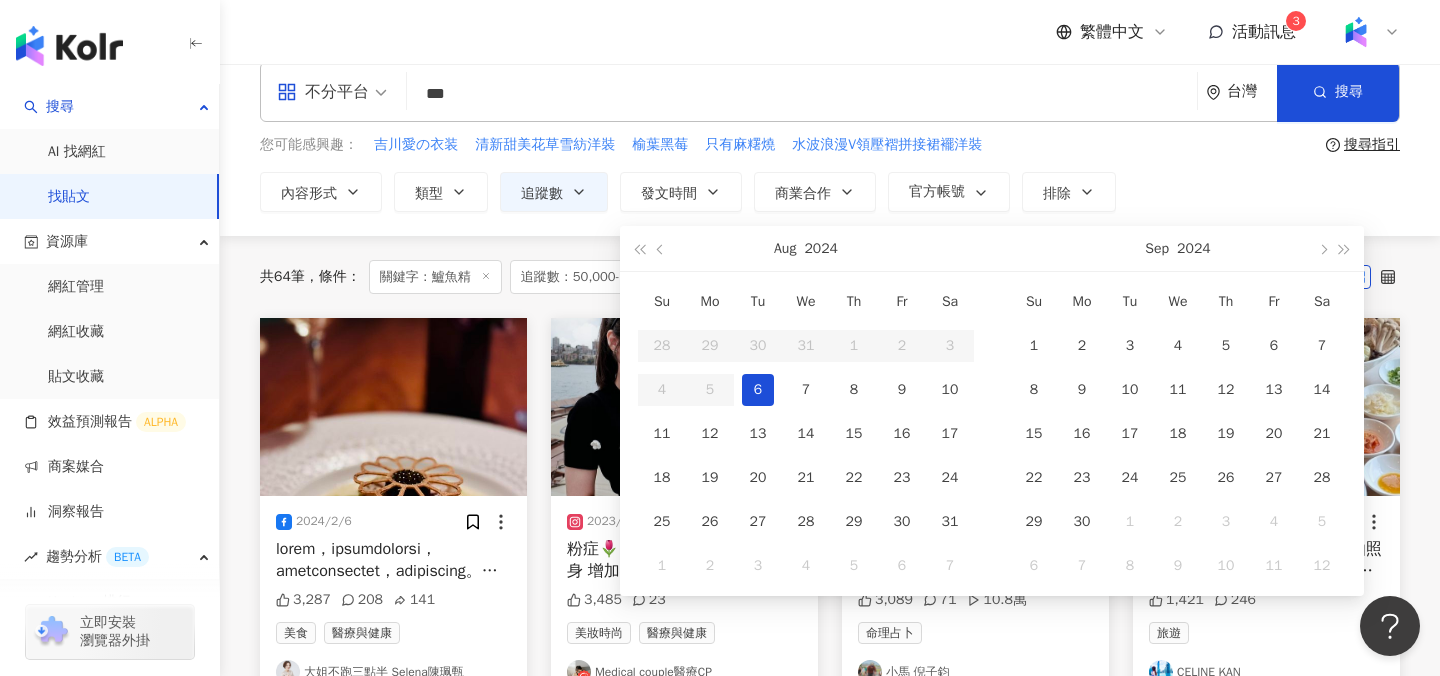 click on "6" at bounding box center (758, 390) 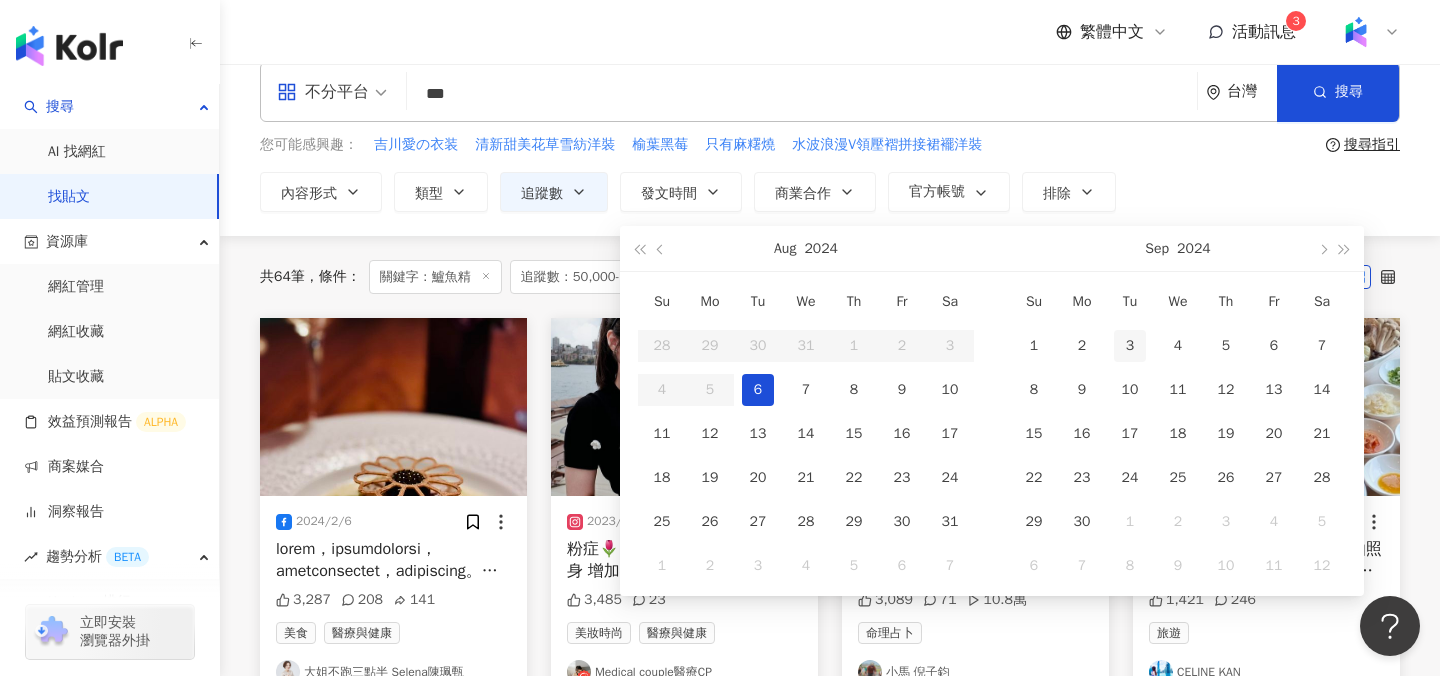 type on "**********" 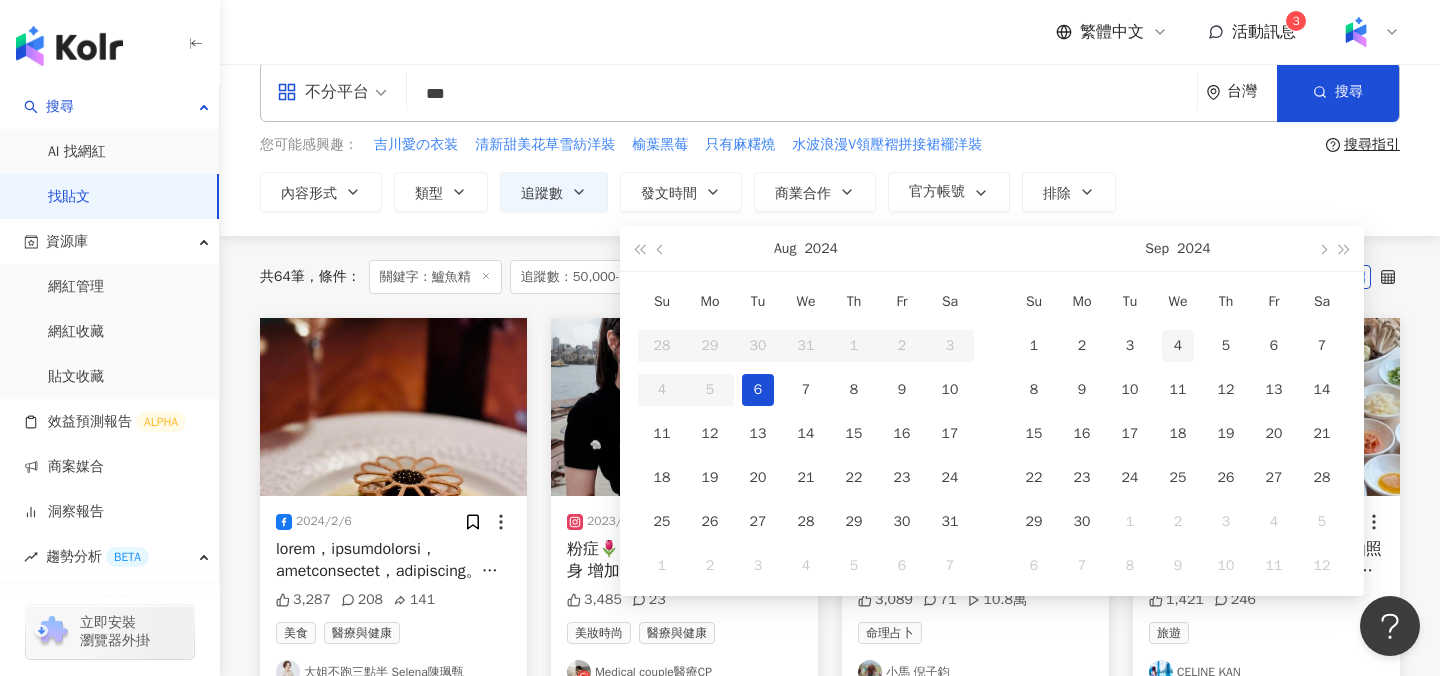 type on "**********" 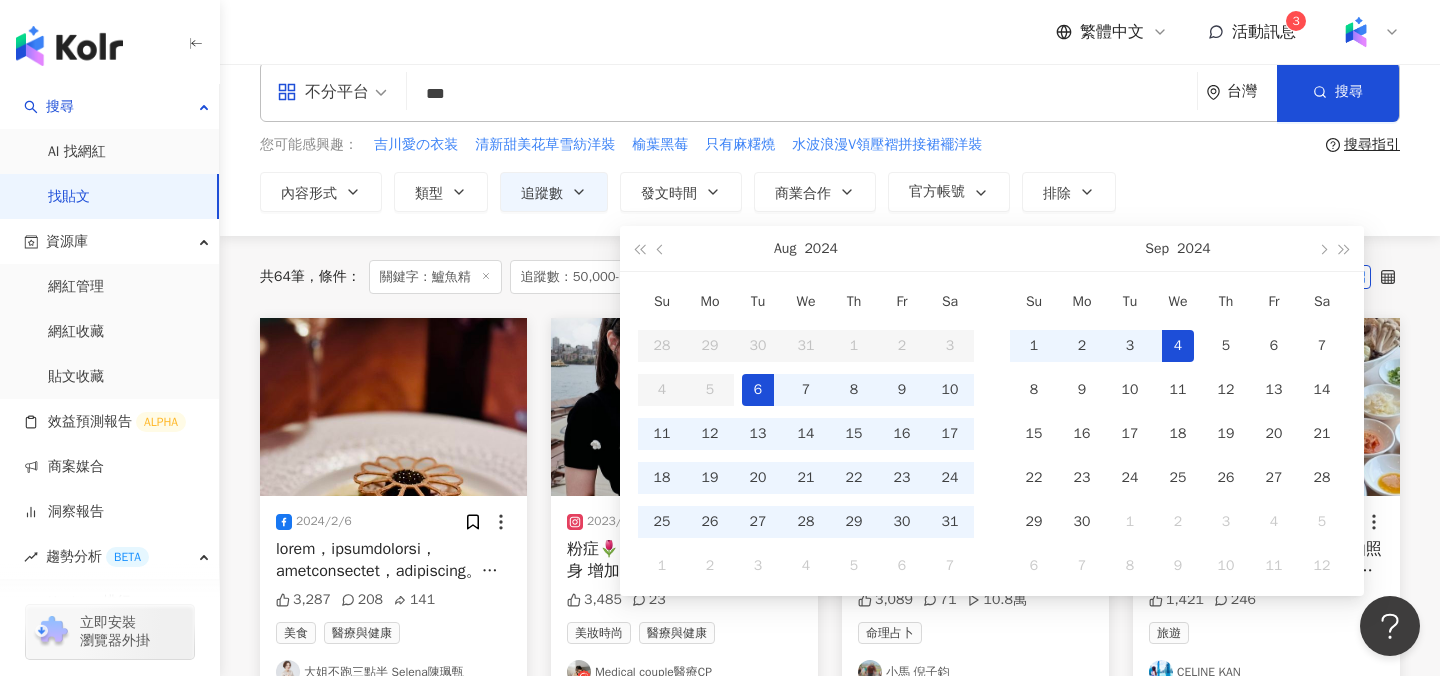 type 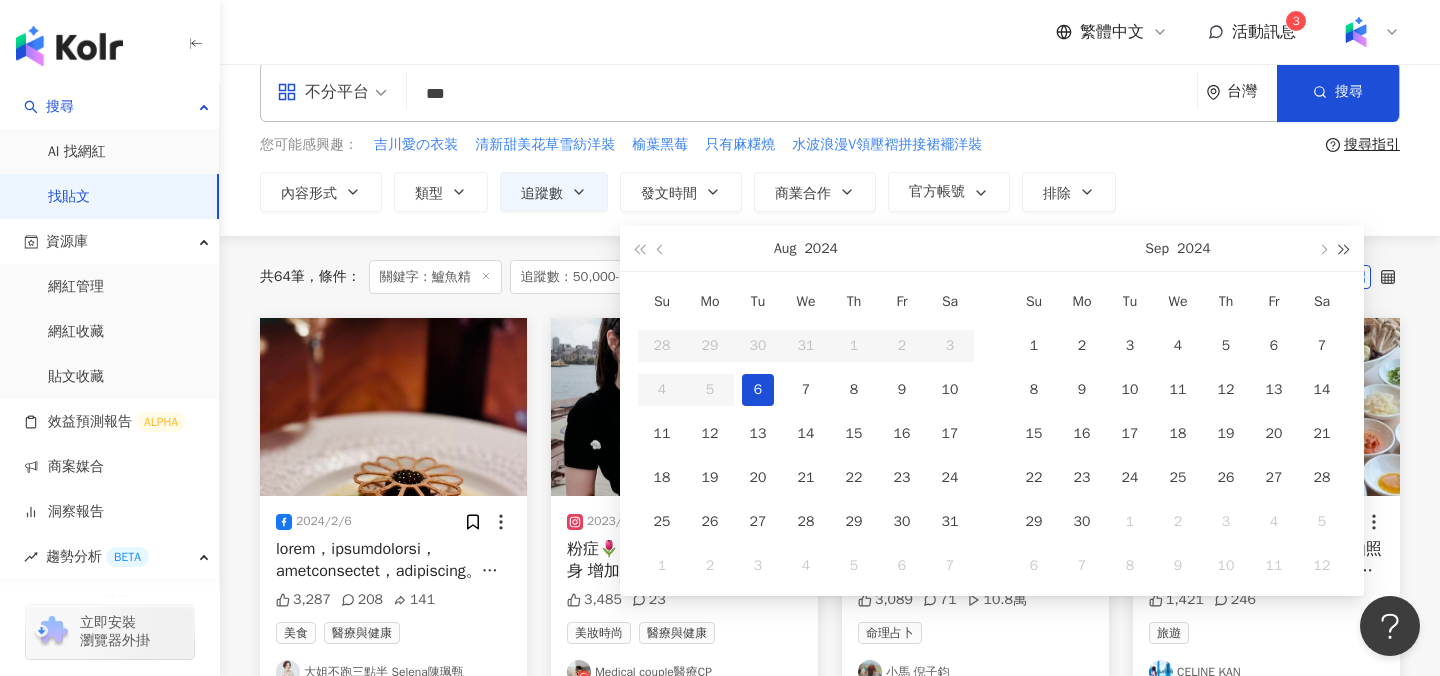 click at bounding box center (1345, 248) 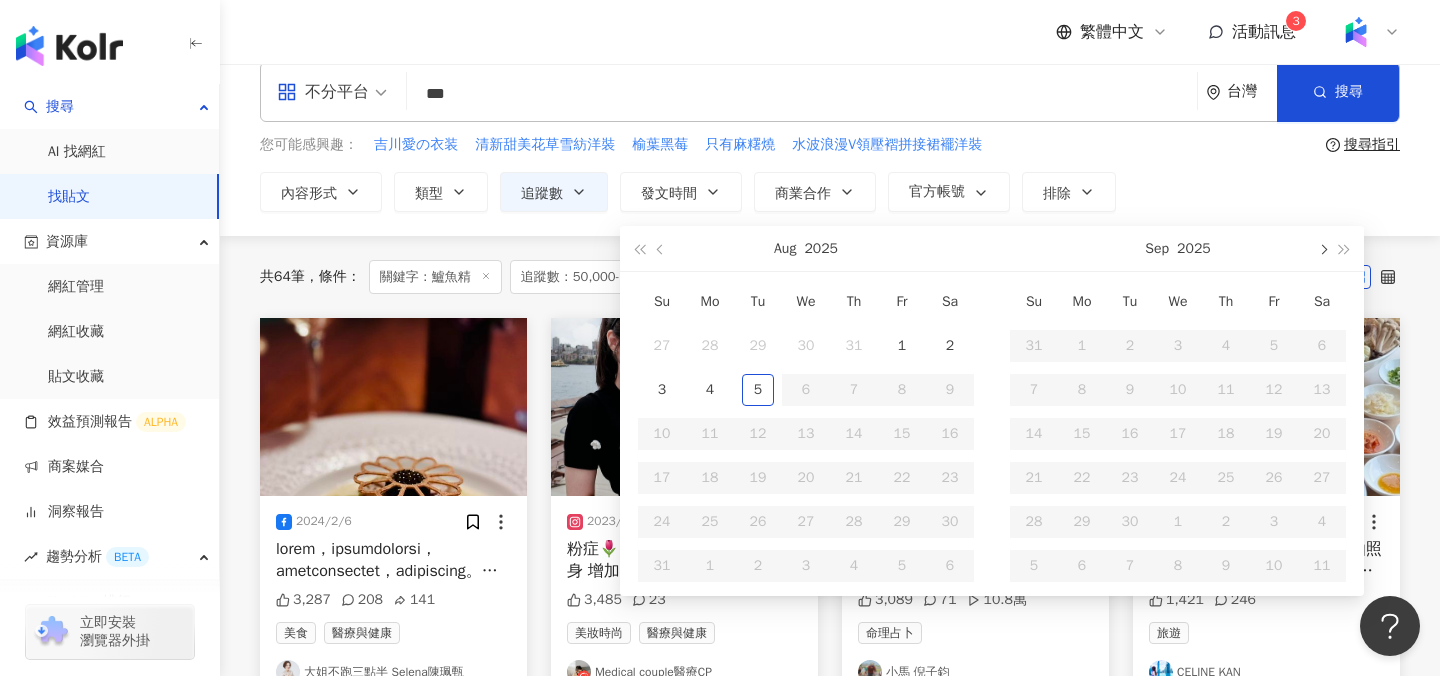 click at bounding box center [1322, 248] 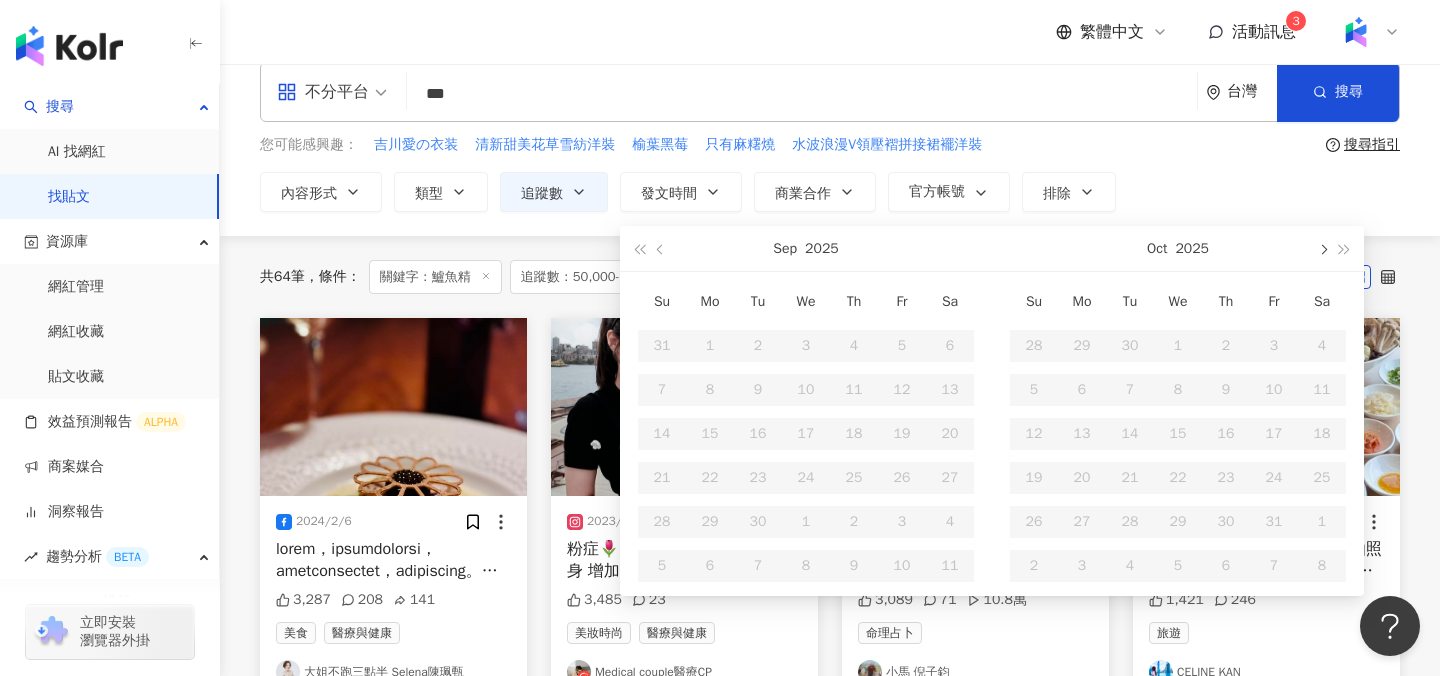 click at bounding box center (1322, 248) 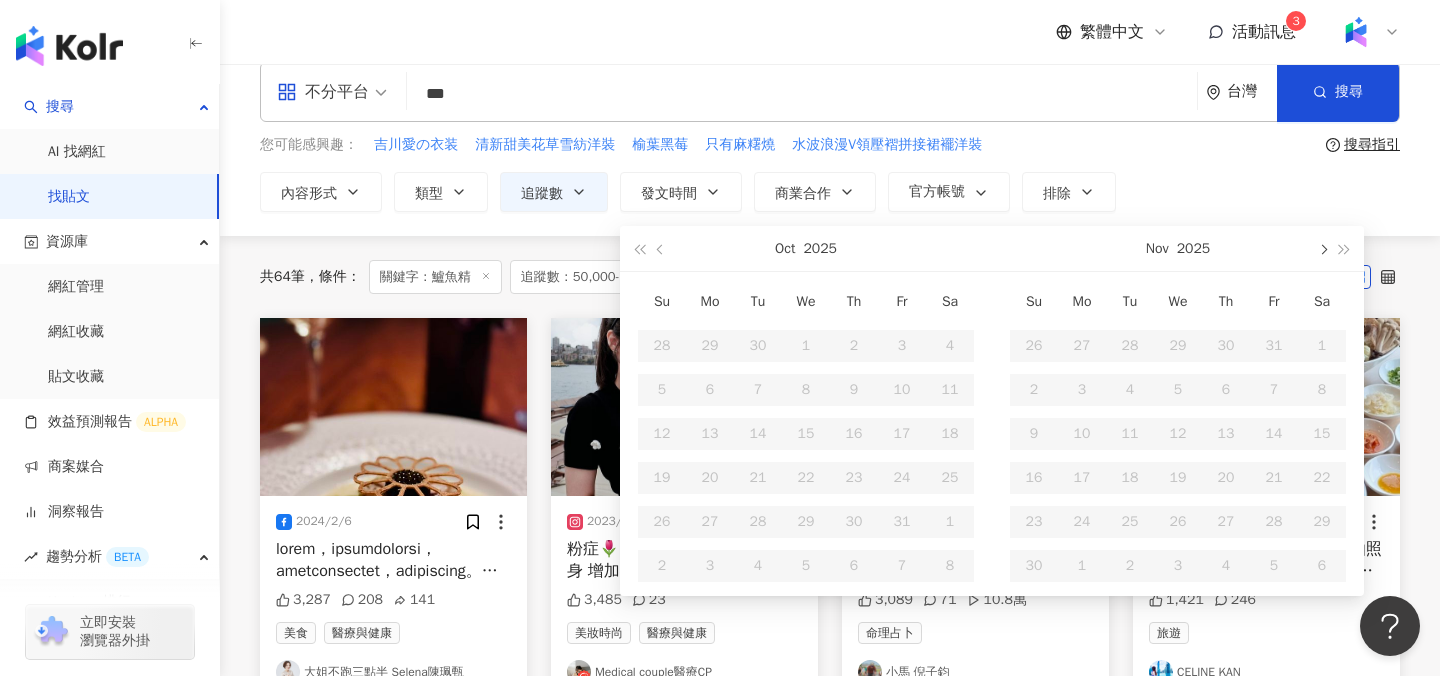 click at bounding box center (1322, 248) 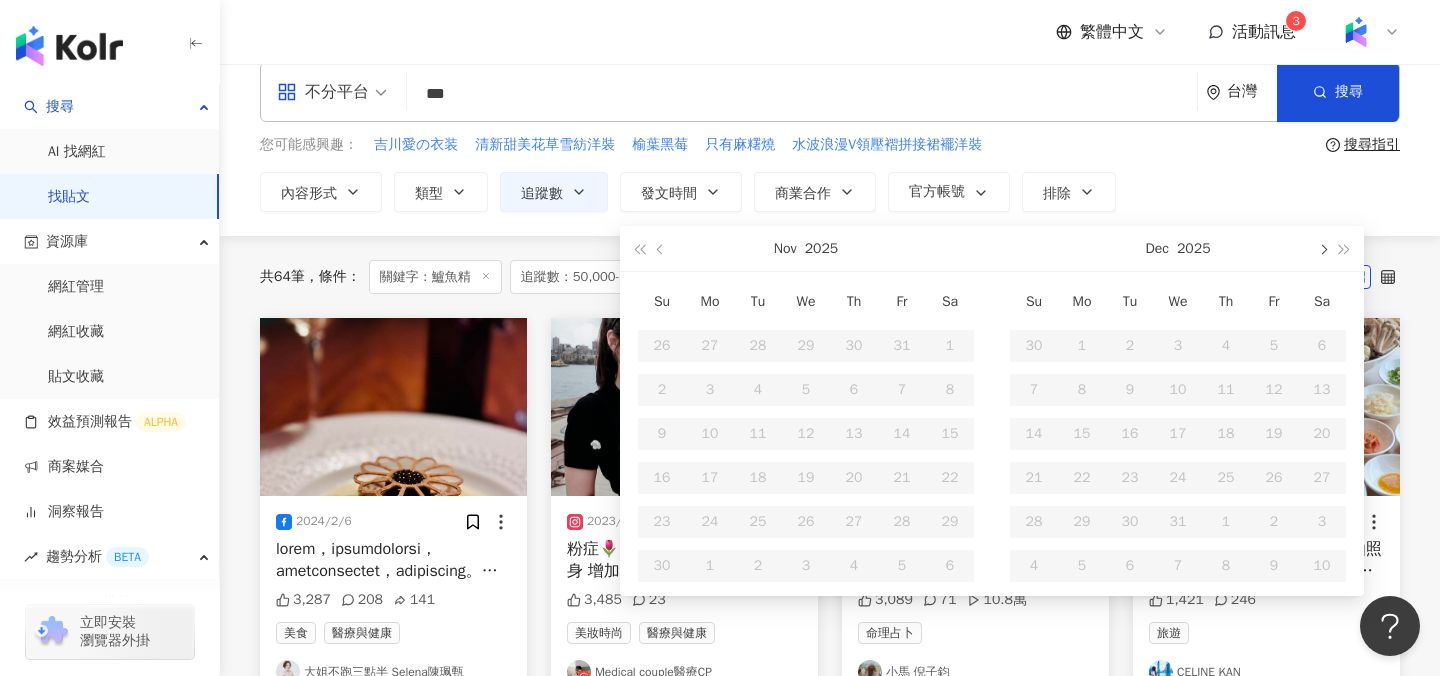 click at bounding box center [1322, 248] 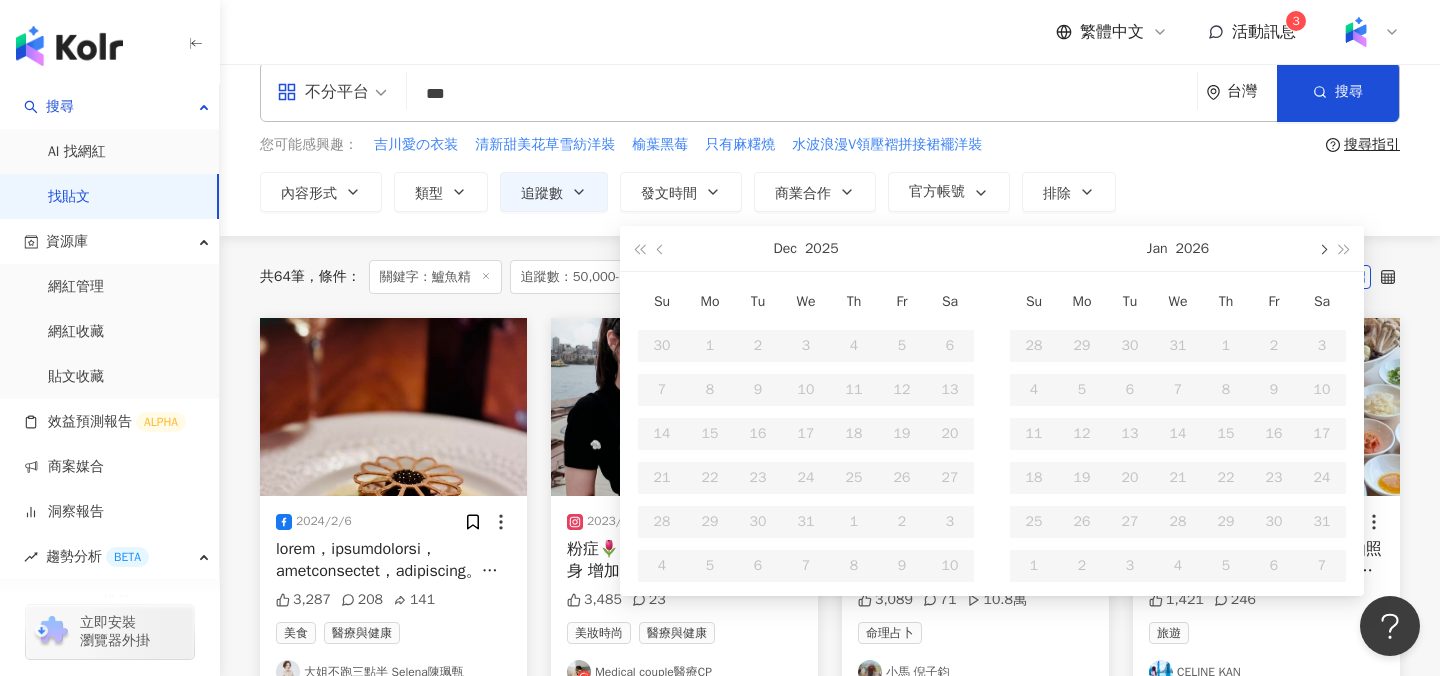 click at bounding box center (1322, 248) 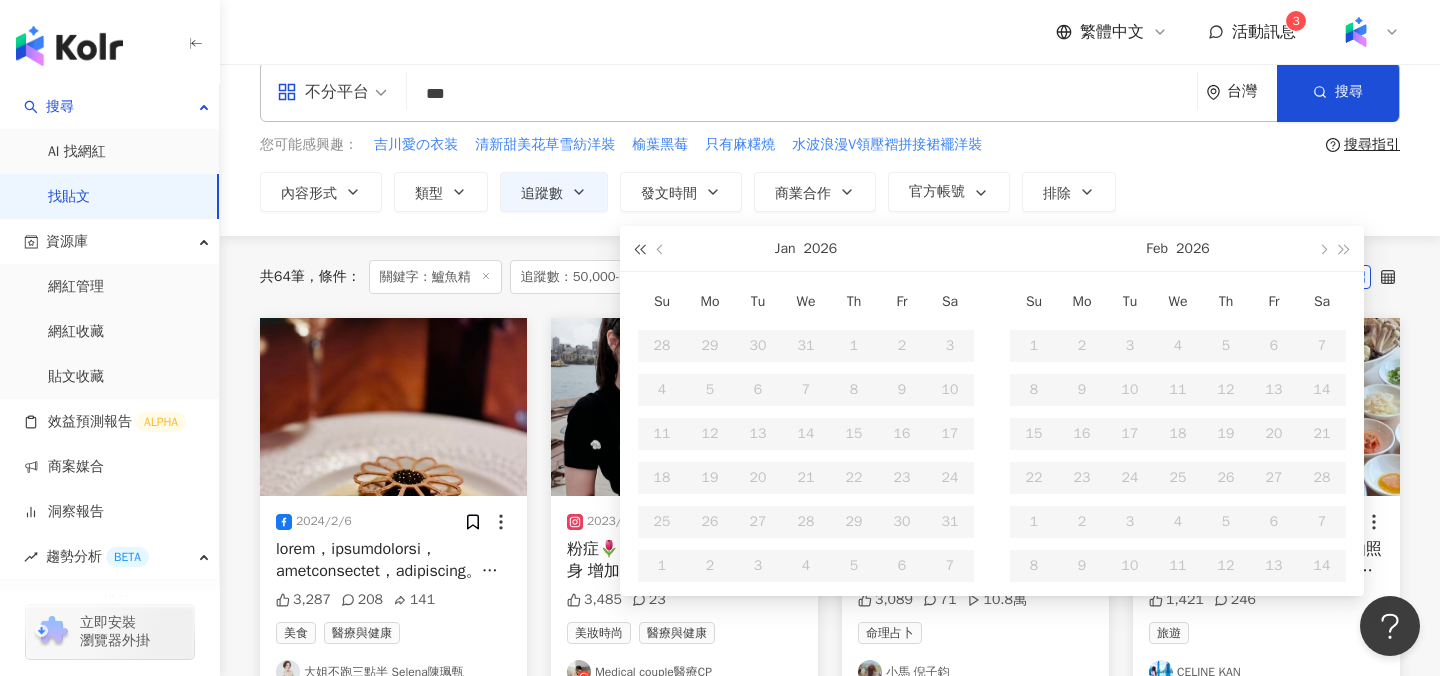 click at bounding box center (639, 248) 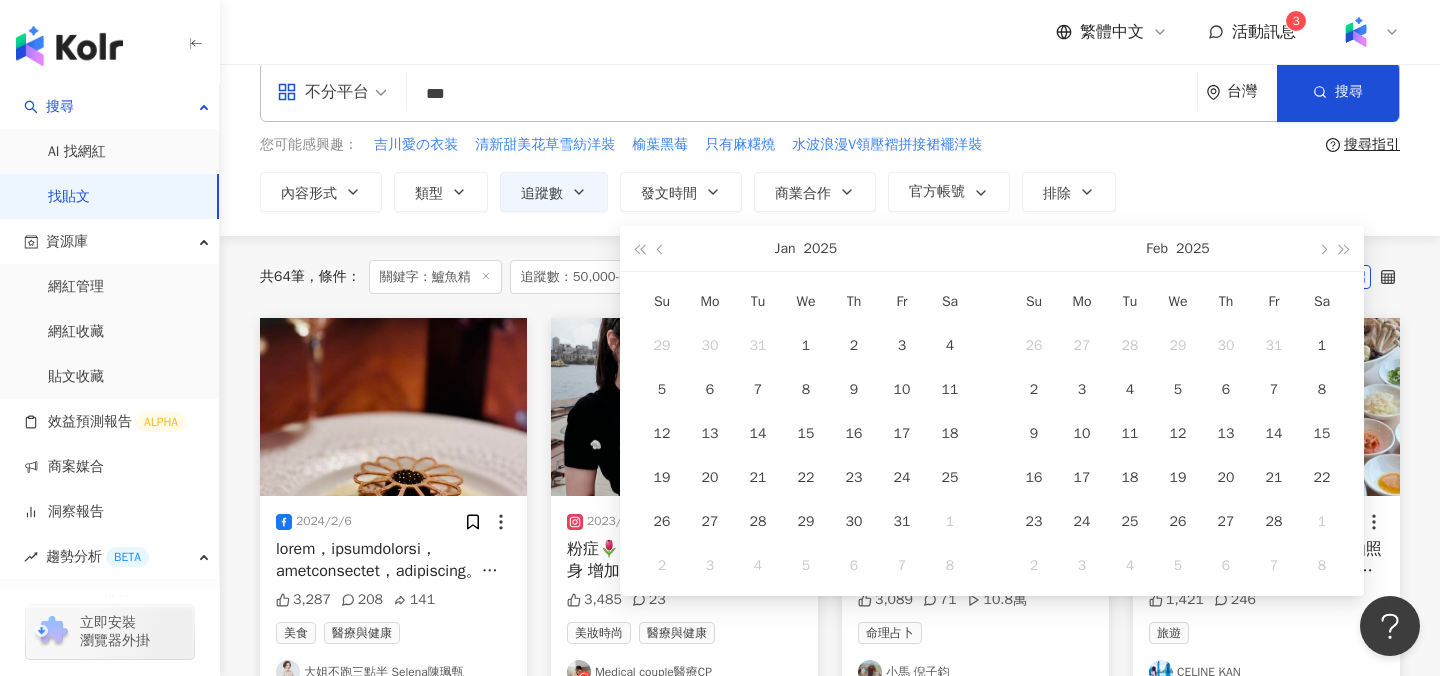 type 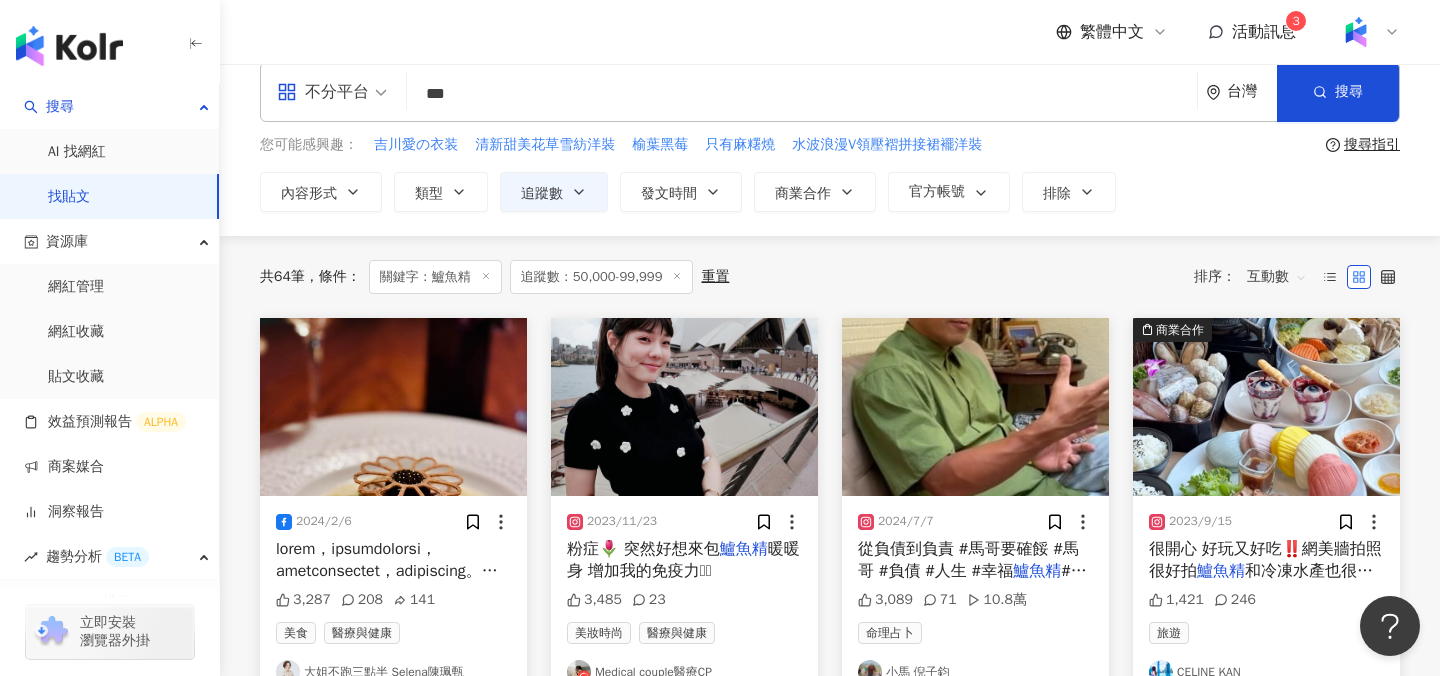 click on "共  64  筆 條件 ： 關鍵字：鱸魚精 追蹤數：50,000-99,999 重置 排序： 互動數" at bounding box center [830, 277] 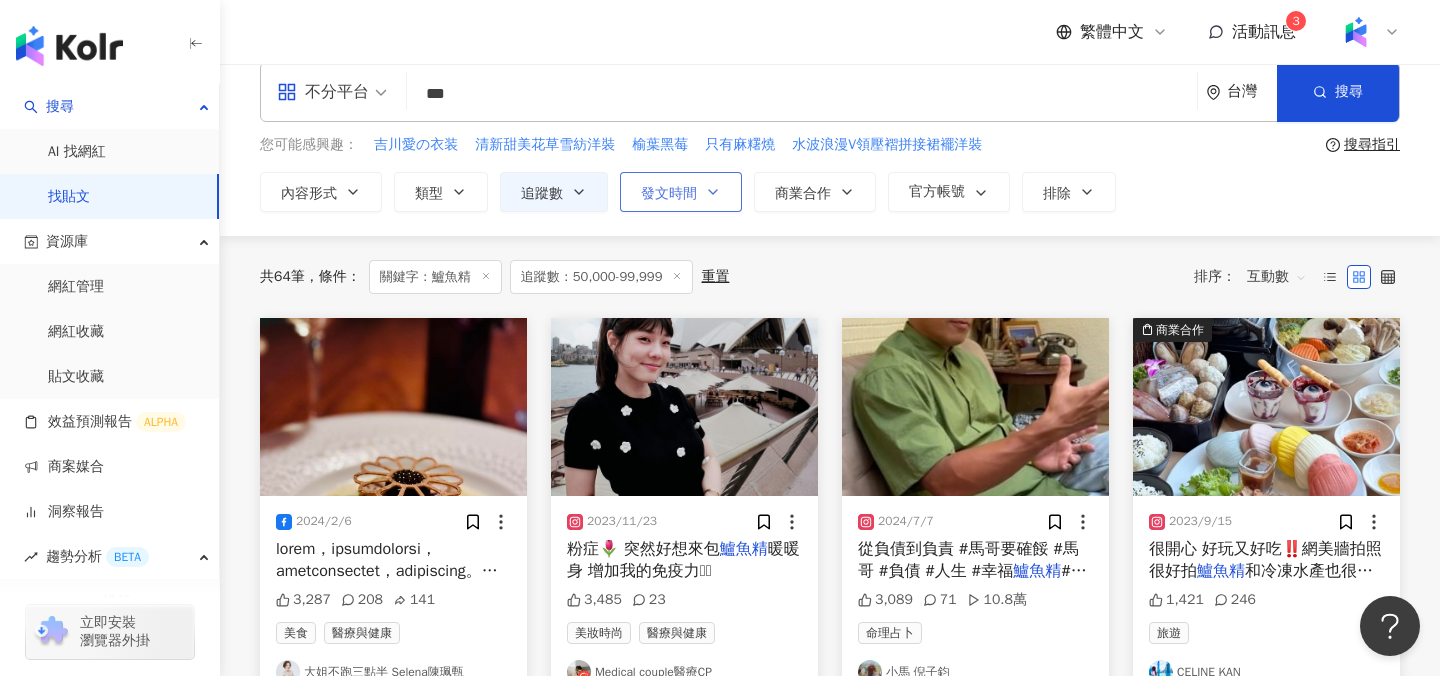 click on "發文時間" at bounding box center (681, 192) 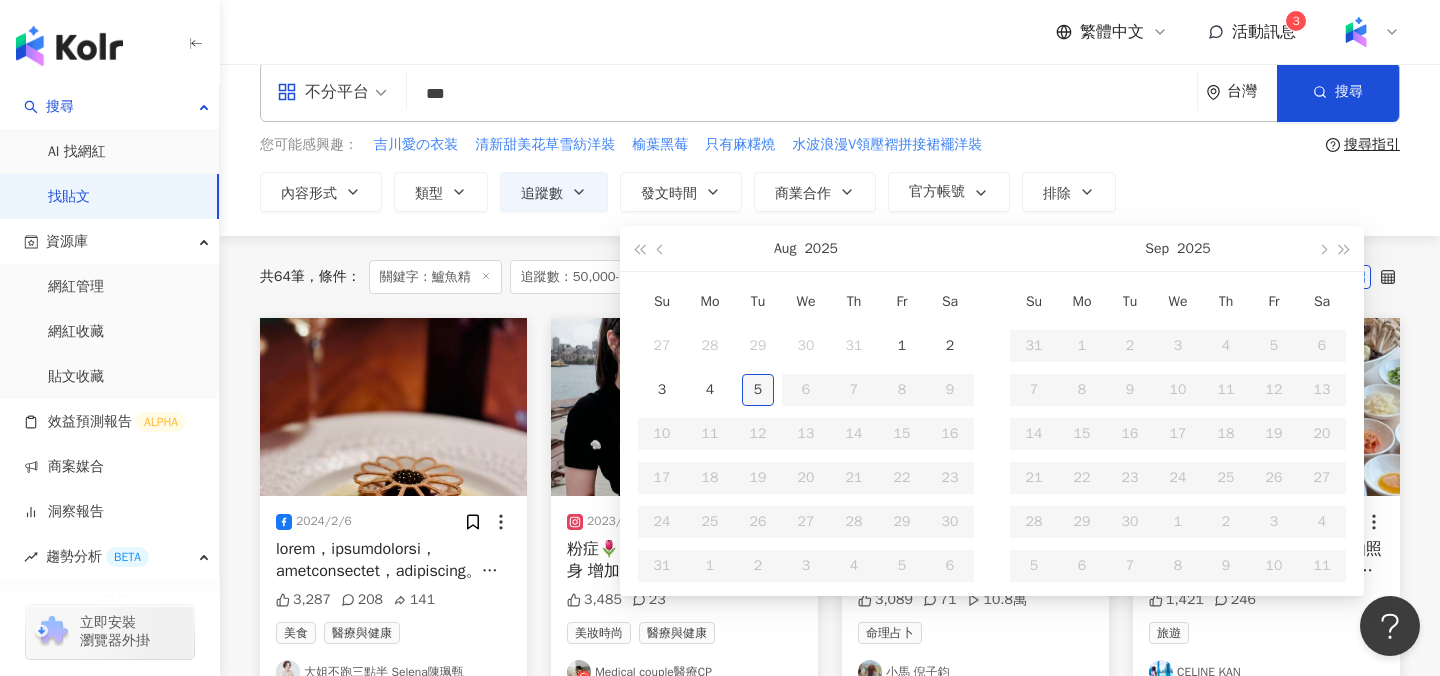 type on "**********" 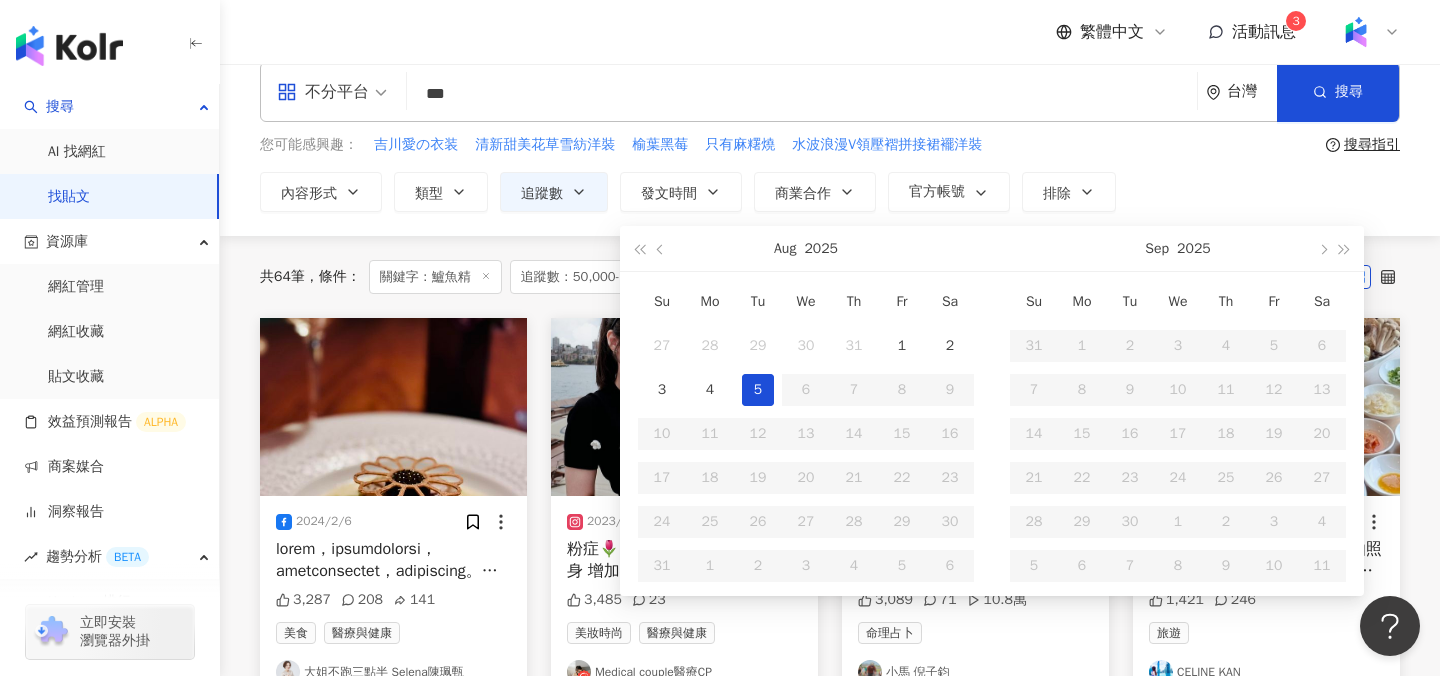 type on "**********" 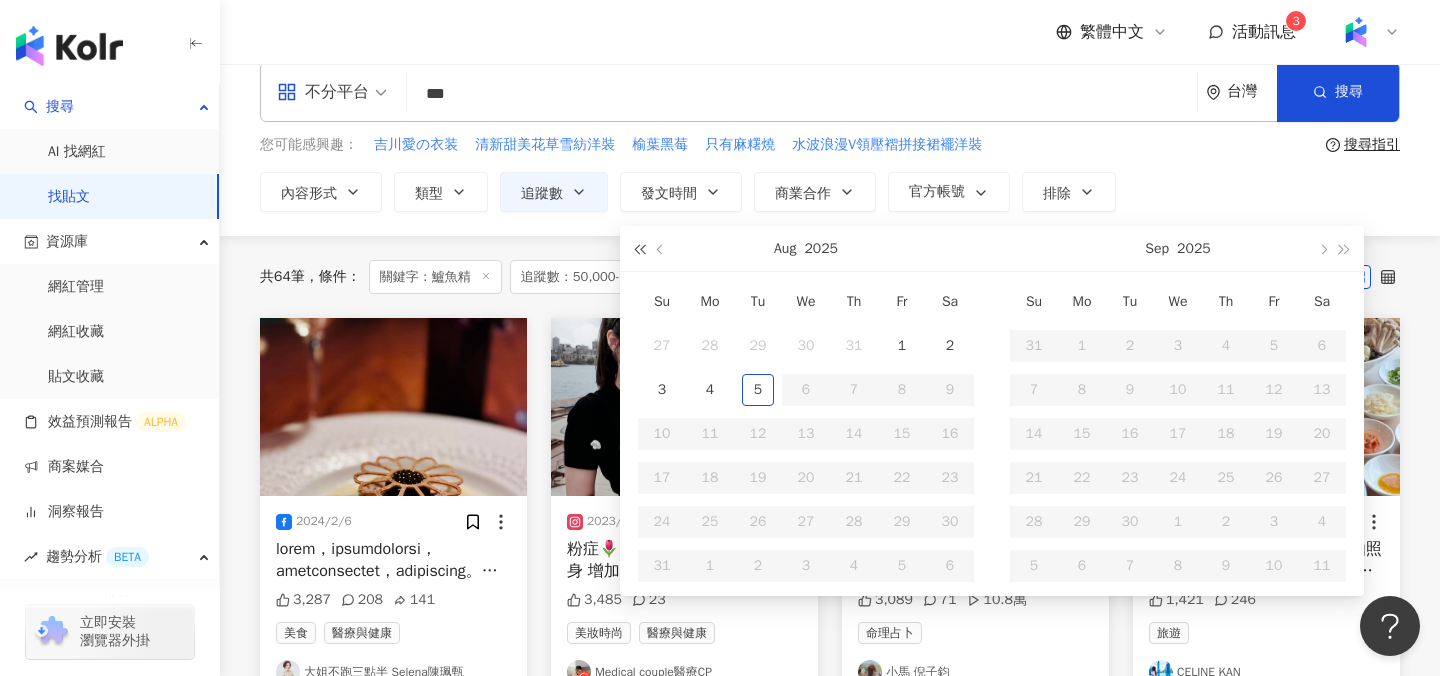 click at bounding box center [639, 250] 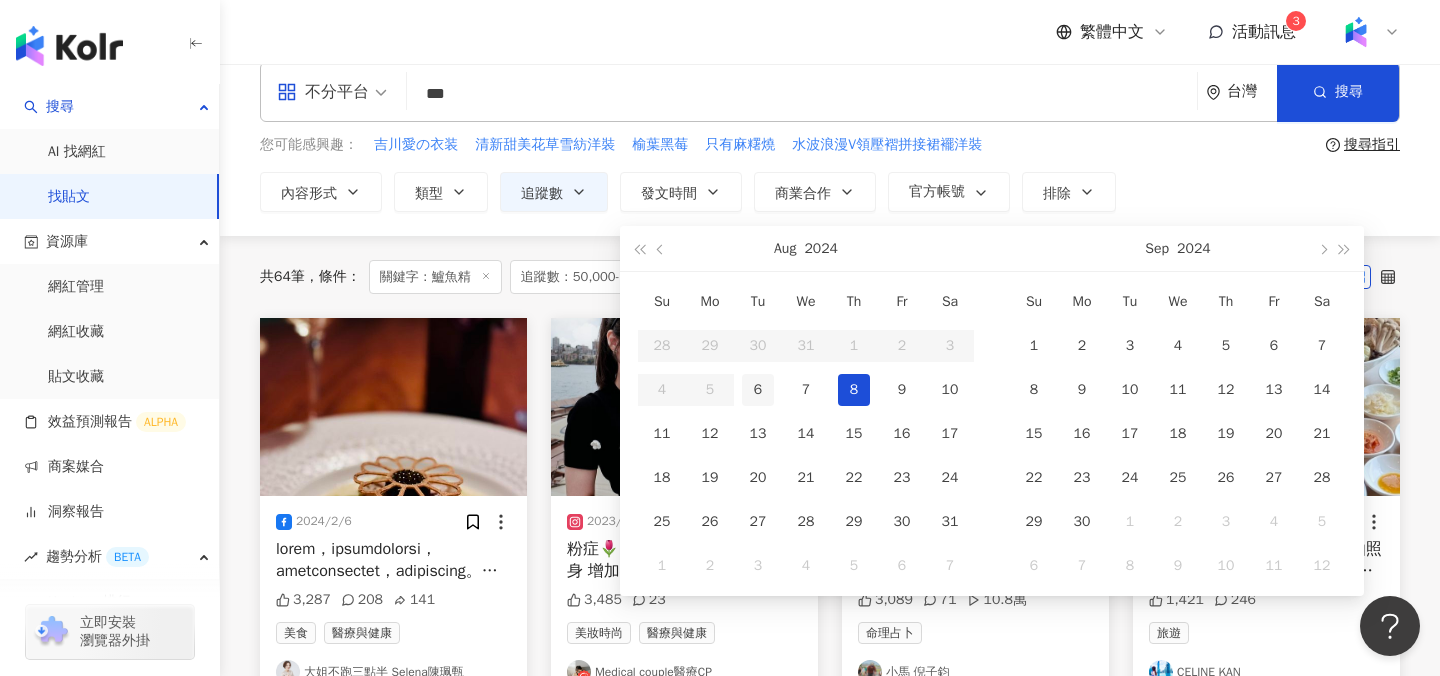 type on "**********" 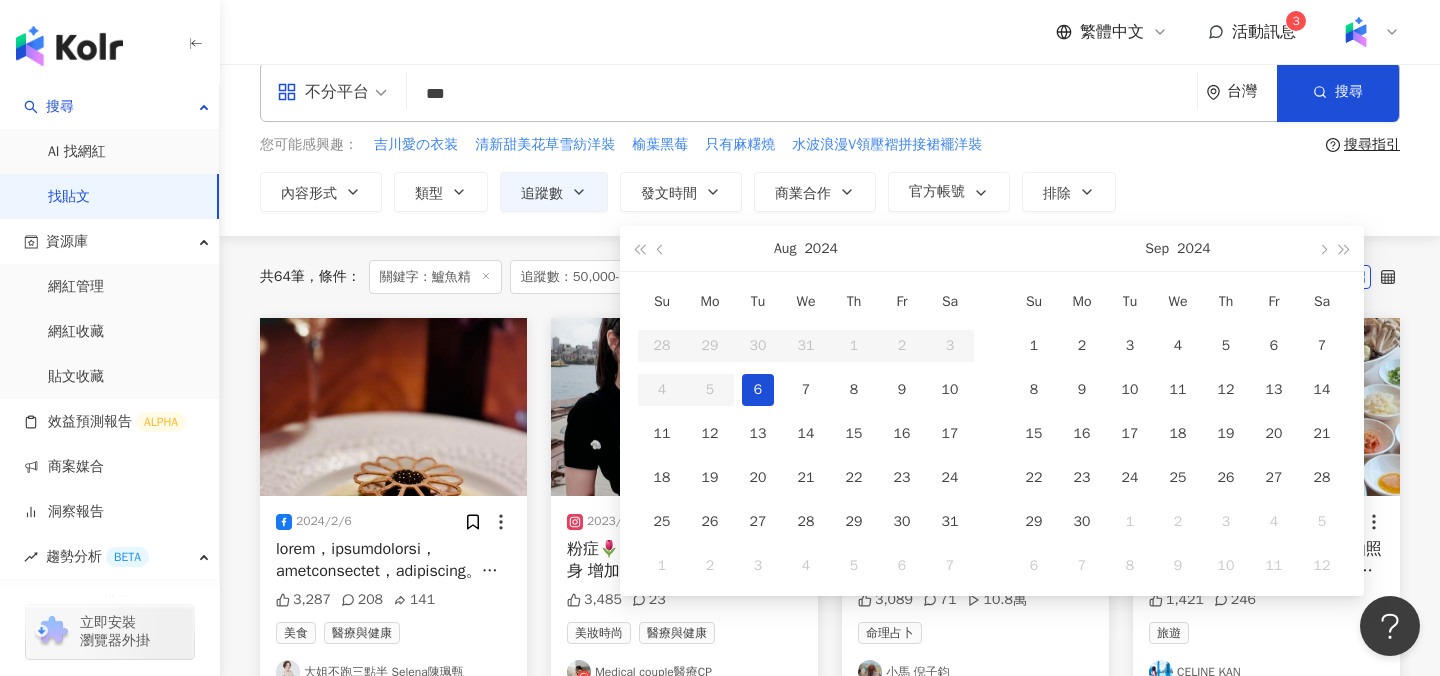click on "6" at bounding box center [758, 390] 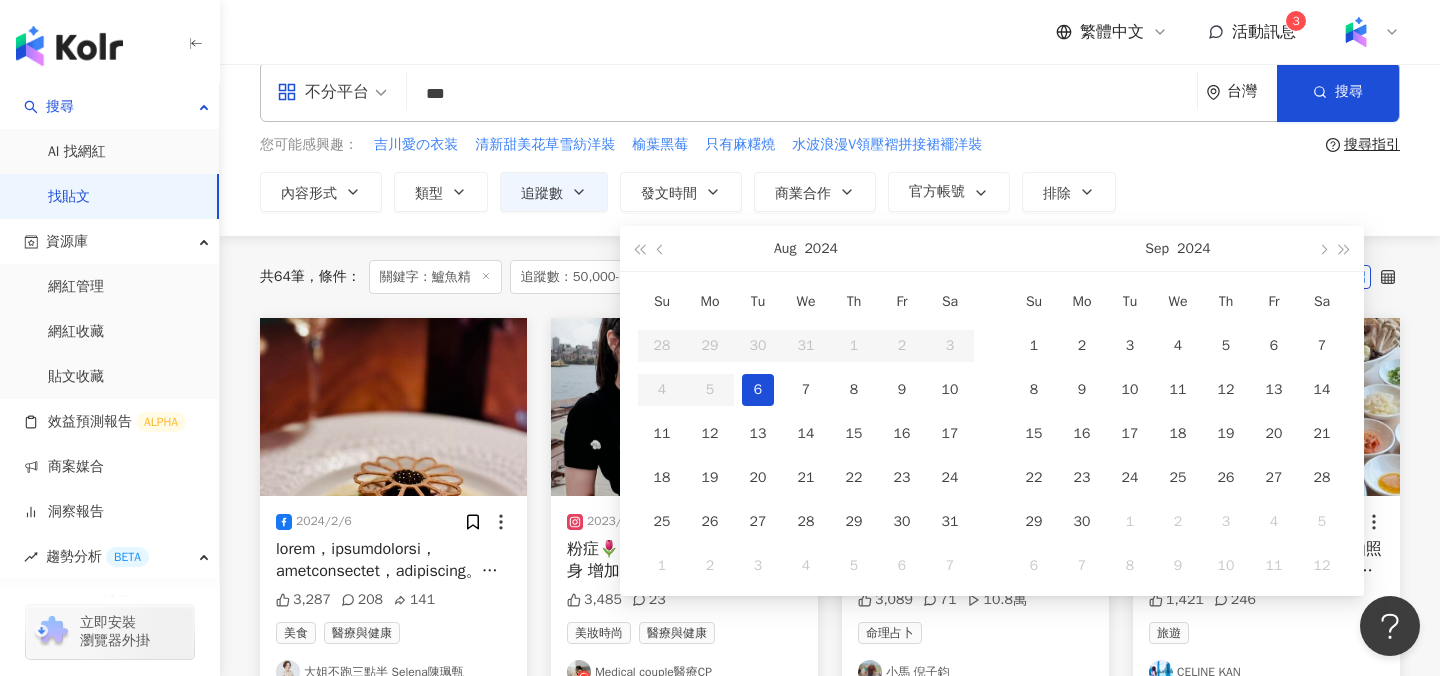 type on "**********" 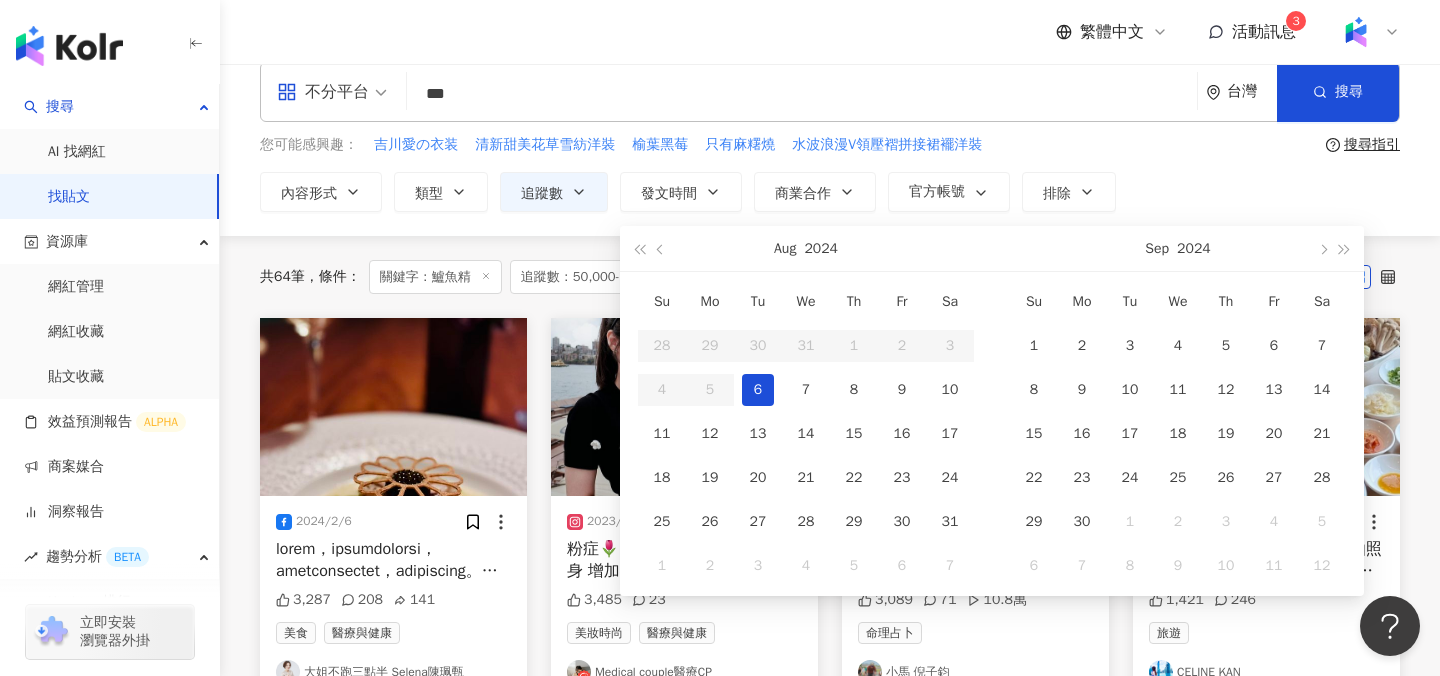 type on "**********" 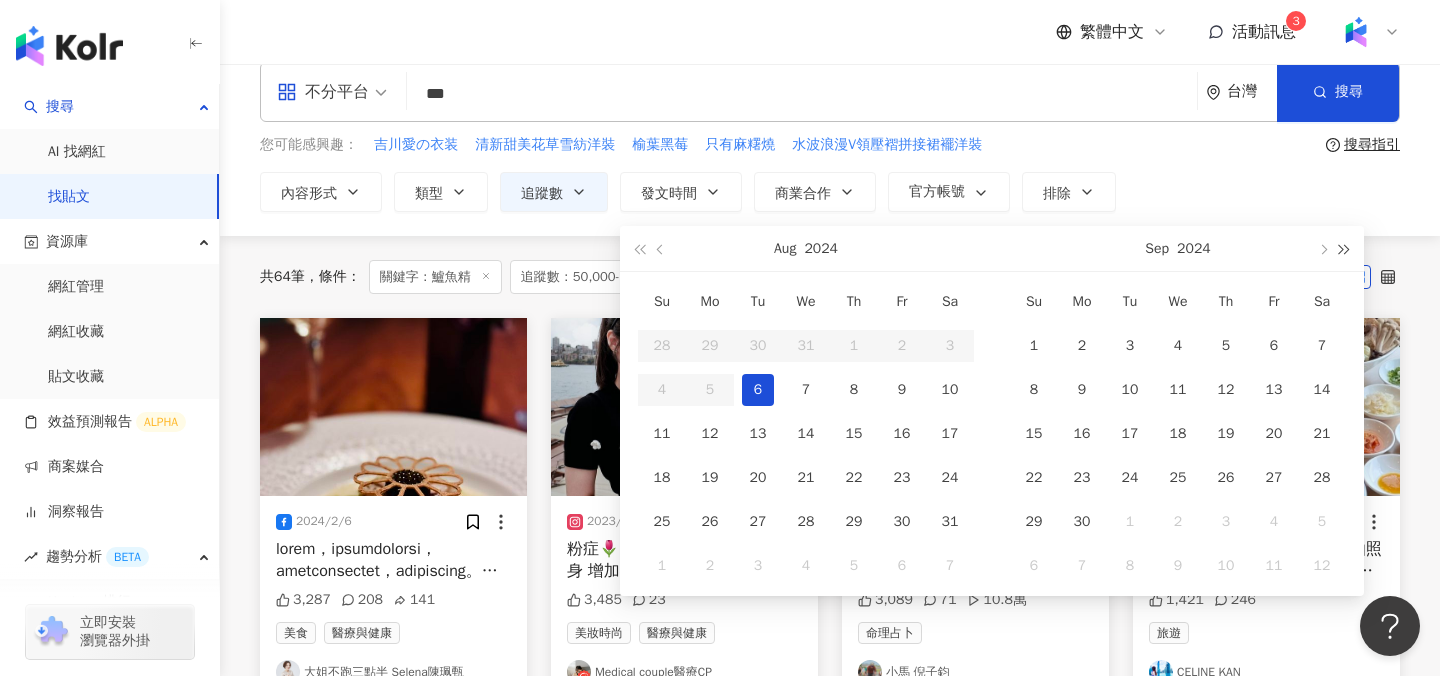 click at bounding box center [1345, 248] 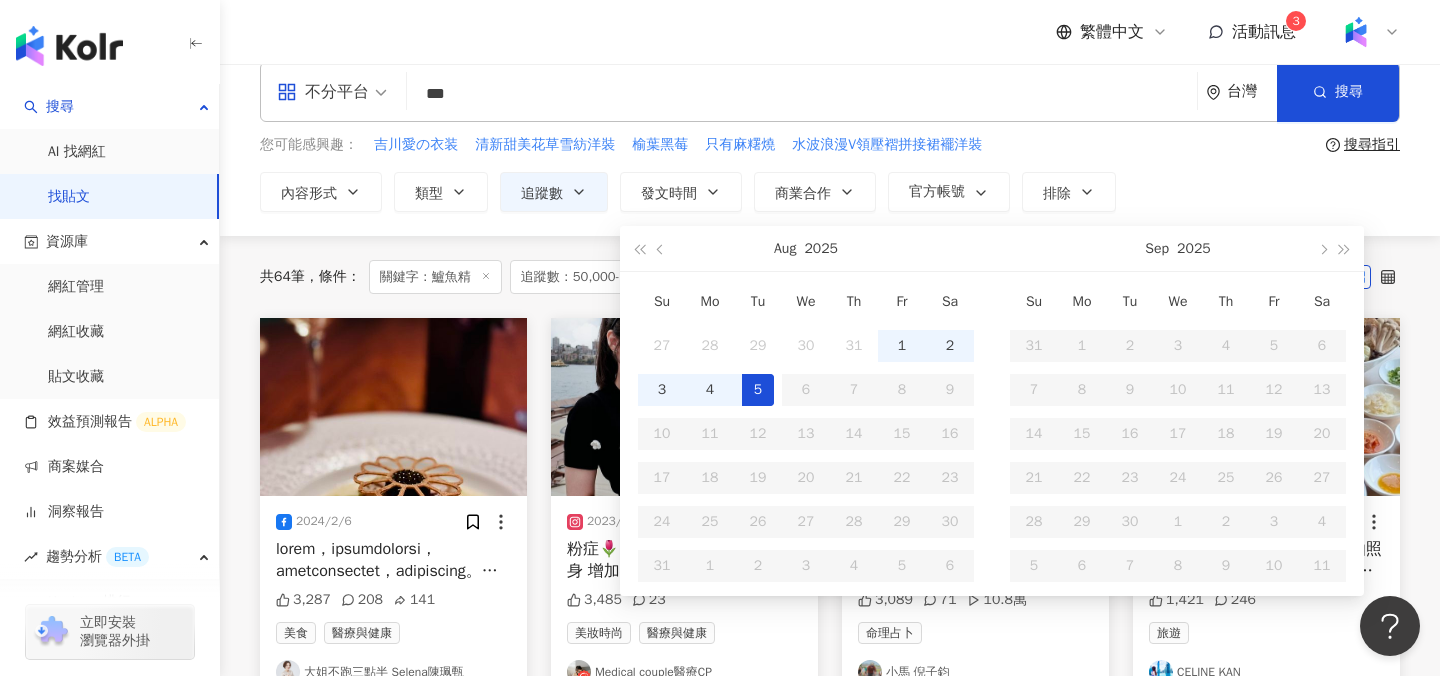 click on "5" at bounding box center [758, 390] 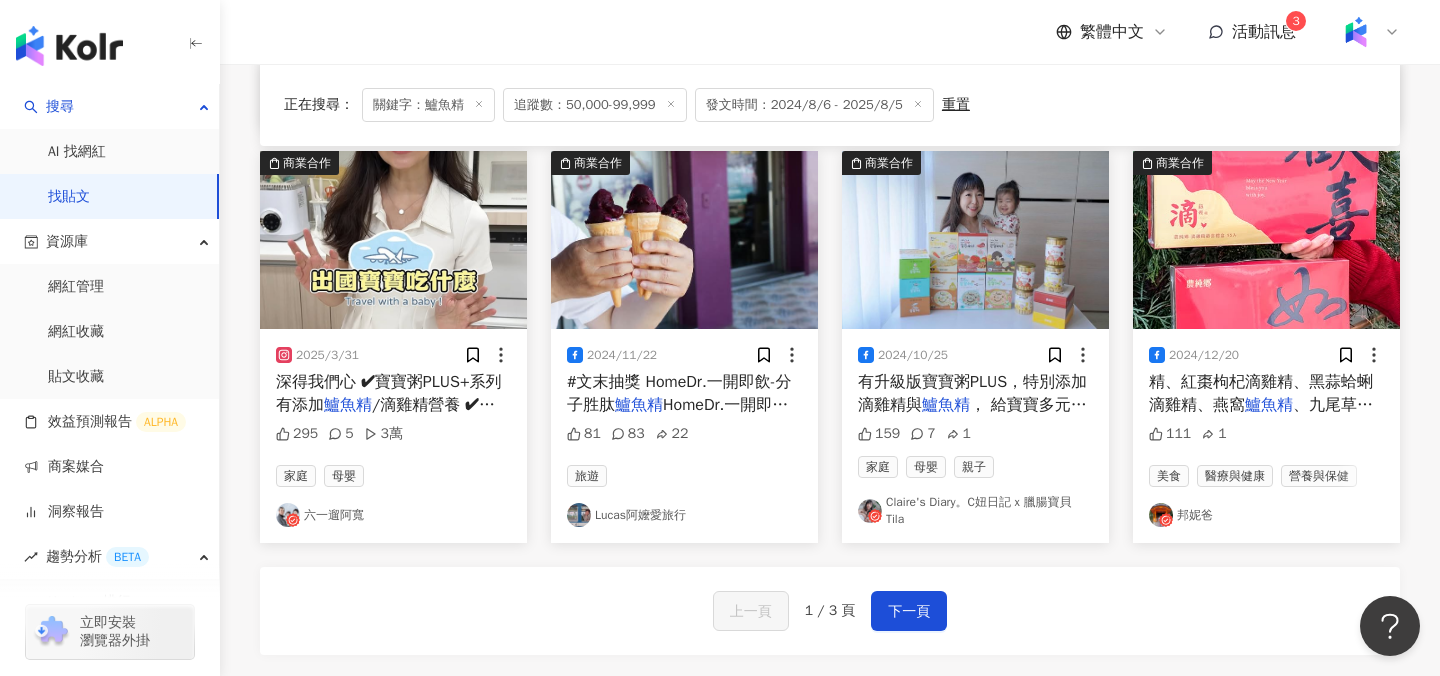 scroll, scrollTop: 1008, scrollLeft: 0, axis: vertical 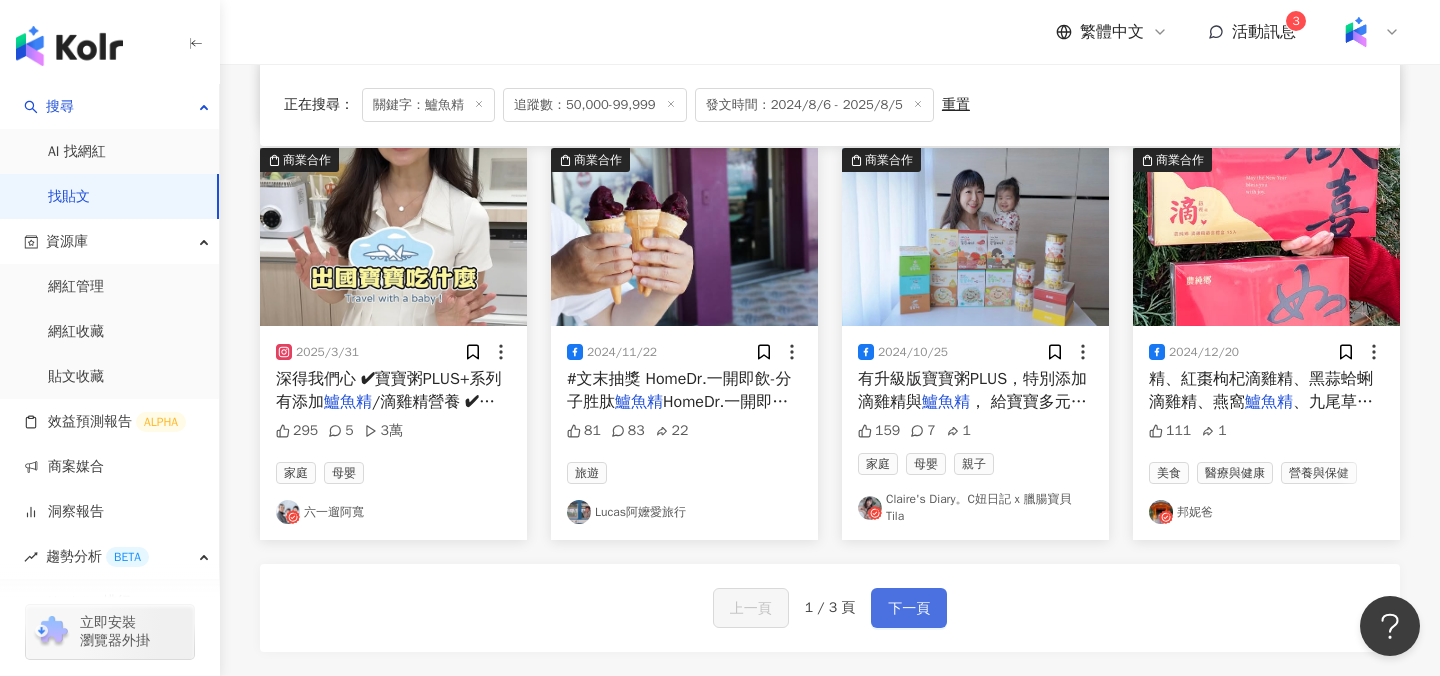 click on "下一頁" at bounding box center [909, 609] 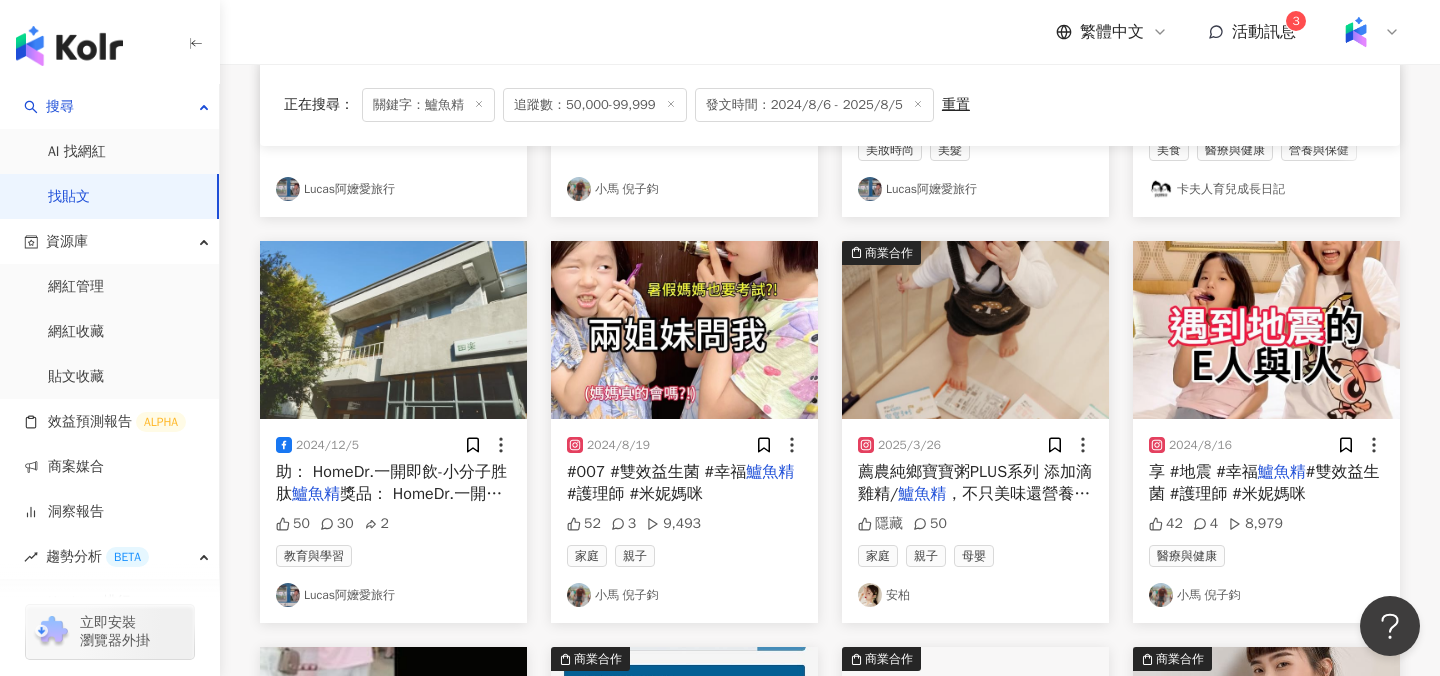 scroll, scrollTop: 0, scrollLeft: 0, axis: both 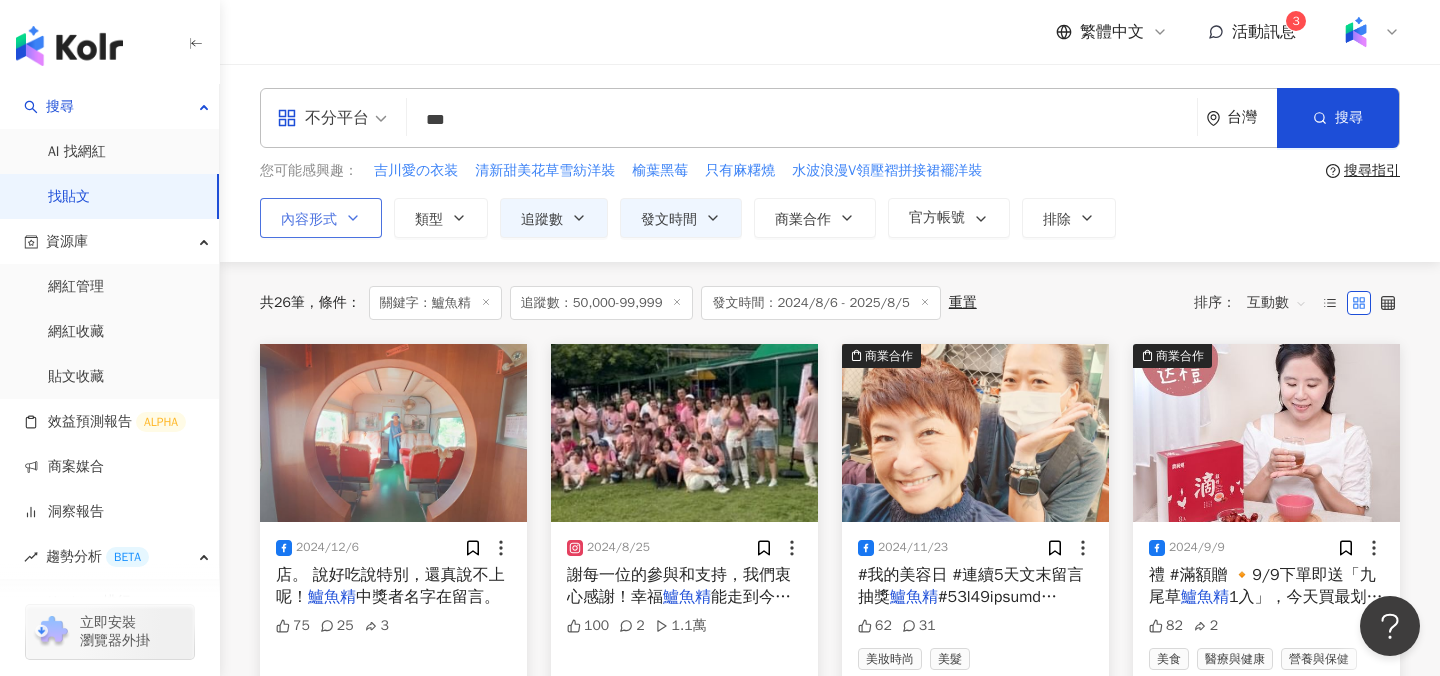 click on "內容形式" at bounding box center [321, 218] 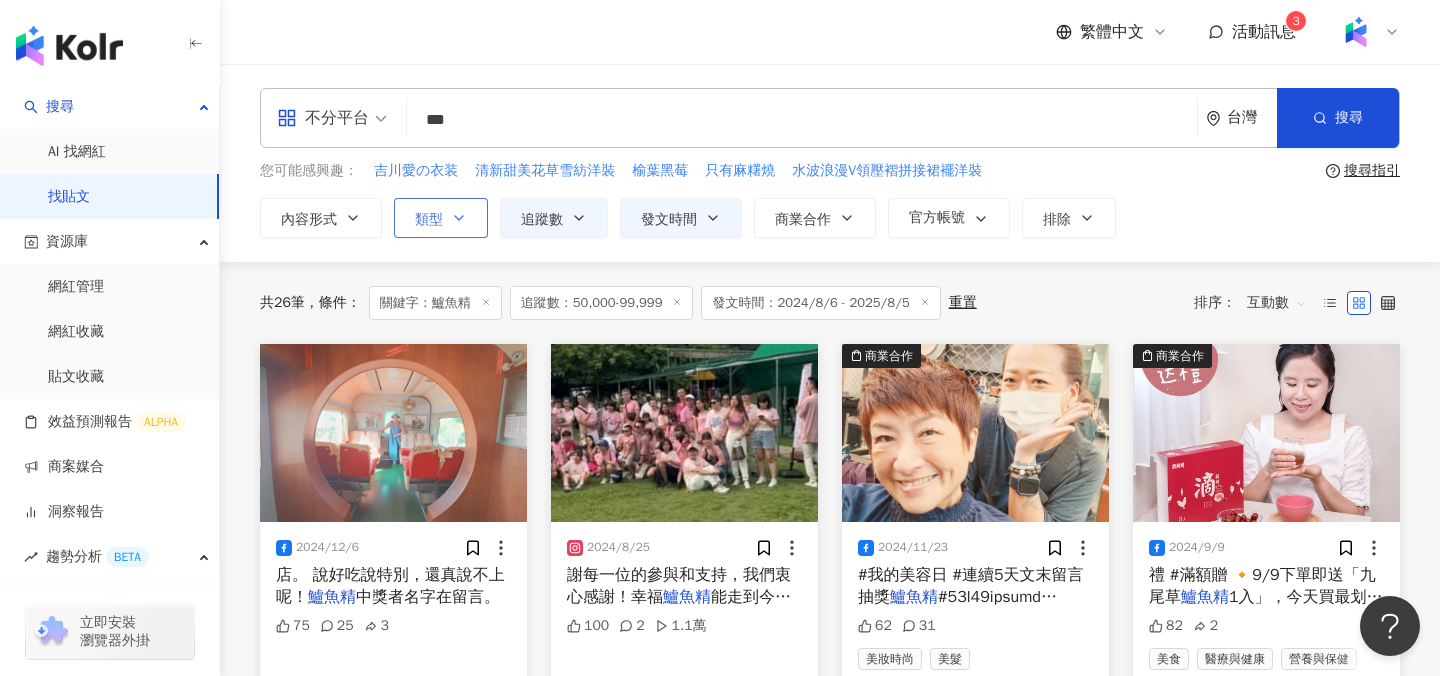 click 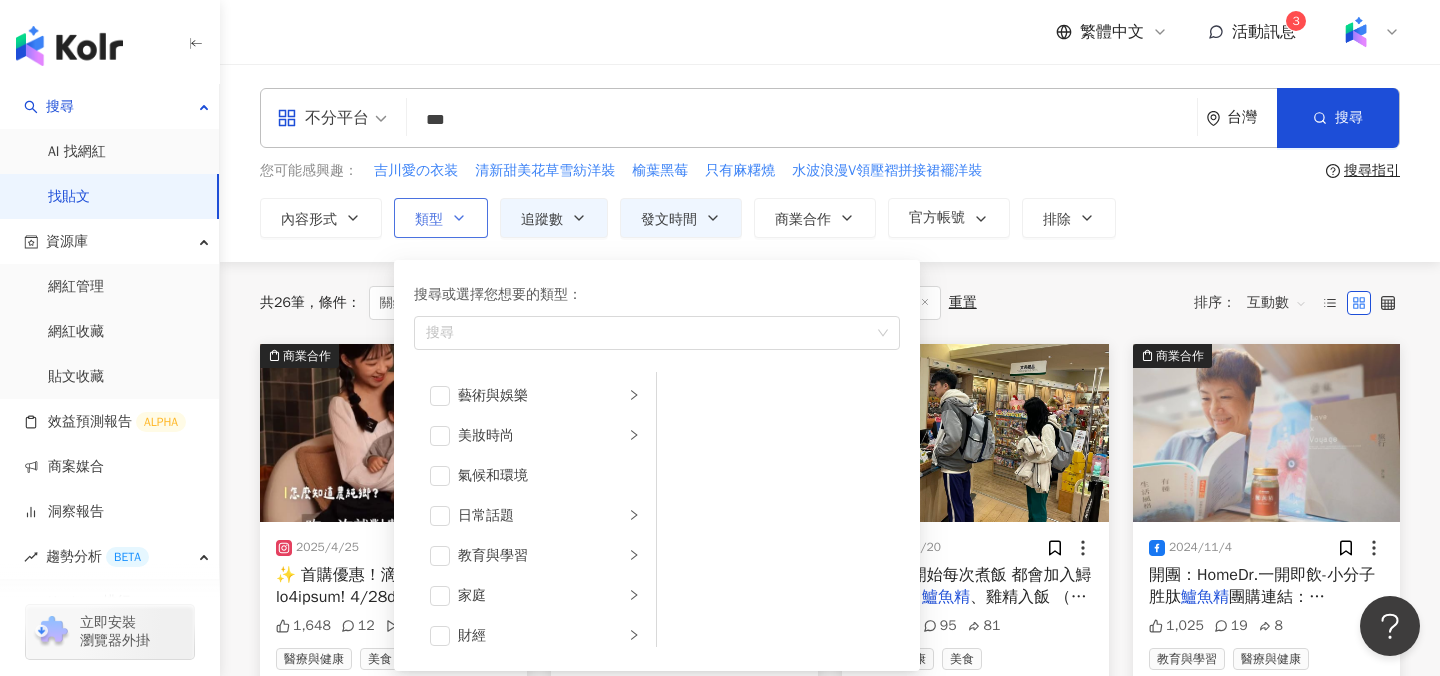 click 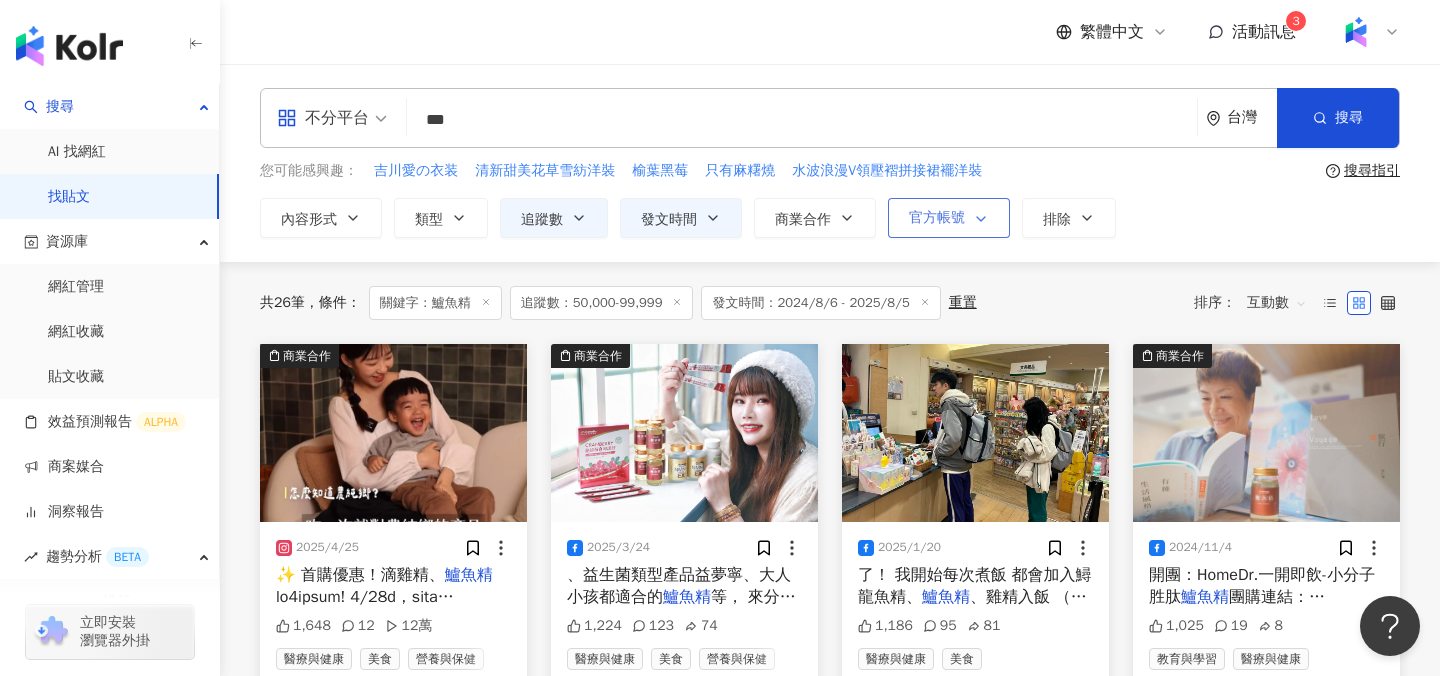 click on "官方帳號" at bounding box center (937, 218) 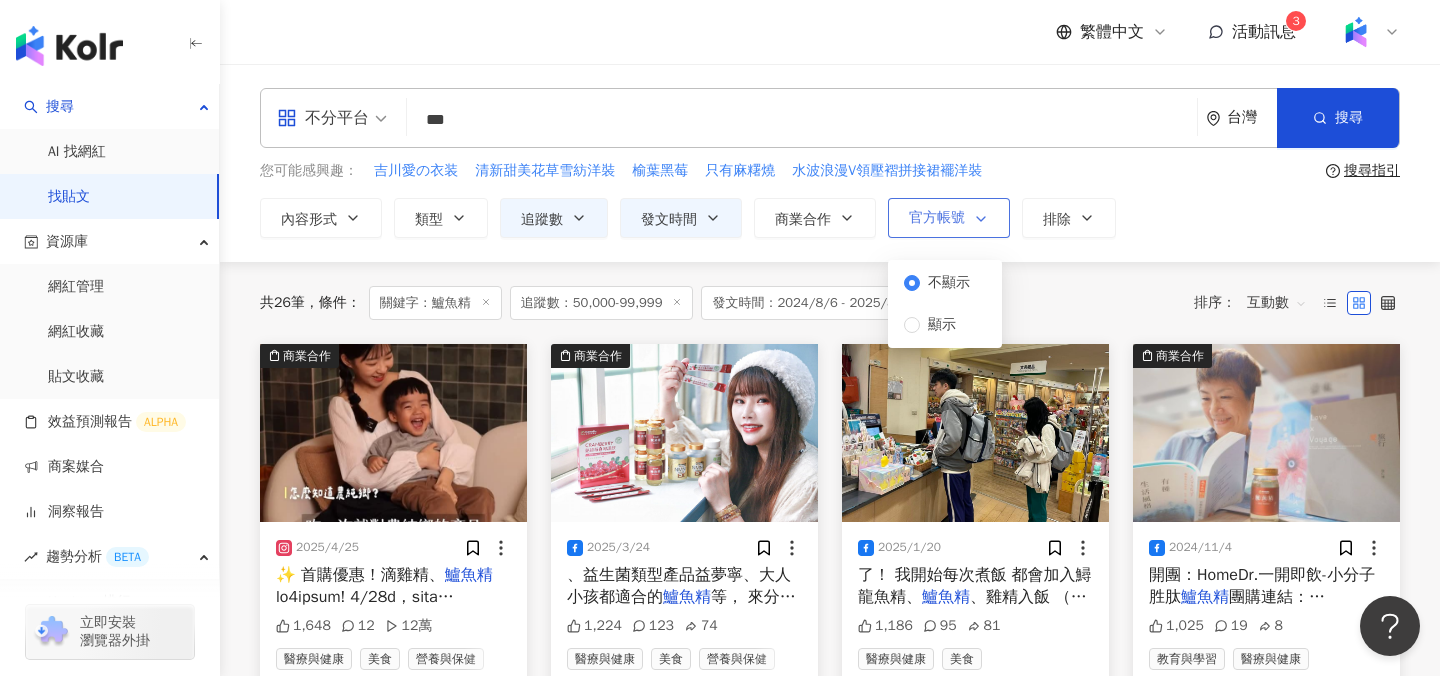 click on "官方帳號" at bounding box center (937, 218) 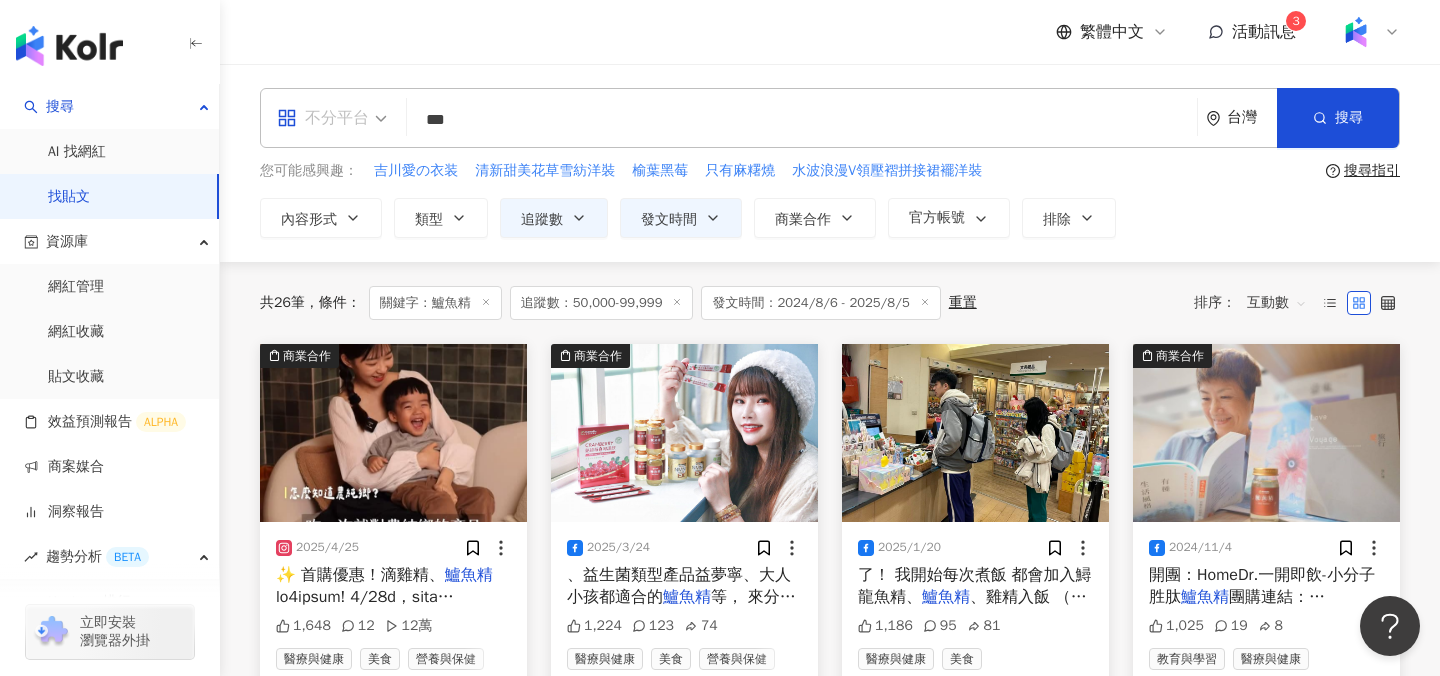 click on "不分平台" at bounding box center [323, 118] 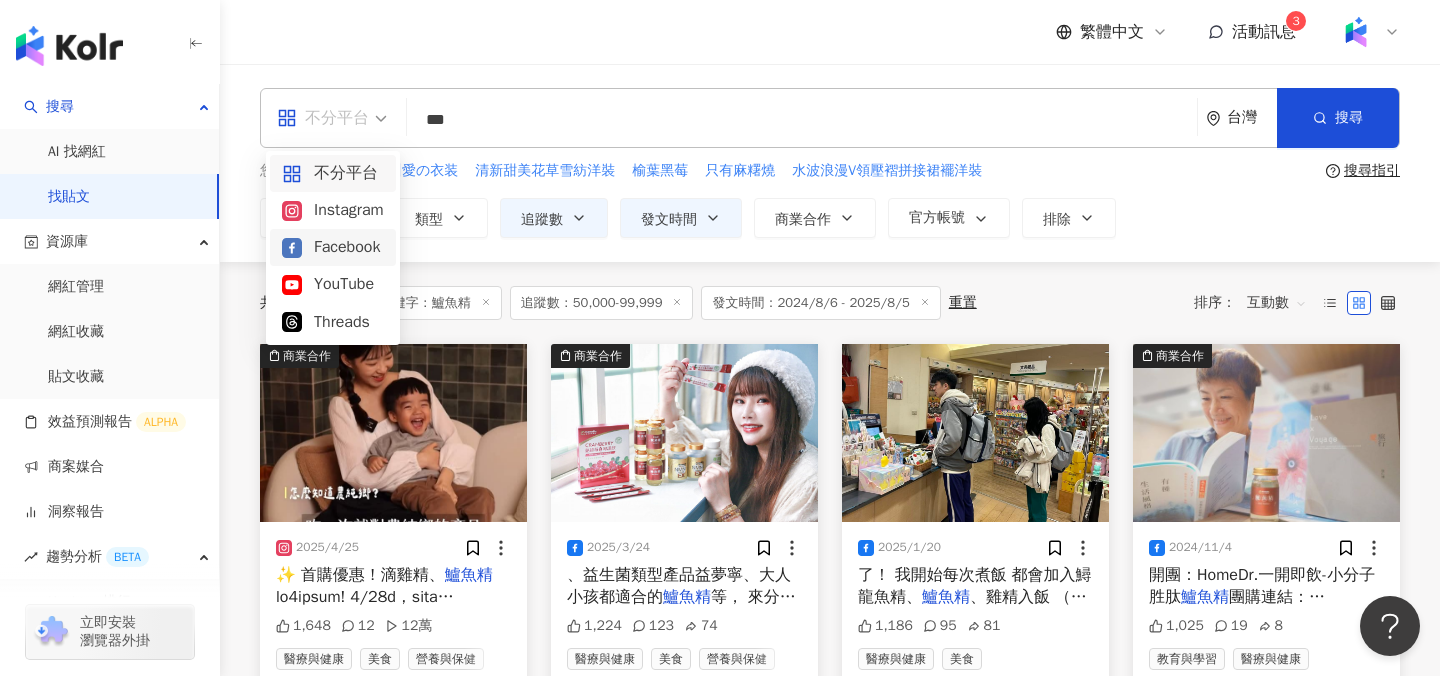 click on "Facebook" at bounding box center [333, 247] 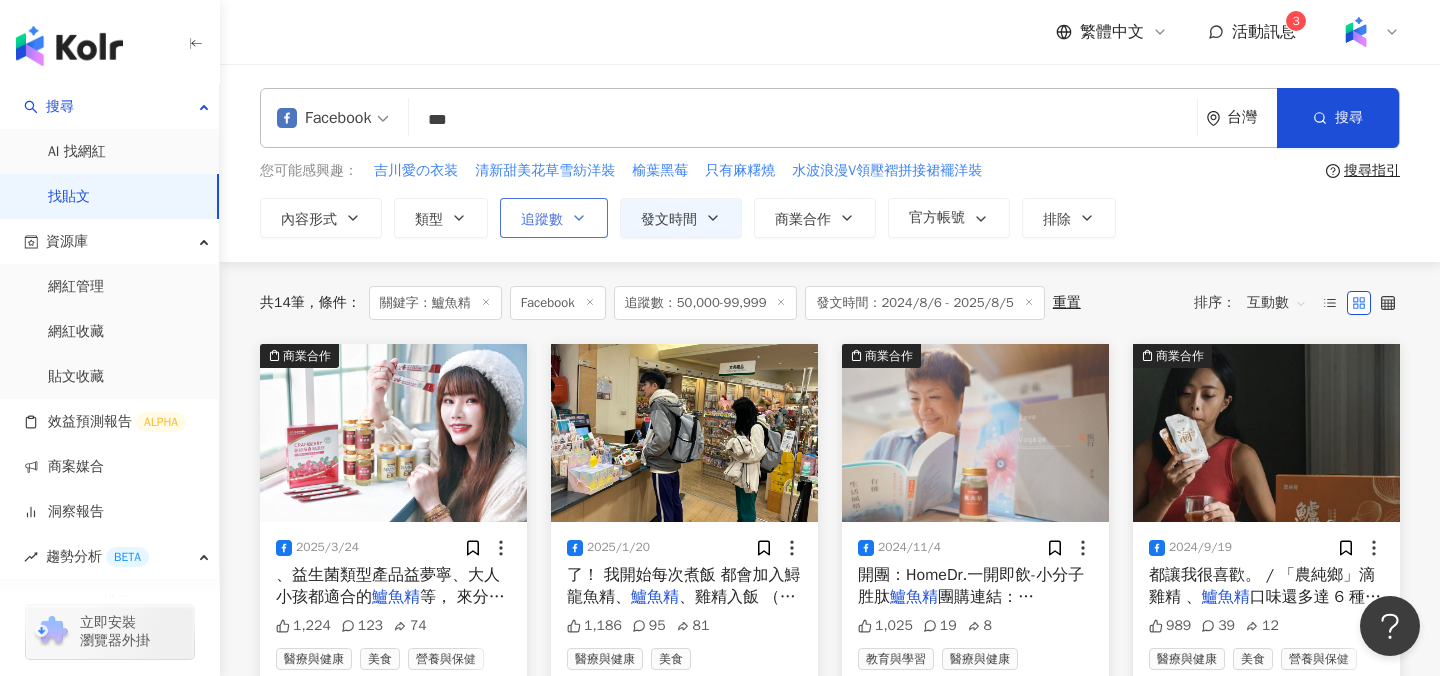 click on "追蹤數" at bounding box center [554, 218] 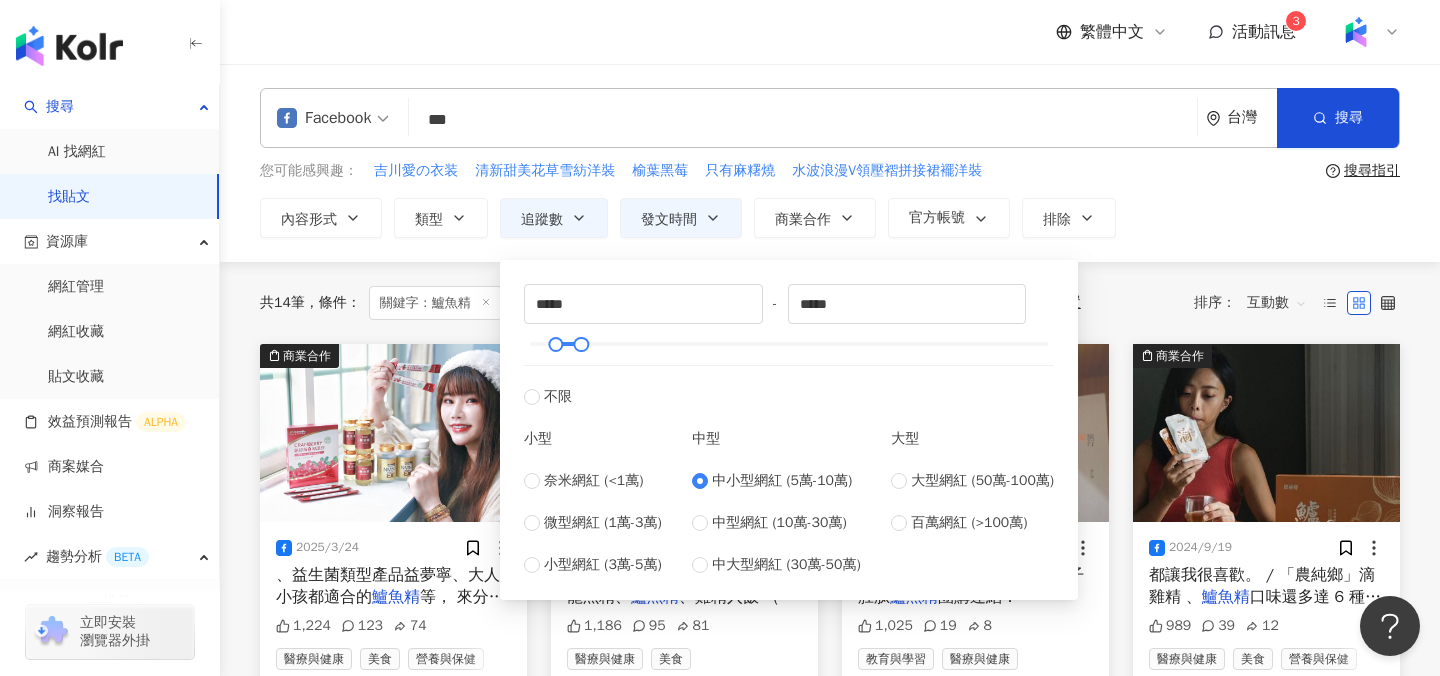 click on "小型 奈米網紅 (<1萬) 微型網紅 (1萬-3萬) 小型網紅 (3萬-5萬) 中型 中小型網紅 (5萬-10萬) 中型網紅 (10萬-30萬) 中大型網紅 (30萬-50萬) 大型 大型網紅 (50萬-100萬) 百萬網紅 (>100萬)" at bounding box center (789, 492) 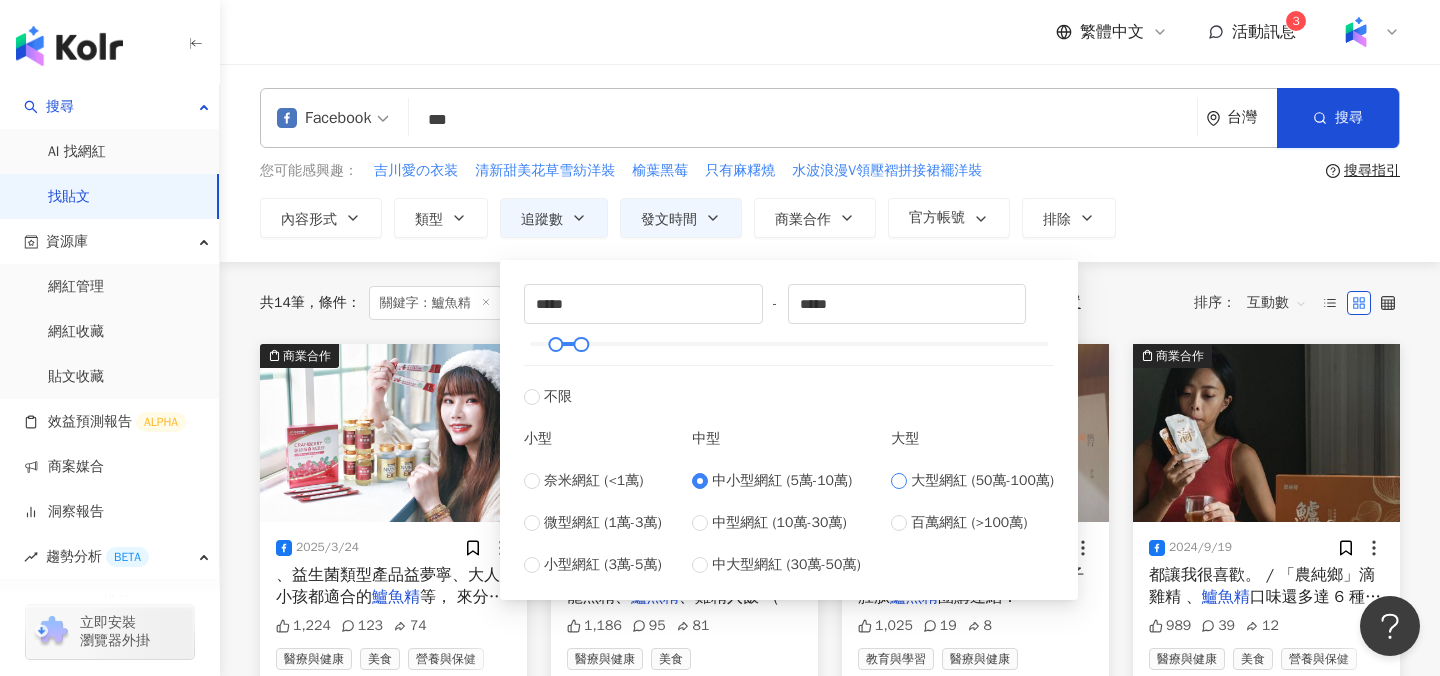 click on "大型網紅 (50萬-100萬)" at bounding box center [982, 481] 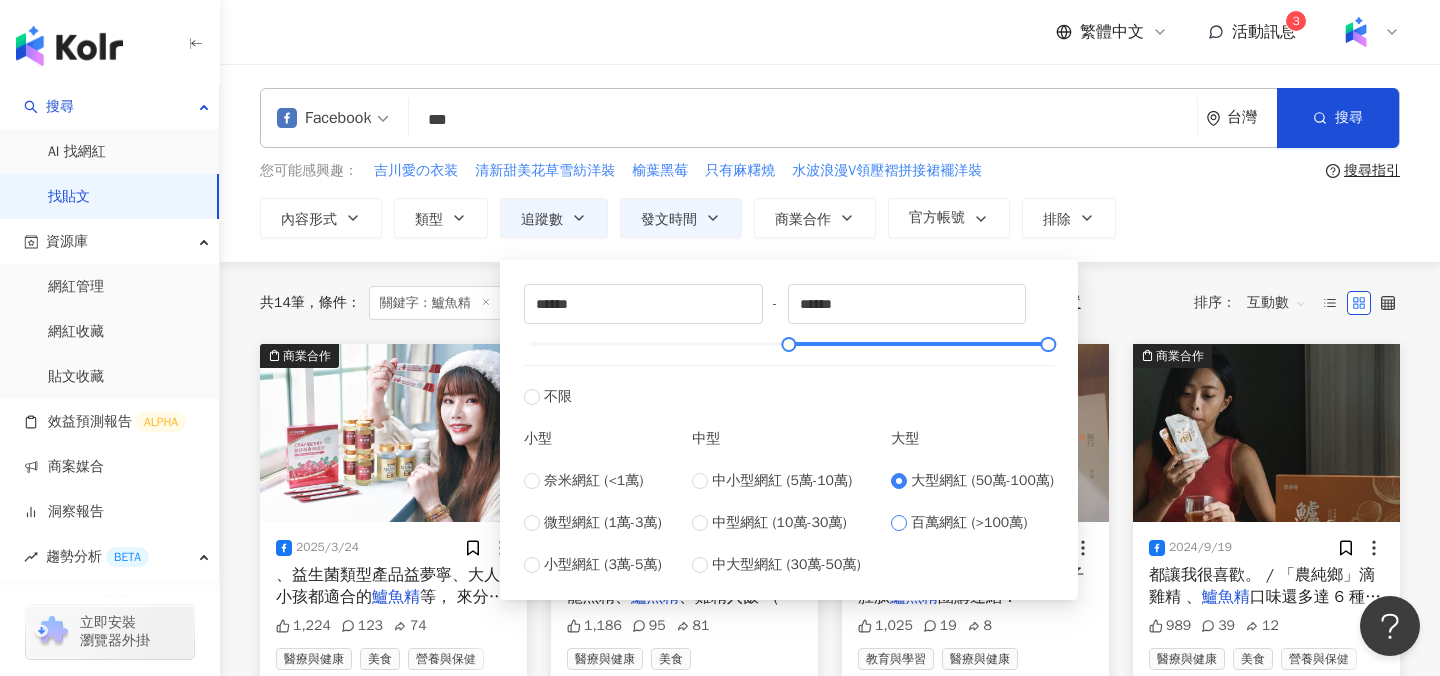 click on "百萬網紅 (>100萬)" at bounding box center [972, 523] 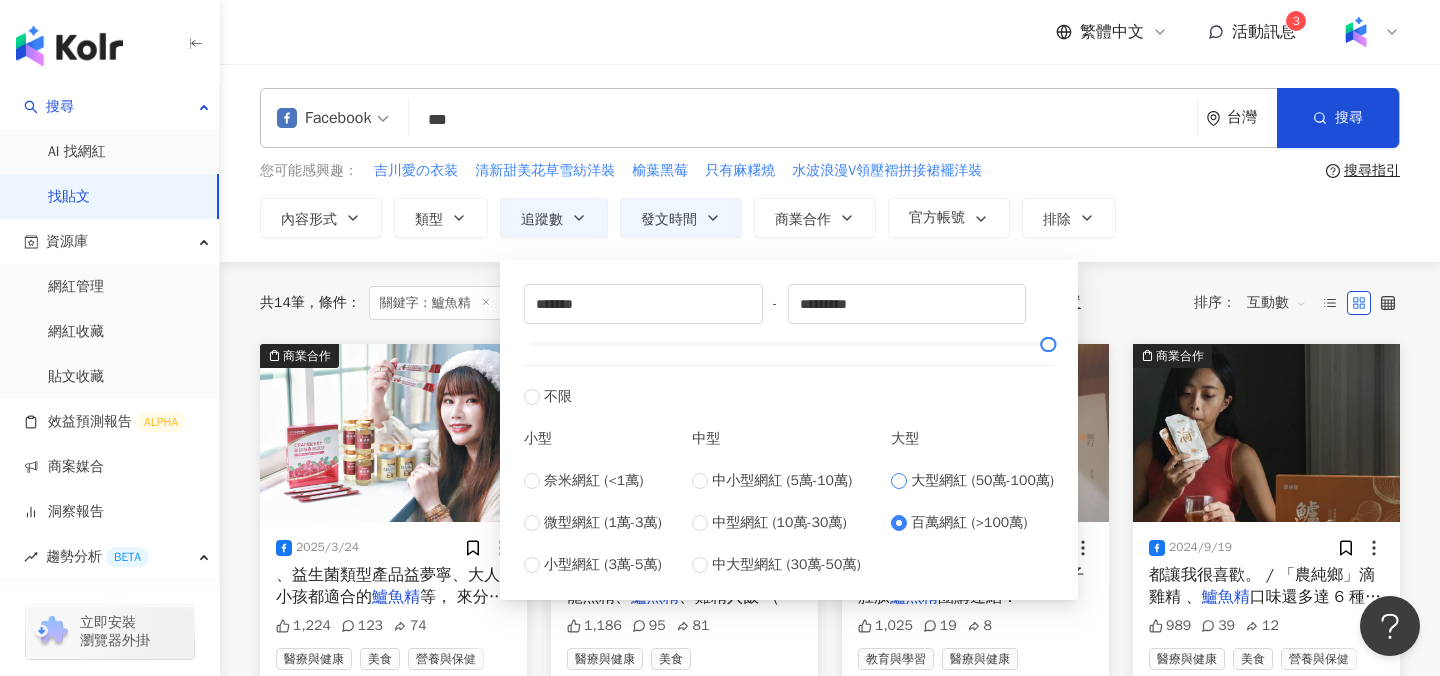 type on "******" 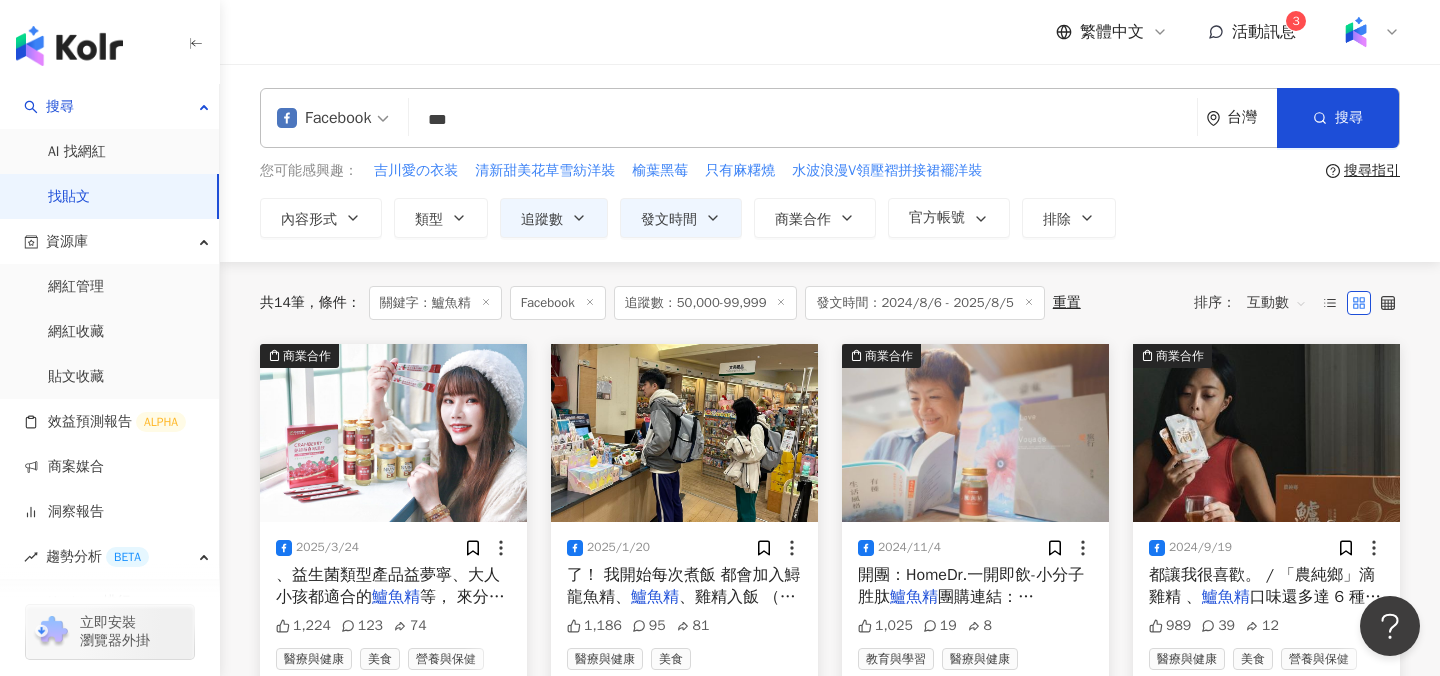 click on "內容形式 類型 追蹤數 發文時間 Aug 2025 Su Mo Tu We Th Fr Sa 27 28 29 30 31 1 2 3 4 5 6 7 8 9 10 11 12 13 14 15 16 17 18 19 20 21 22 23 24 25 26 27 28 29 30 31 1 2 3 4 5 6 Sep 2025 Su Mo Tu We Th Fr Sa 31 1 2 3 4 5 6 7 8 9 10 11 12 13 14 15 16 17 18 19 20 21 22 23 24 25 26 27 28 29 30 1 2 3 4 5 6 7 8 9 10 11 商業合作 官方帳號  排除  ******  -  ****** 不限 小型 奈米網紅 (<1萬) 微型網紅 (1萬-3萬) 小型網紅 (3萬-5萬) 中型 中小型網紅 (5萬-10萬) 中型網紅 (10萬-30萬) 中大型網紅 (30萬-50萬) 大型 大型網紅 (50萬-100萬) 百萬網紅 (>100萬) 不限 貼文 全部影音 不顯示 顯示" at bounding box center (830, 218) 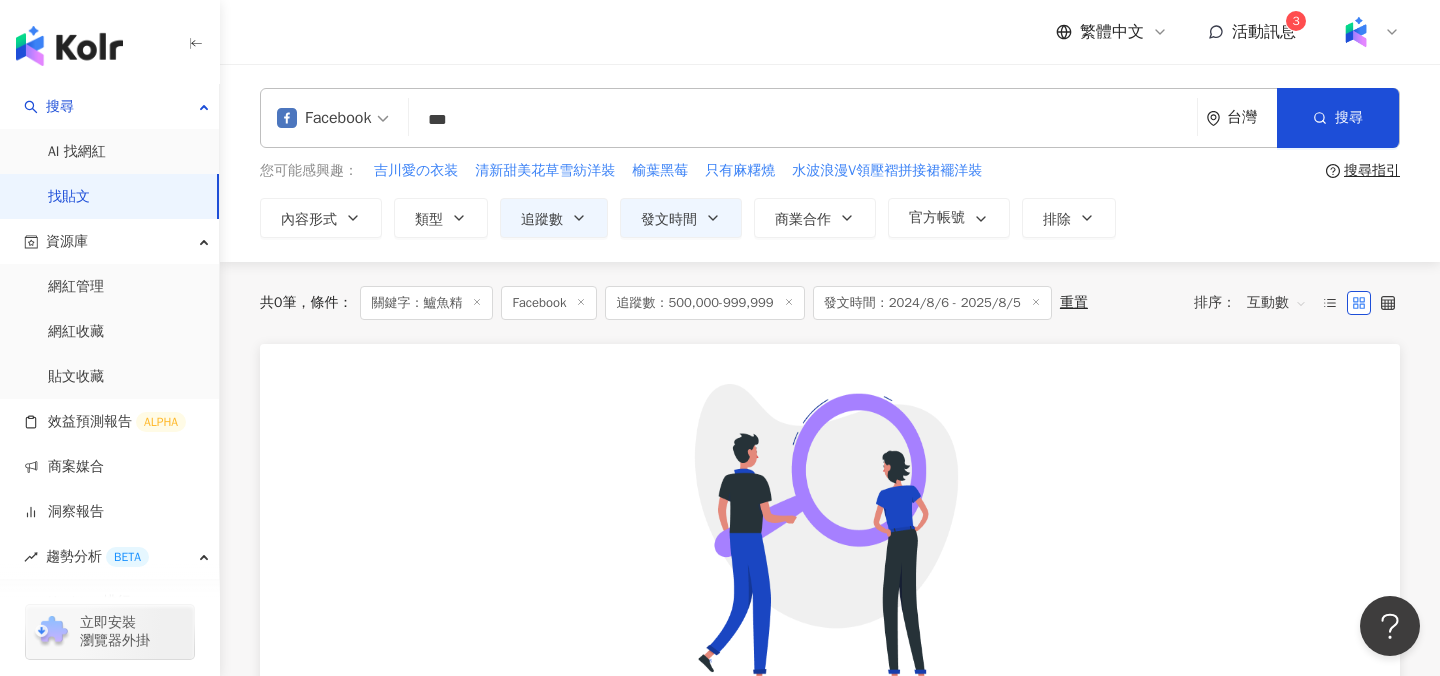click on "Facebook" at bounding box center [324, 118] 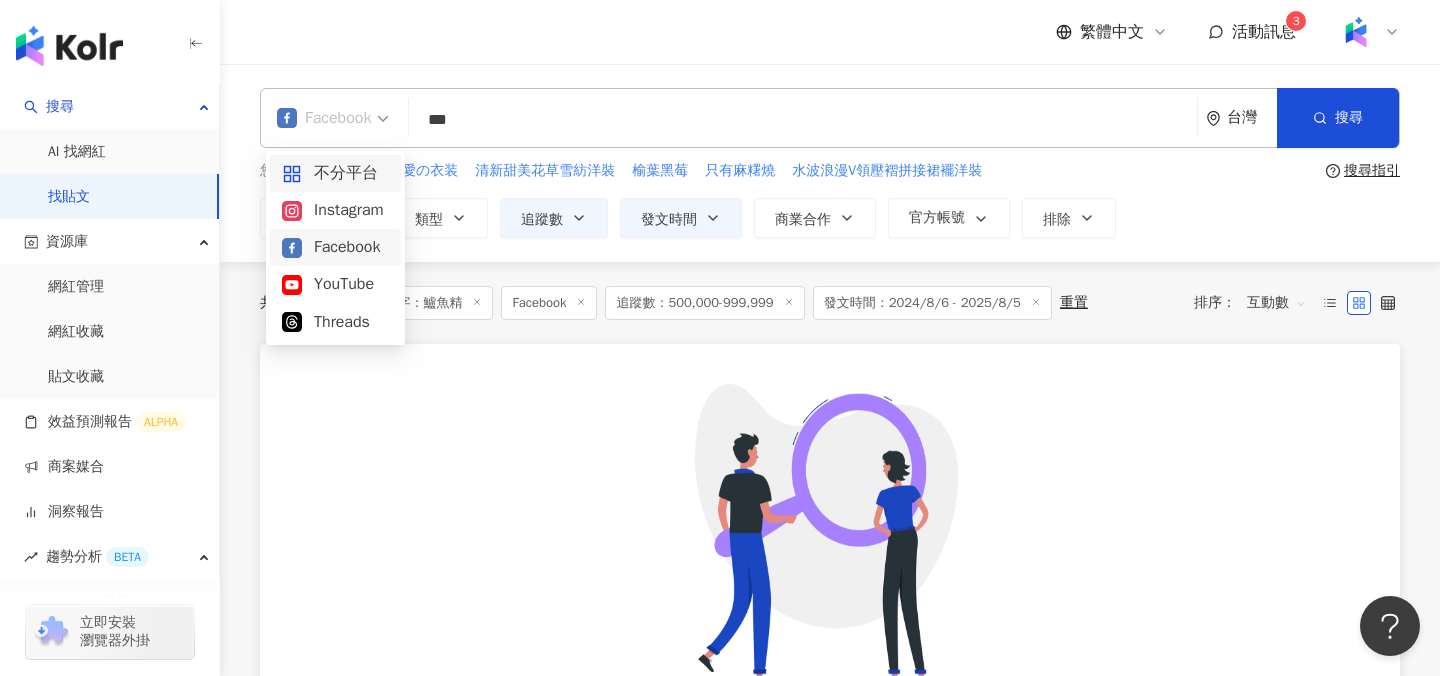 click on "不分平台" at bounding box center [335, 173] 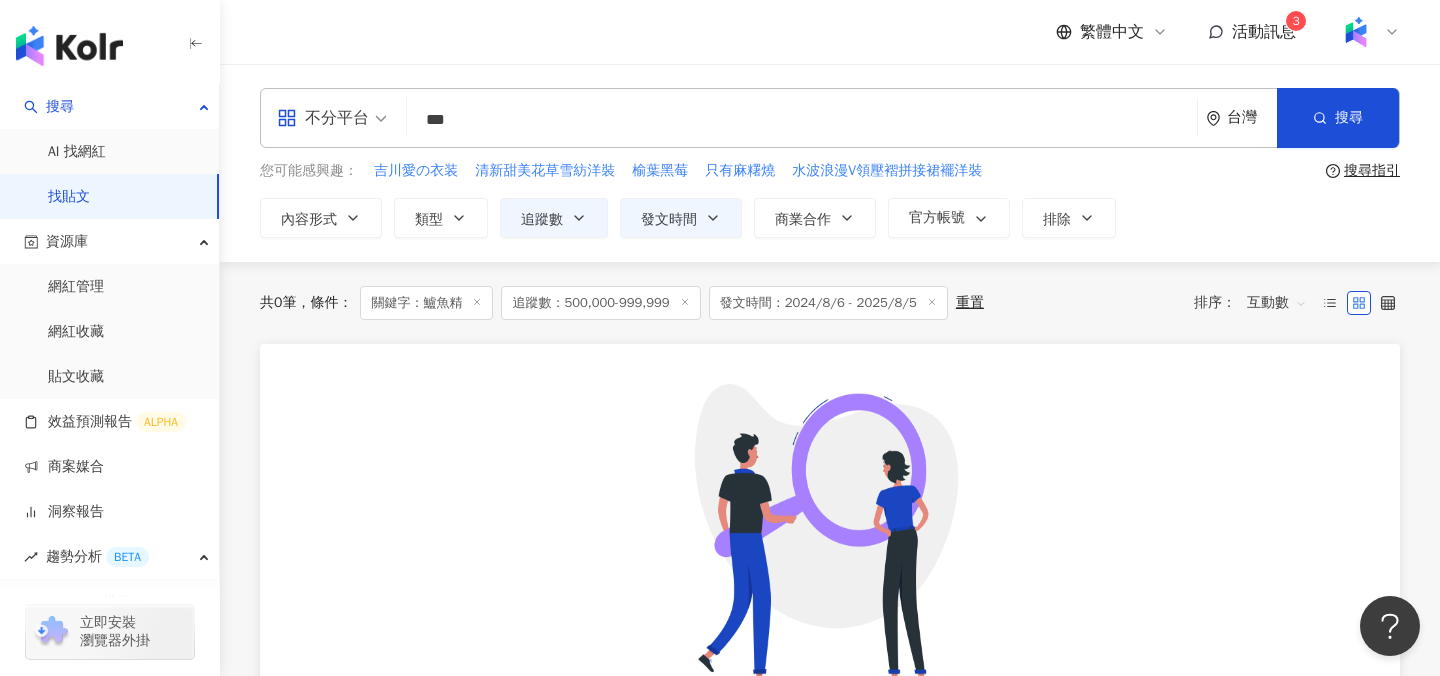 click 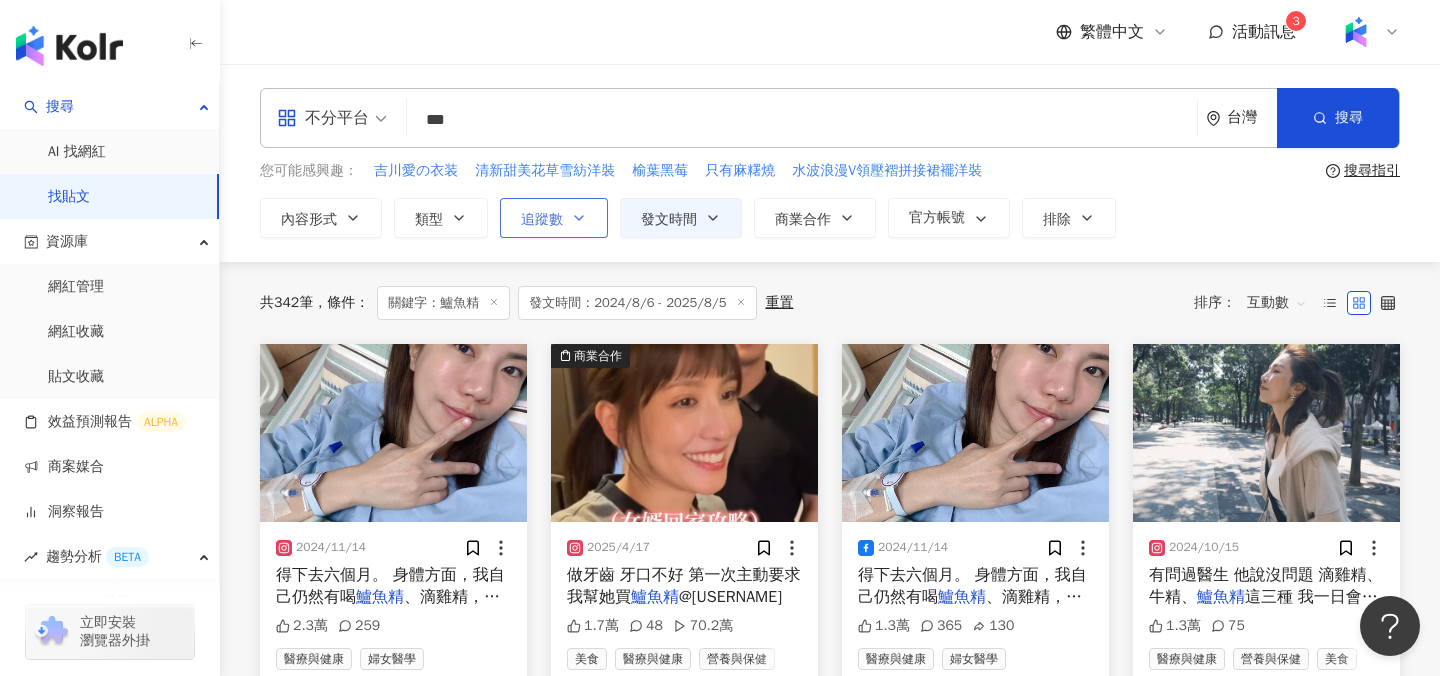 click on "追蹤數" at bounding box center (542, 220) 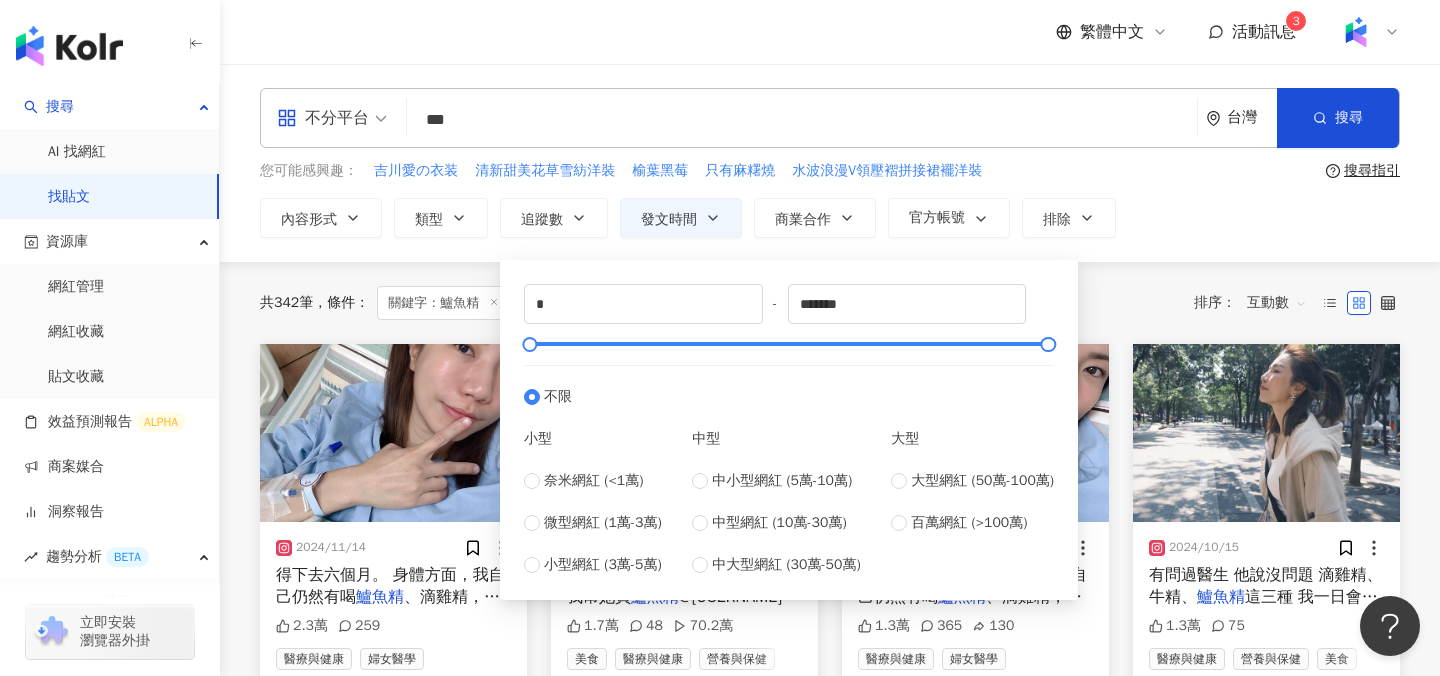 type on "*******" 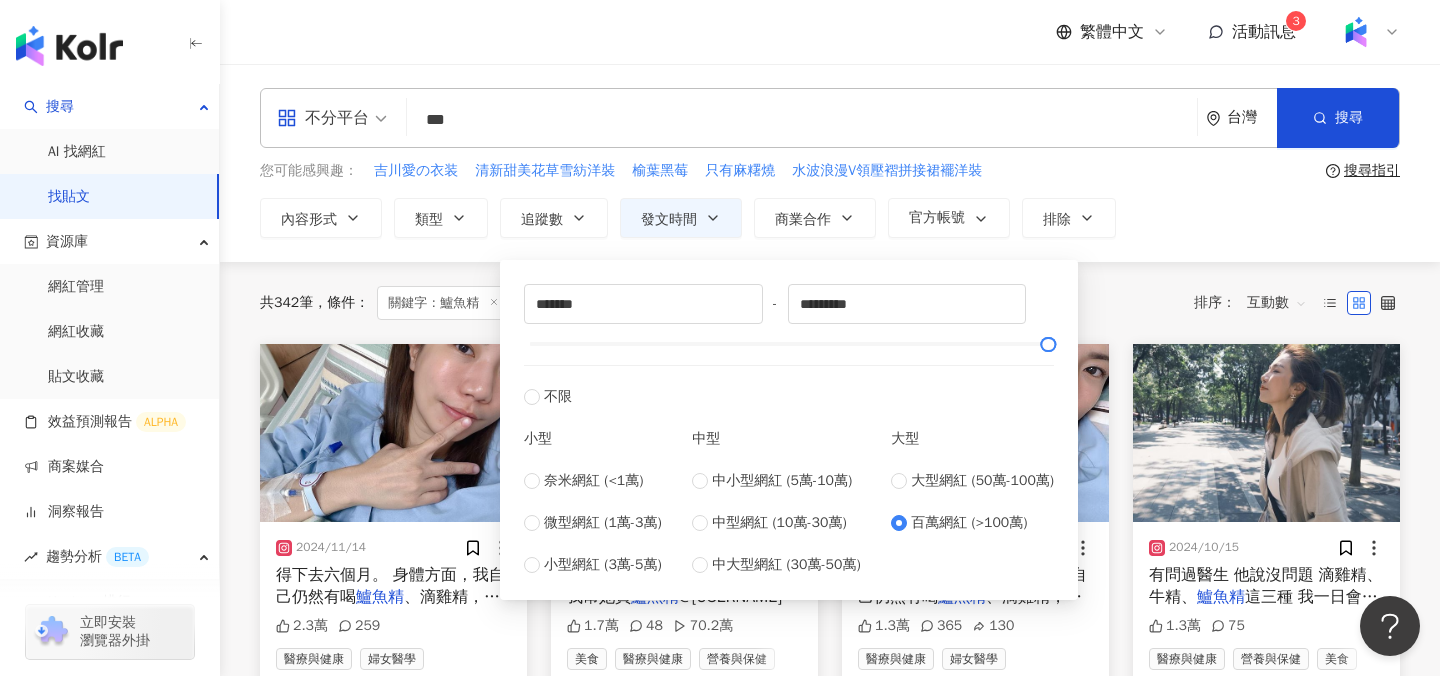 click on "**********" at bounding box center [830, 218] 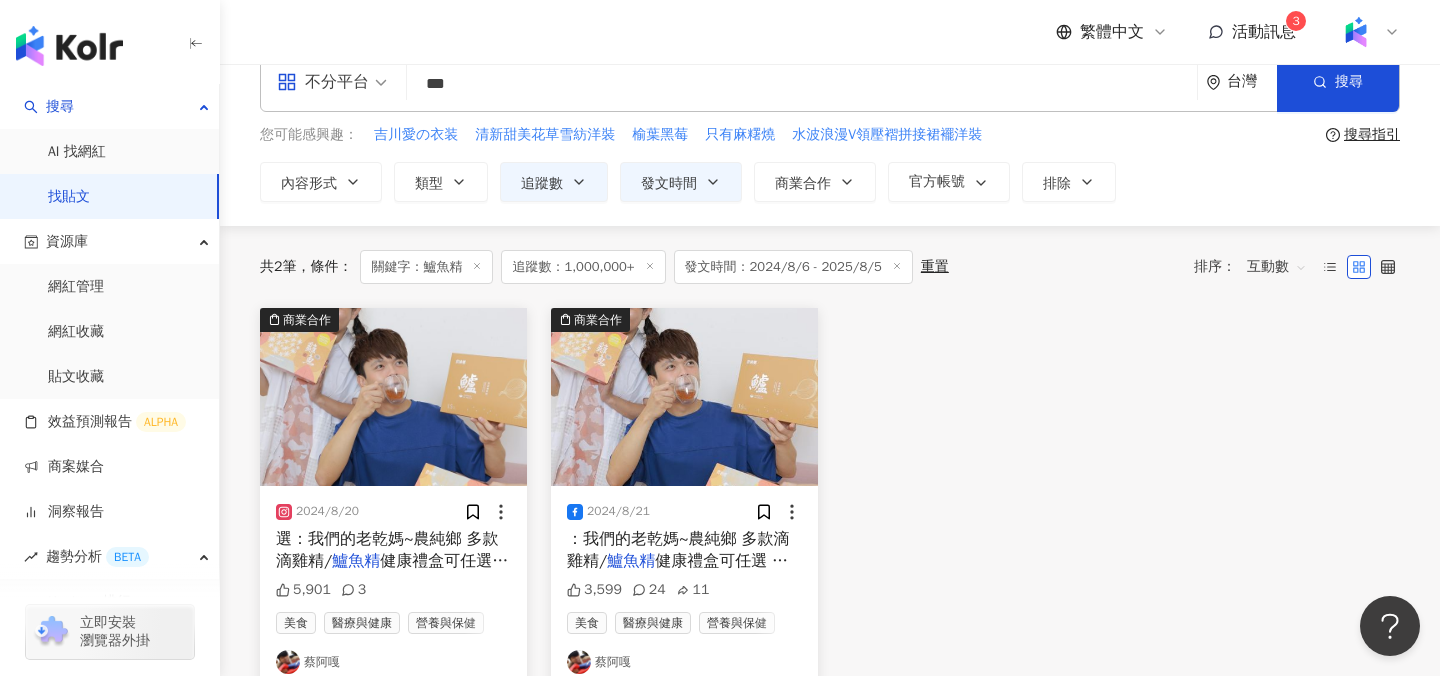 scroll, scrollTop: 39, scrollLeft: 0, axis: vertical 